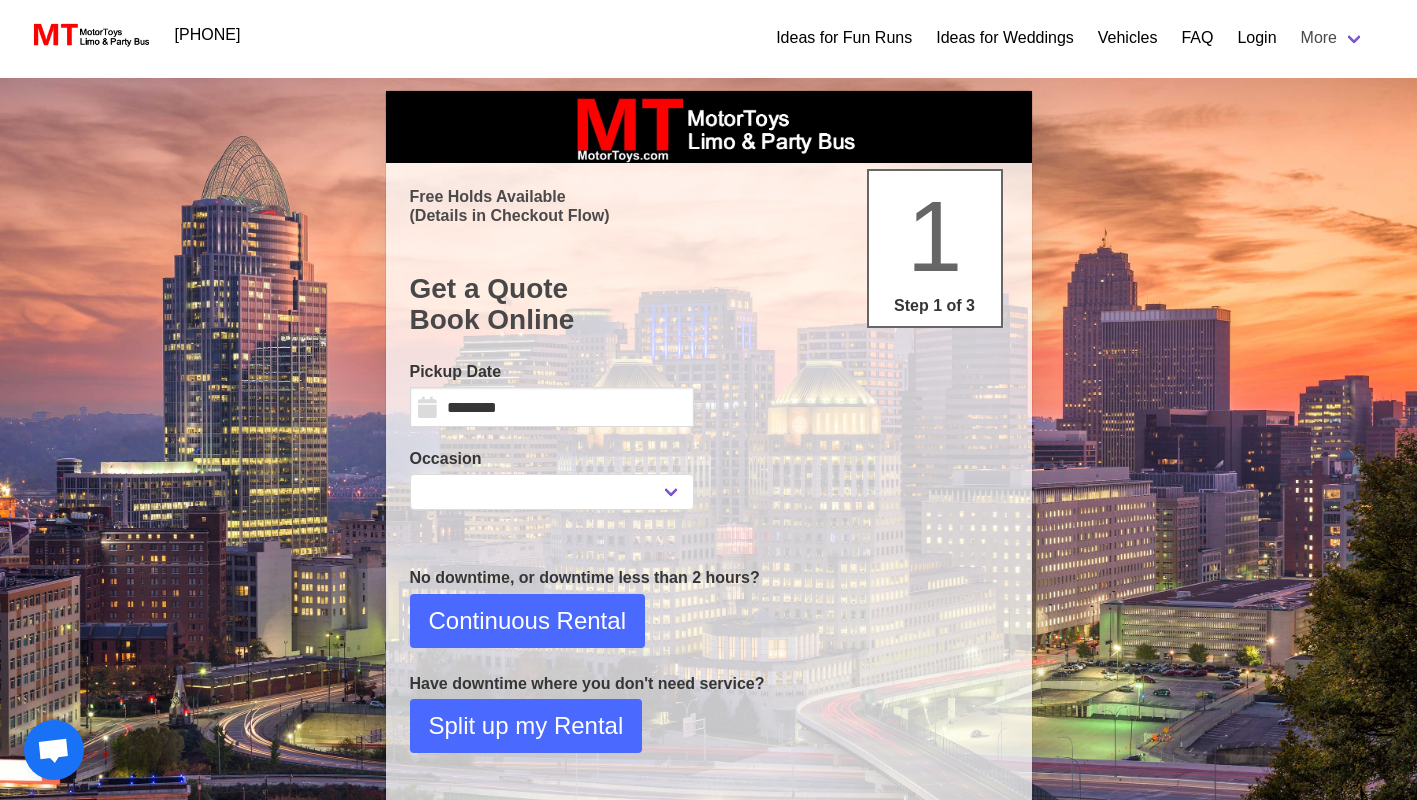 scroll, scrollTop: 0, scrollLeft: 0, axis: both 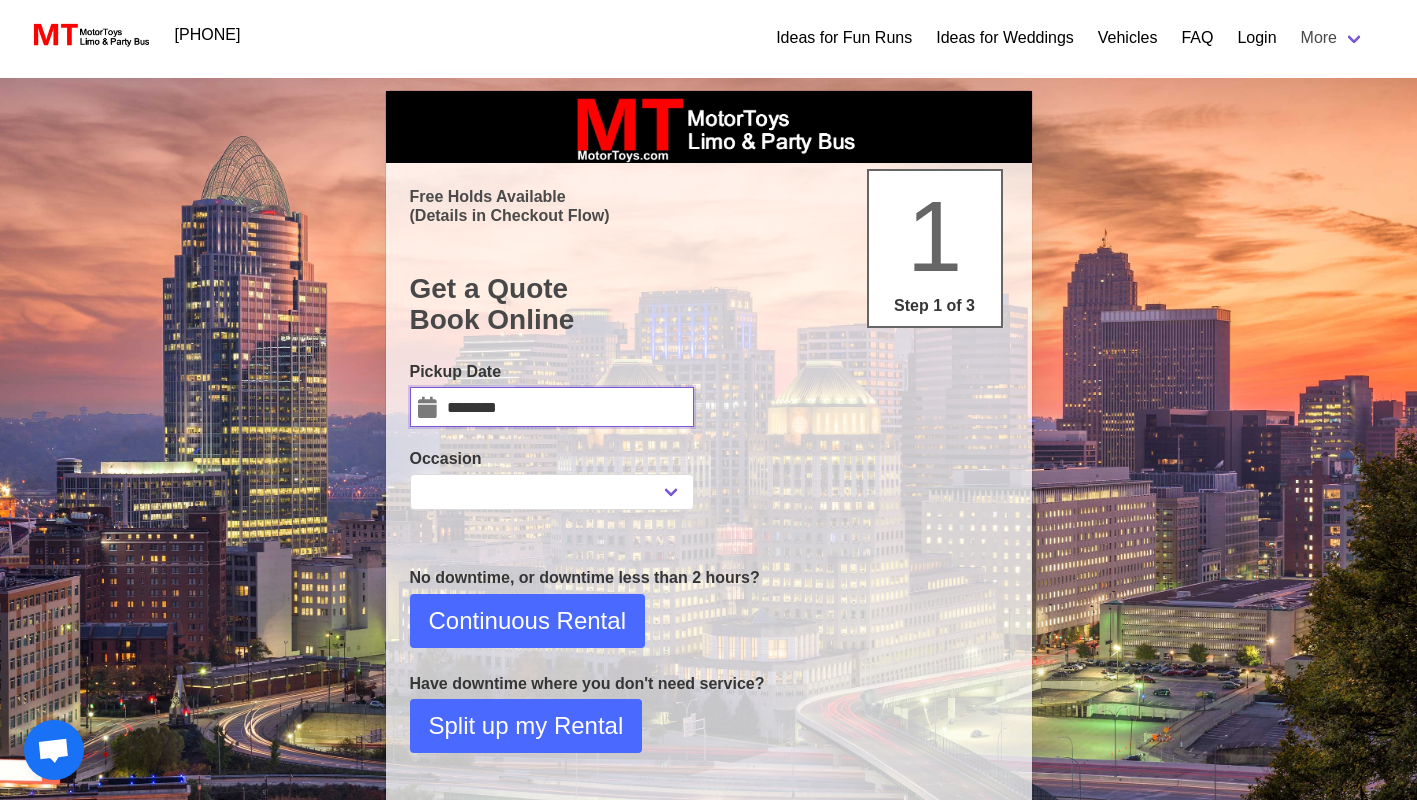 click on "********" at bounding box center (552, 407) 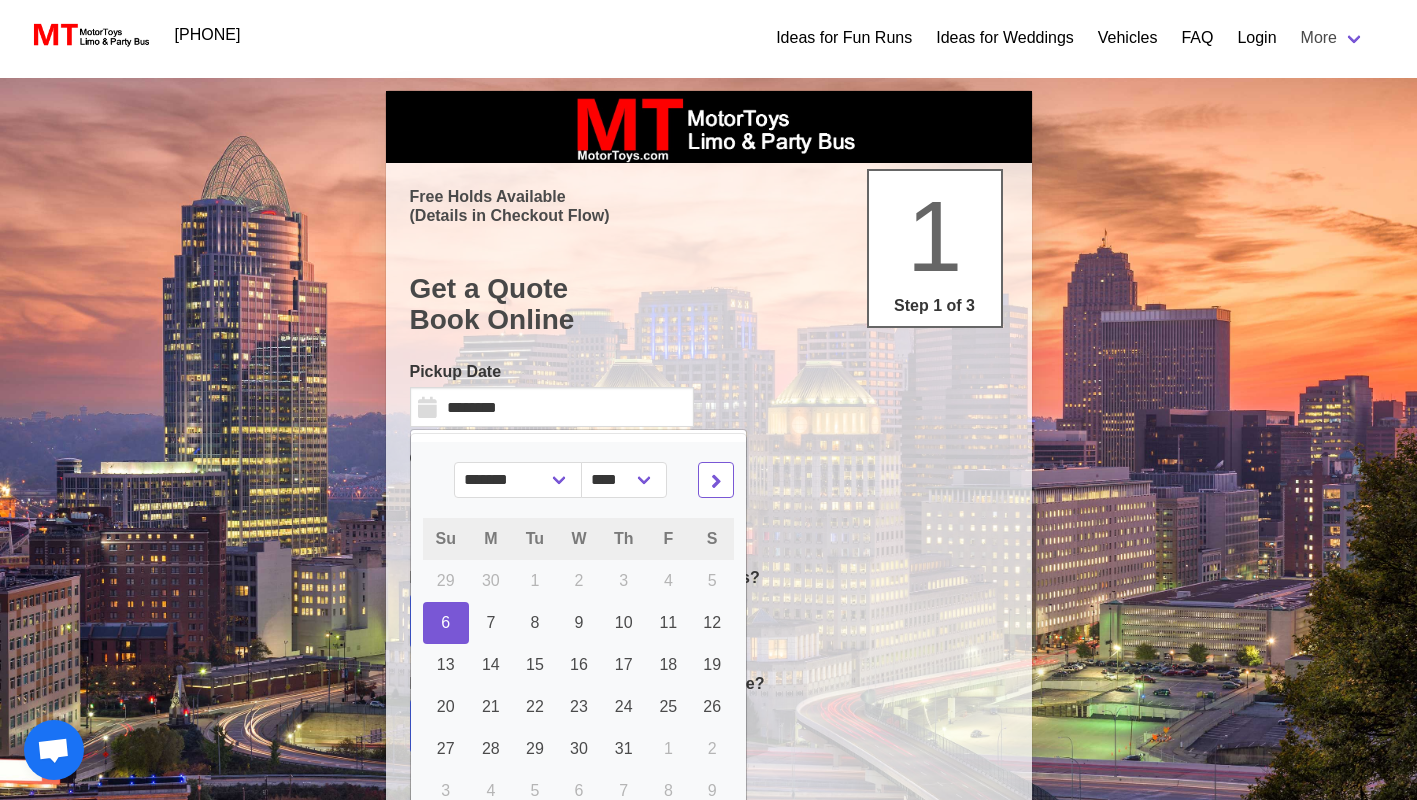 click at bounding box center (716, 480) 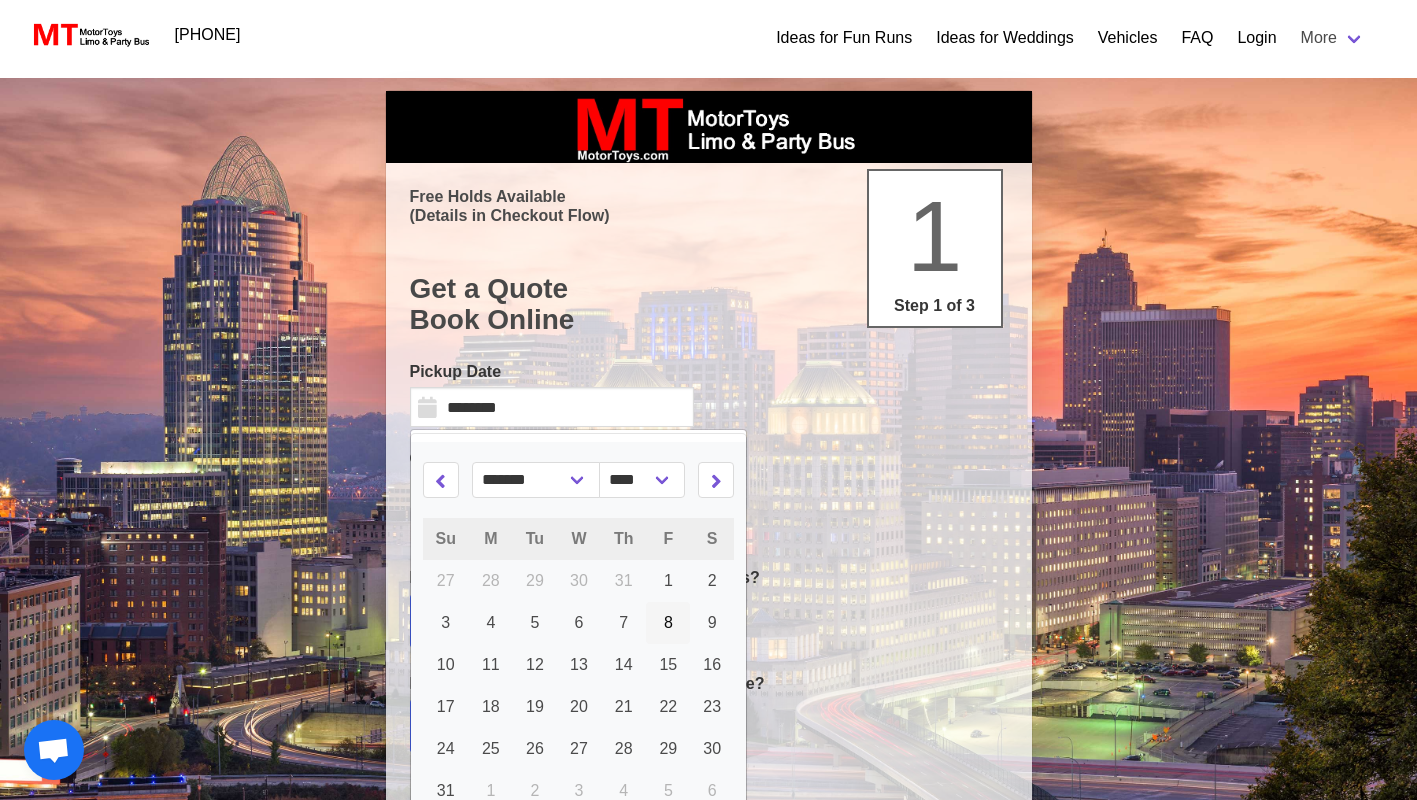 click on "8" at bounding box center (668, 581) 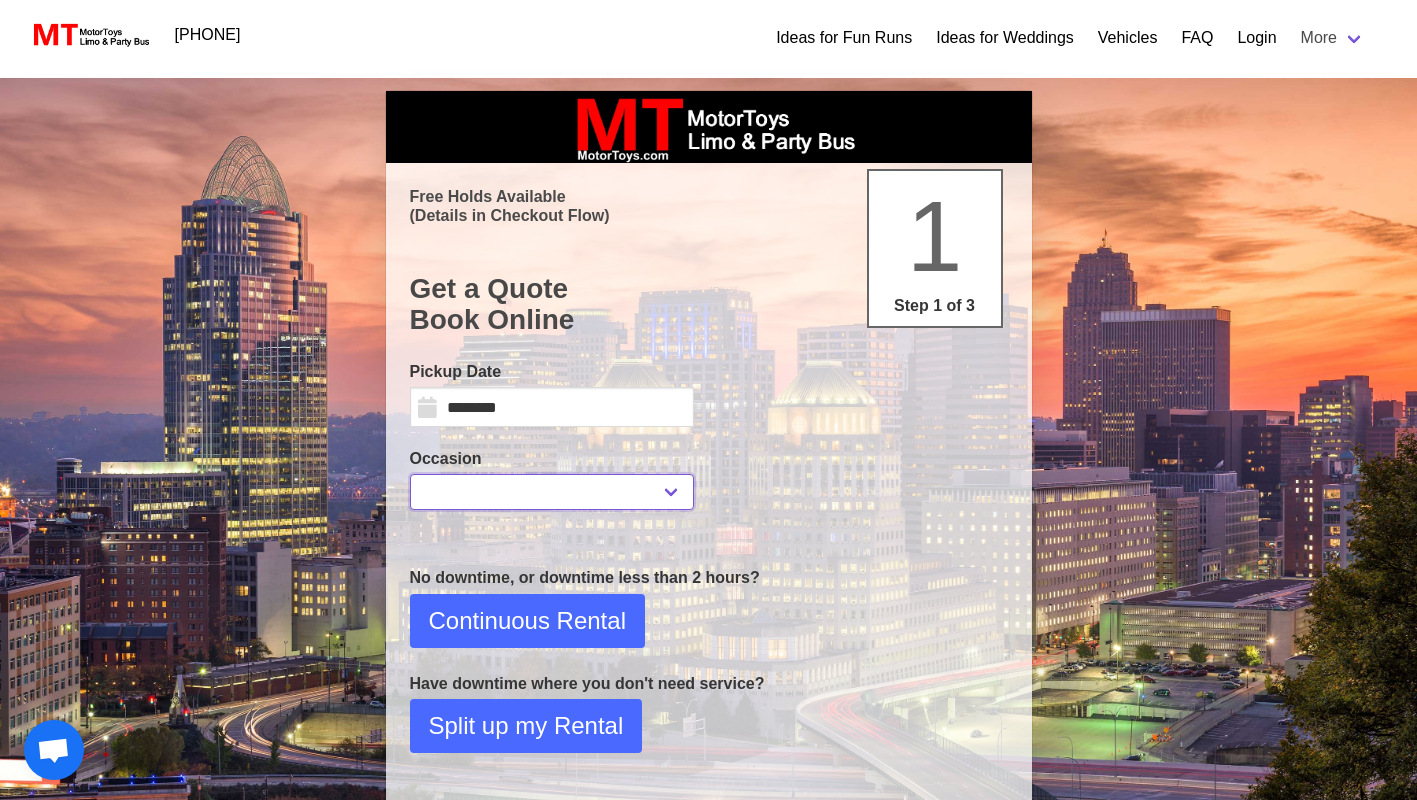 click on "**********" at bounding box center [552, 492] 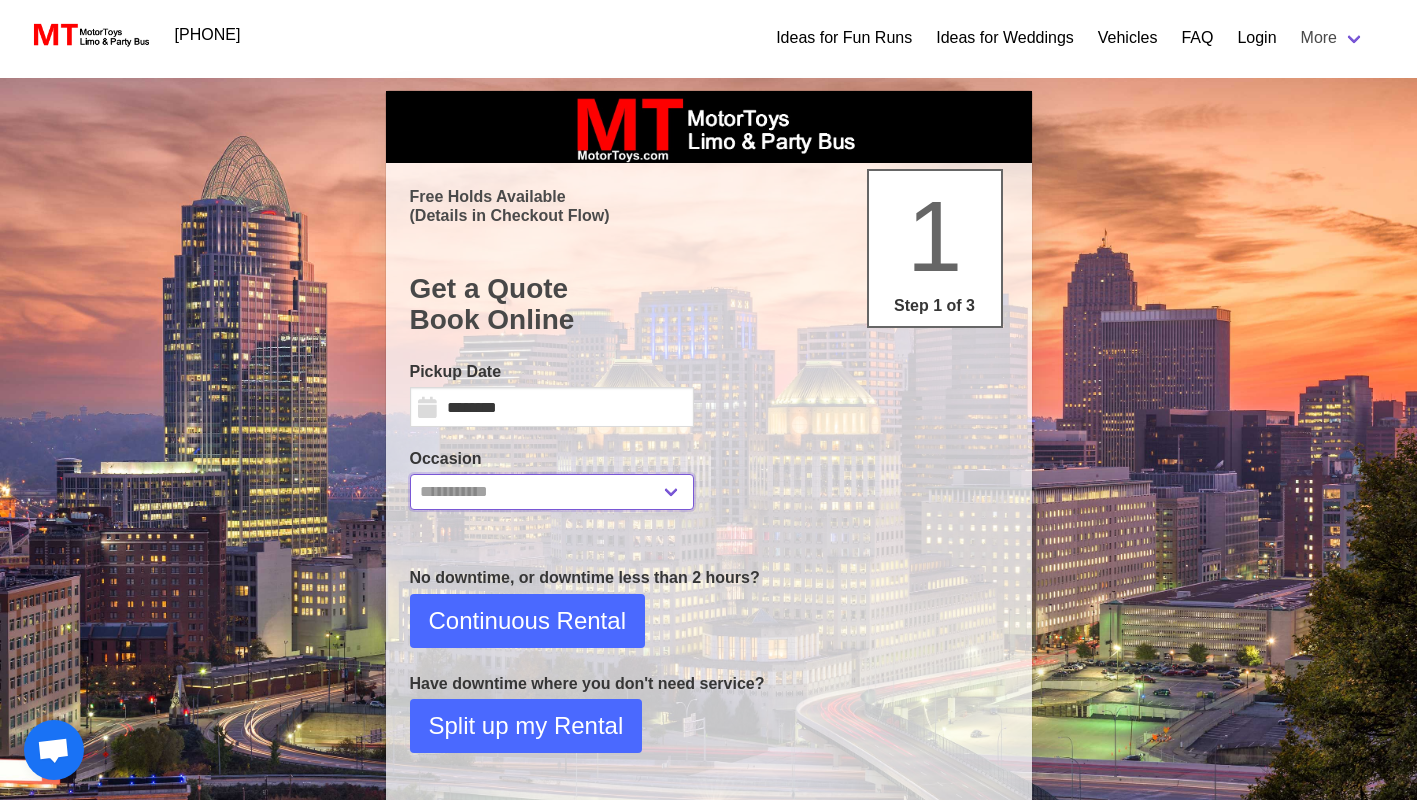 click on "**********" at bounding box center [552, 492] 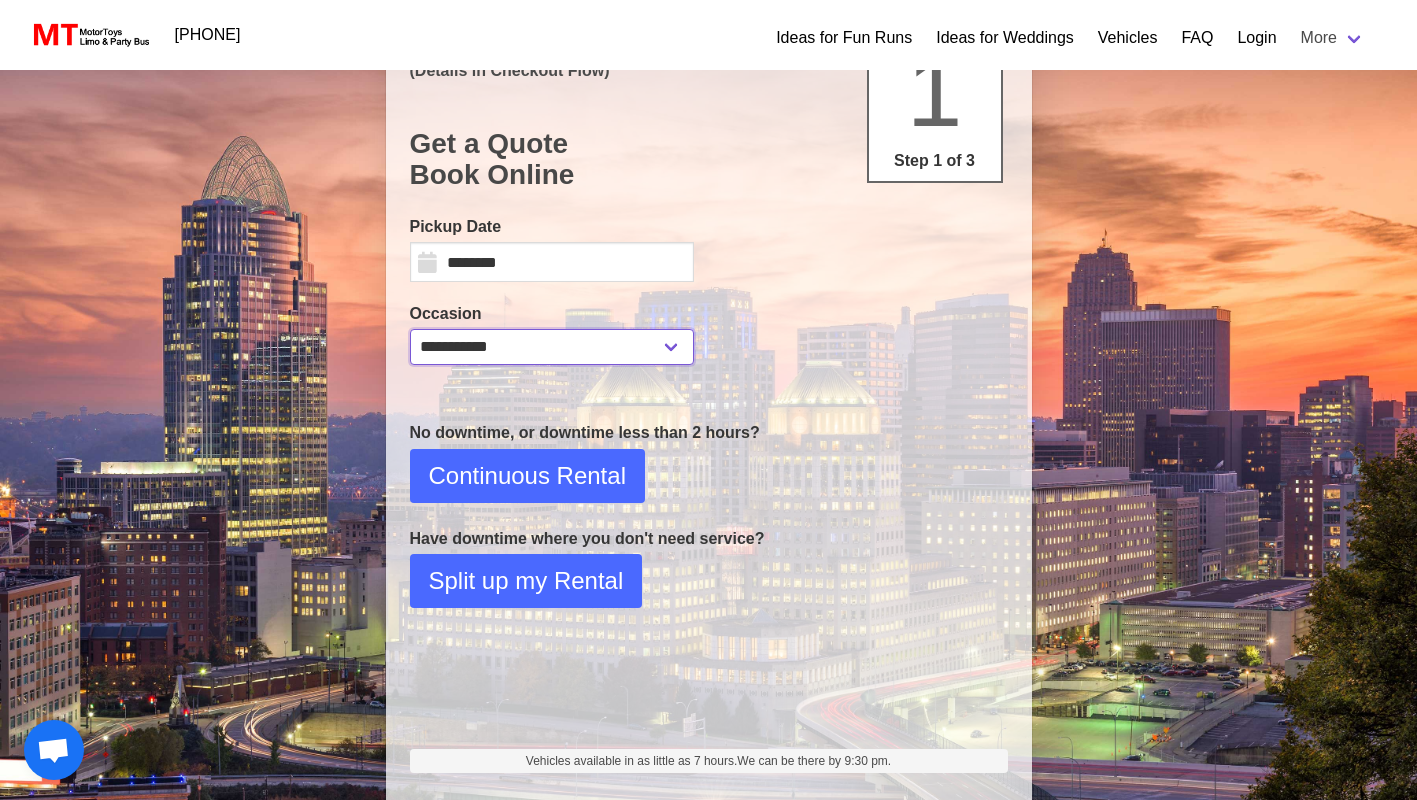 scroll, scrollTop: 200, scrollLeft: 0, axis: vertical 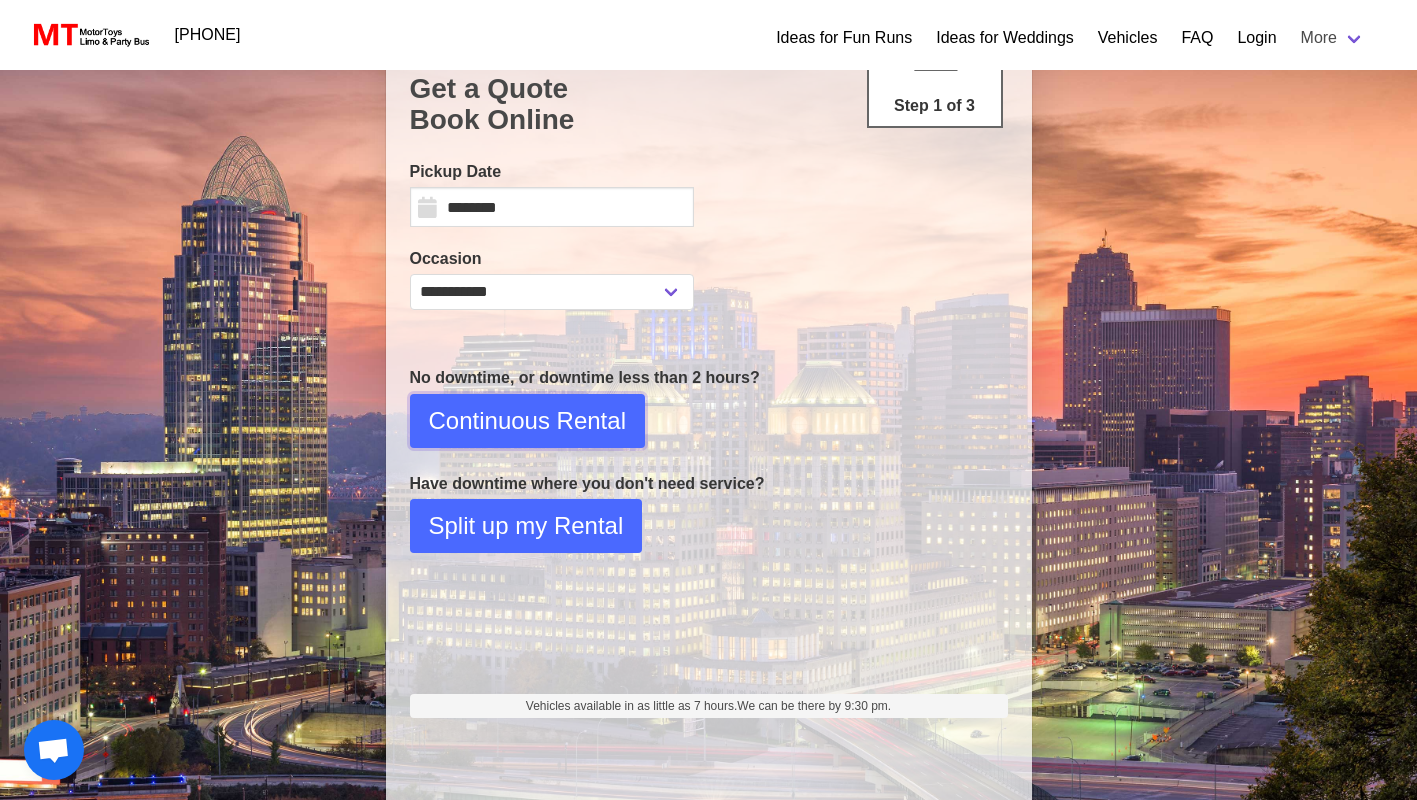 click on "Continuous Rental" at bounding box center (527, 421) 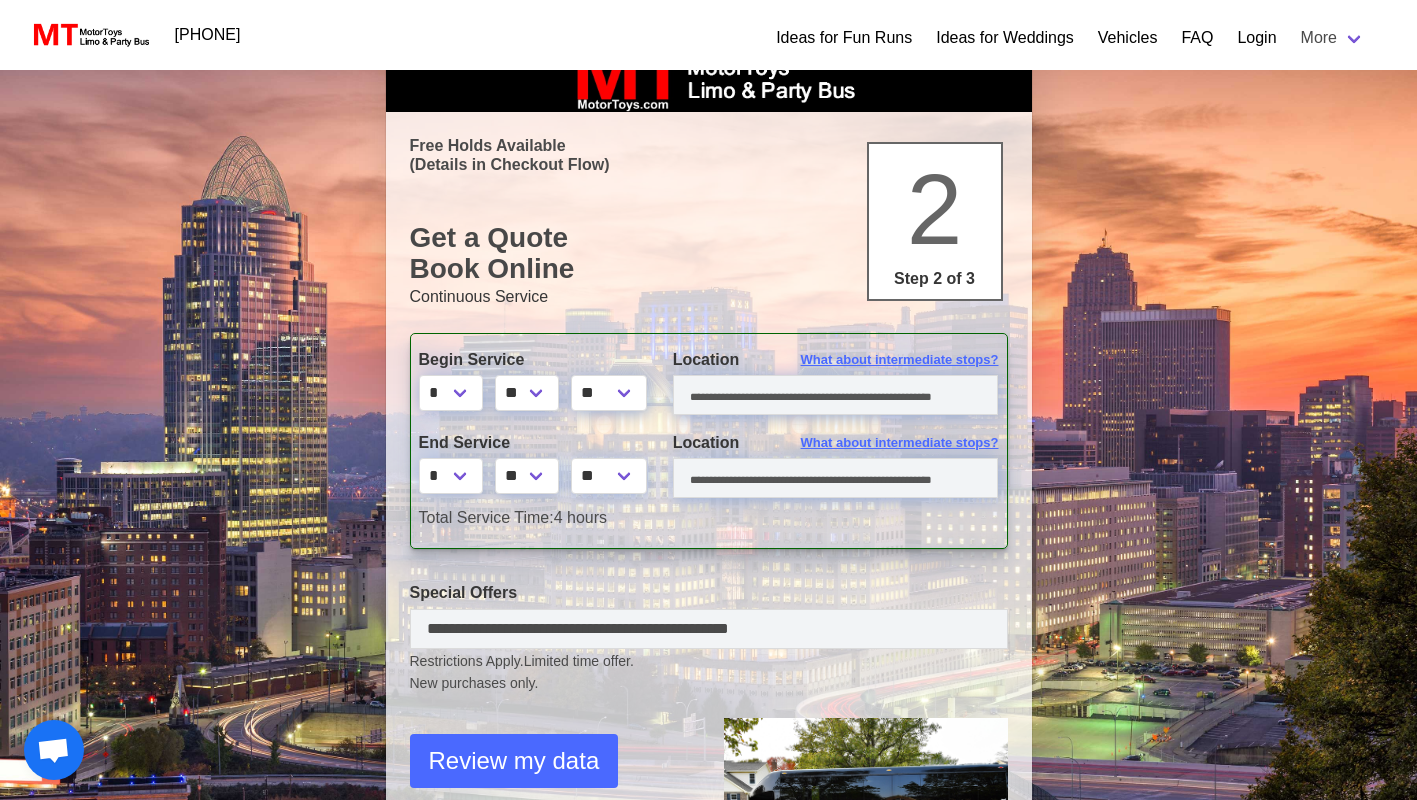 scroll, scrollTop: 0, scrollLeft: 0, axis: both 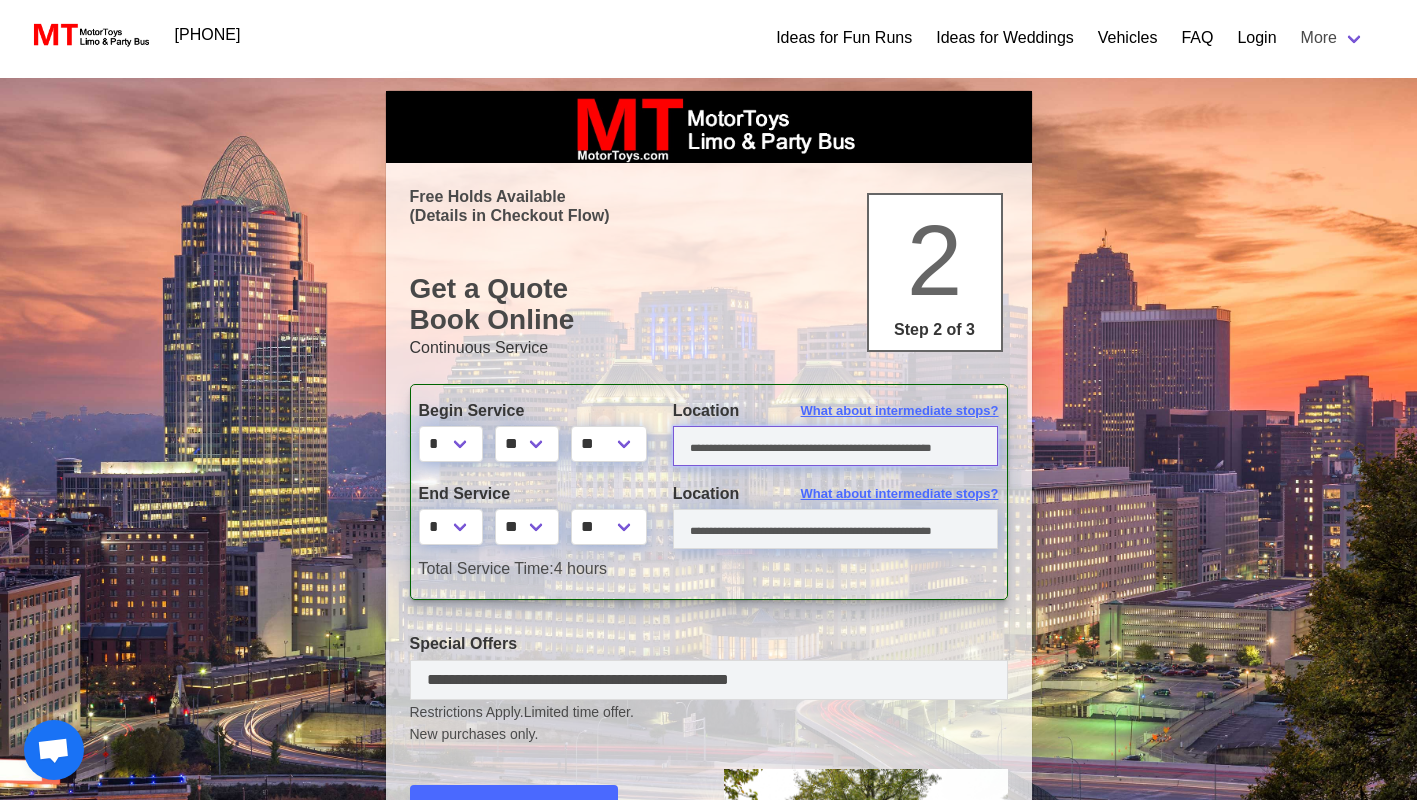 click at bounding box center (836, 446) 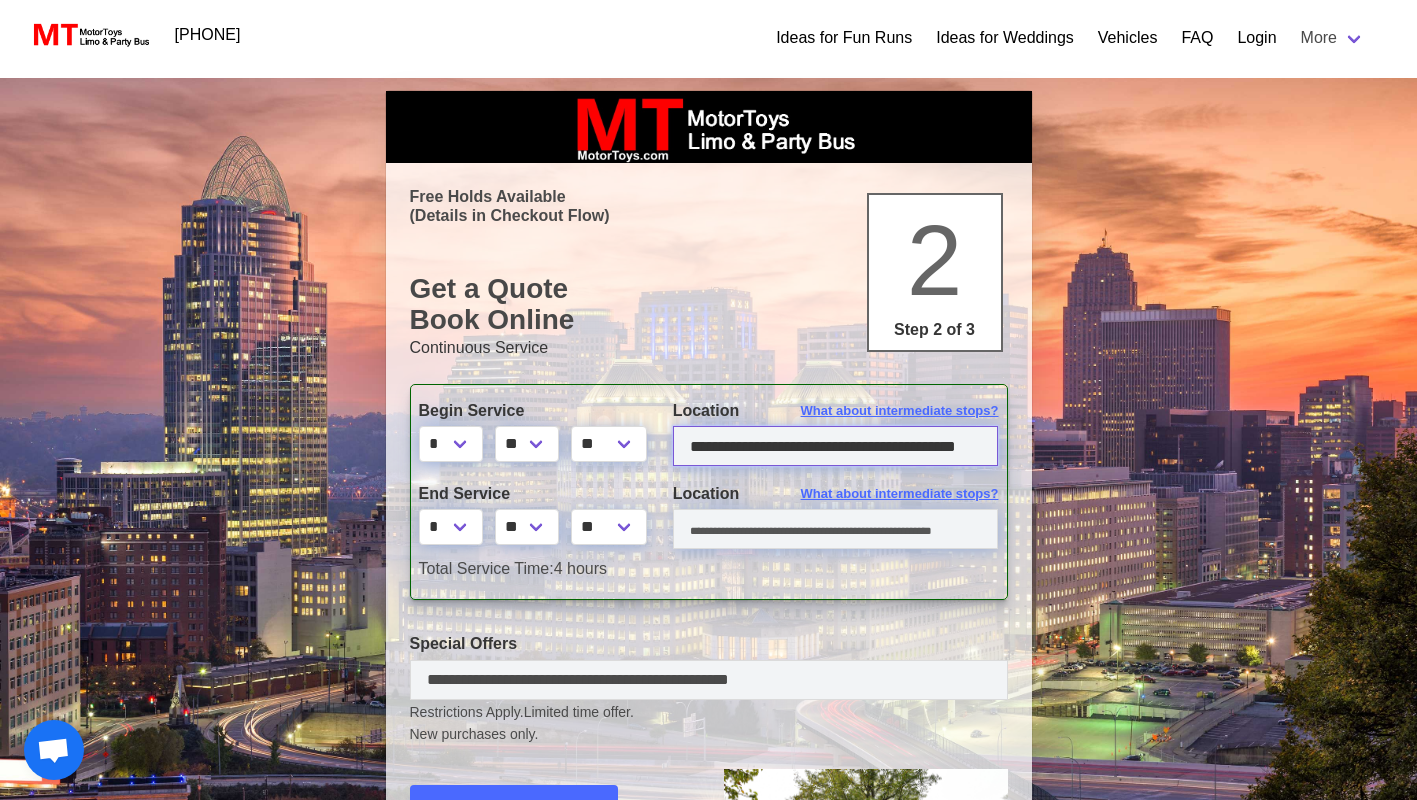 scroll, scrollTop: 0, scrollLeft: 34, axis: horizontal 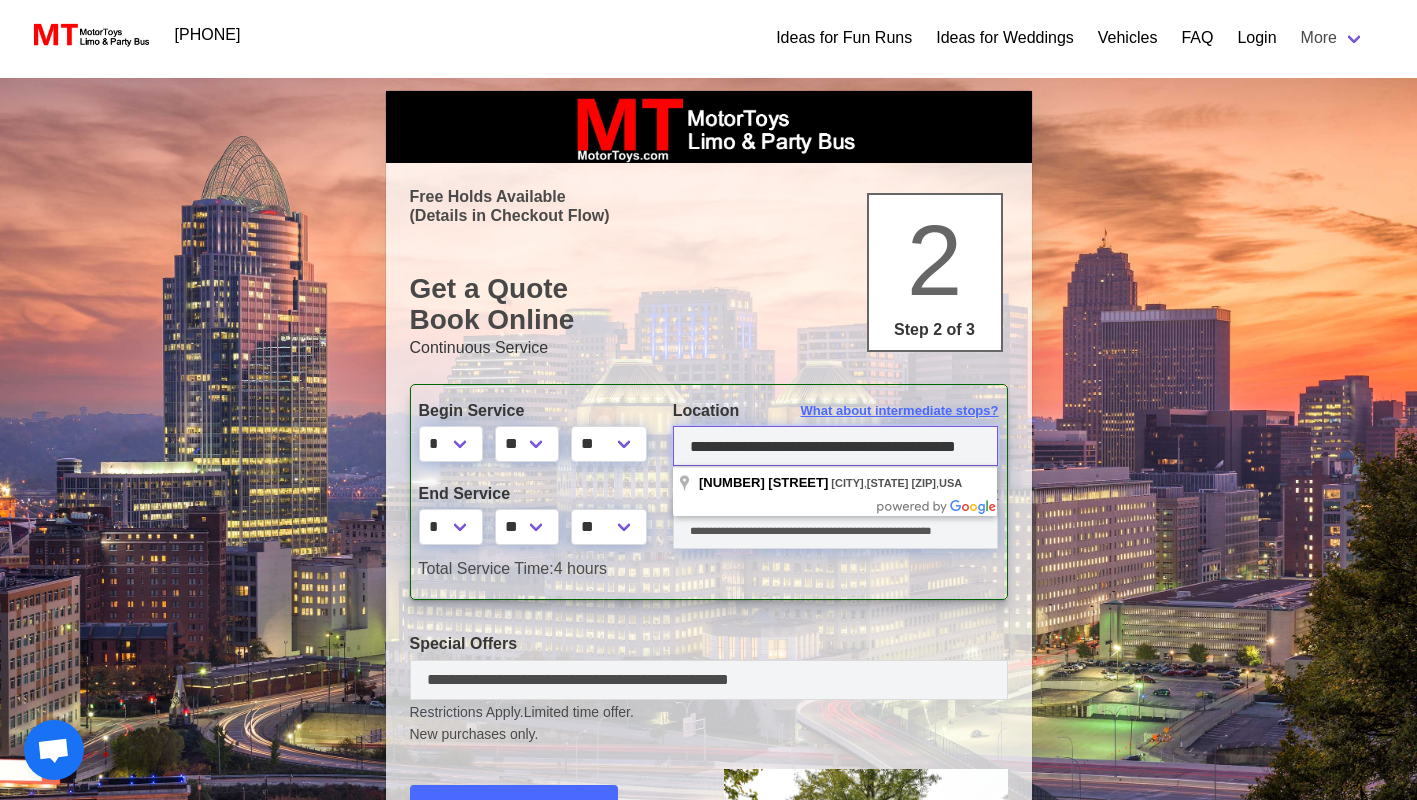 type on "**********" 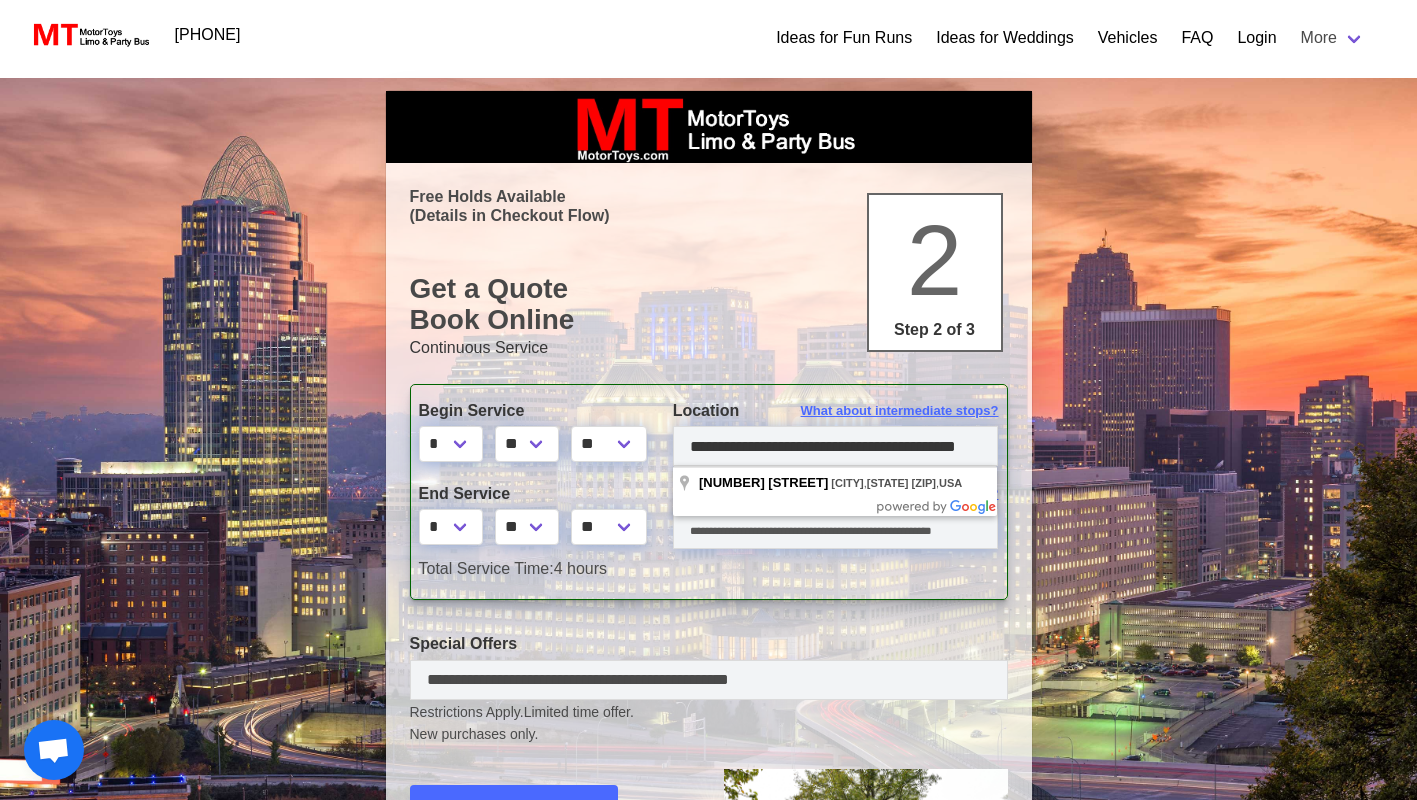 scroll, scrollTop: 0, scrollLeft: 0, axis: both 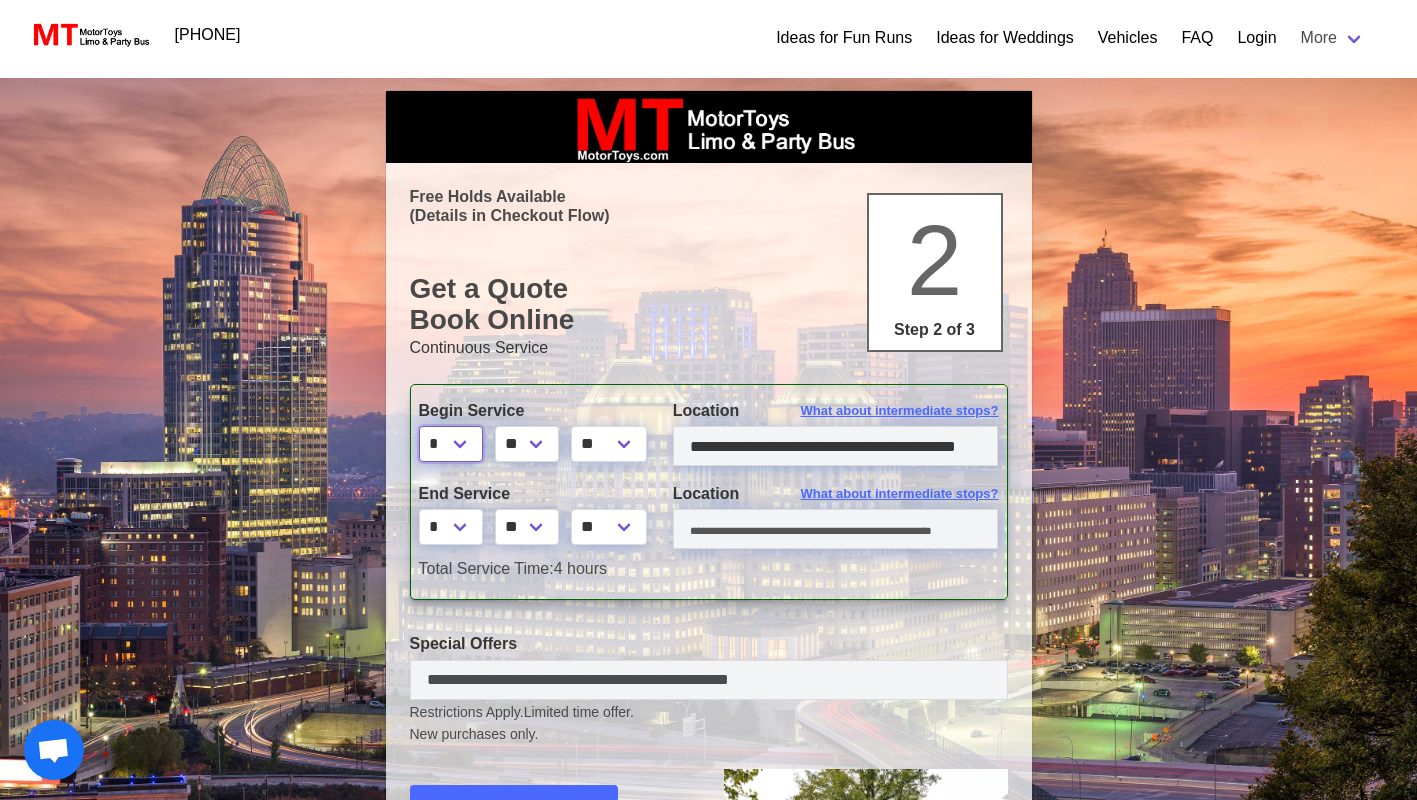 click on "* * * * * * * * * ** ** **" at bounding box center [451, 444] 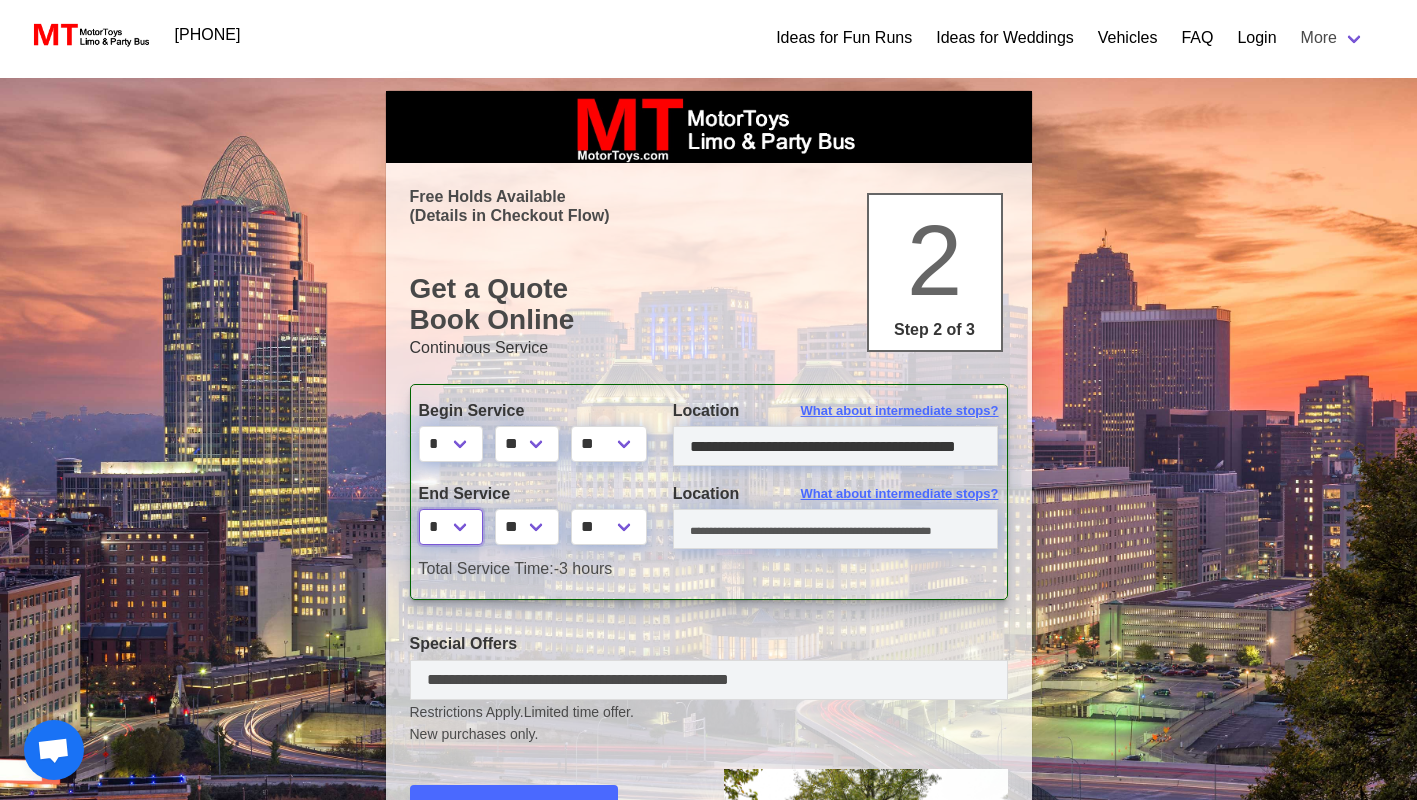 click on "* * * * * * * * * ** ** **" at bounding box center (451, 527) 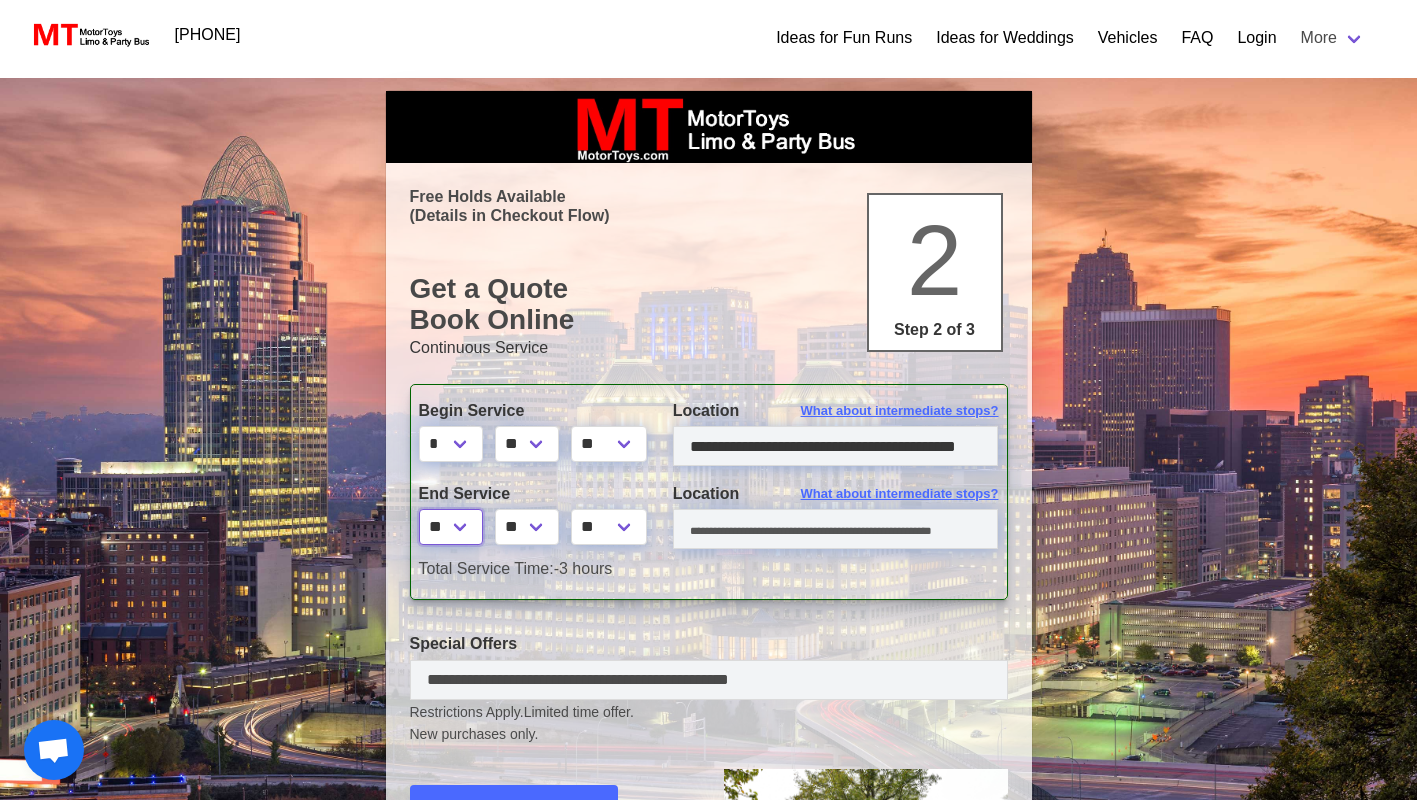 click on "* * * * * * * * * ** ** **" at bounding box center (451, 527) 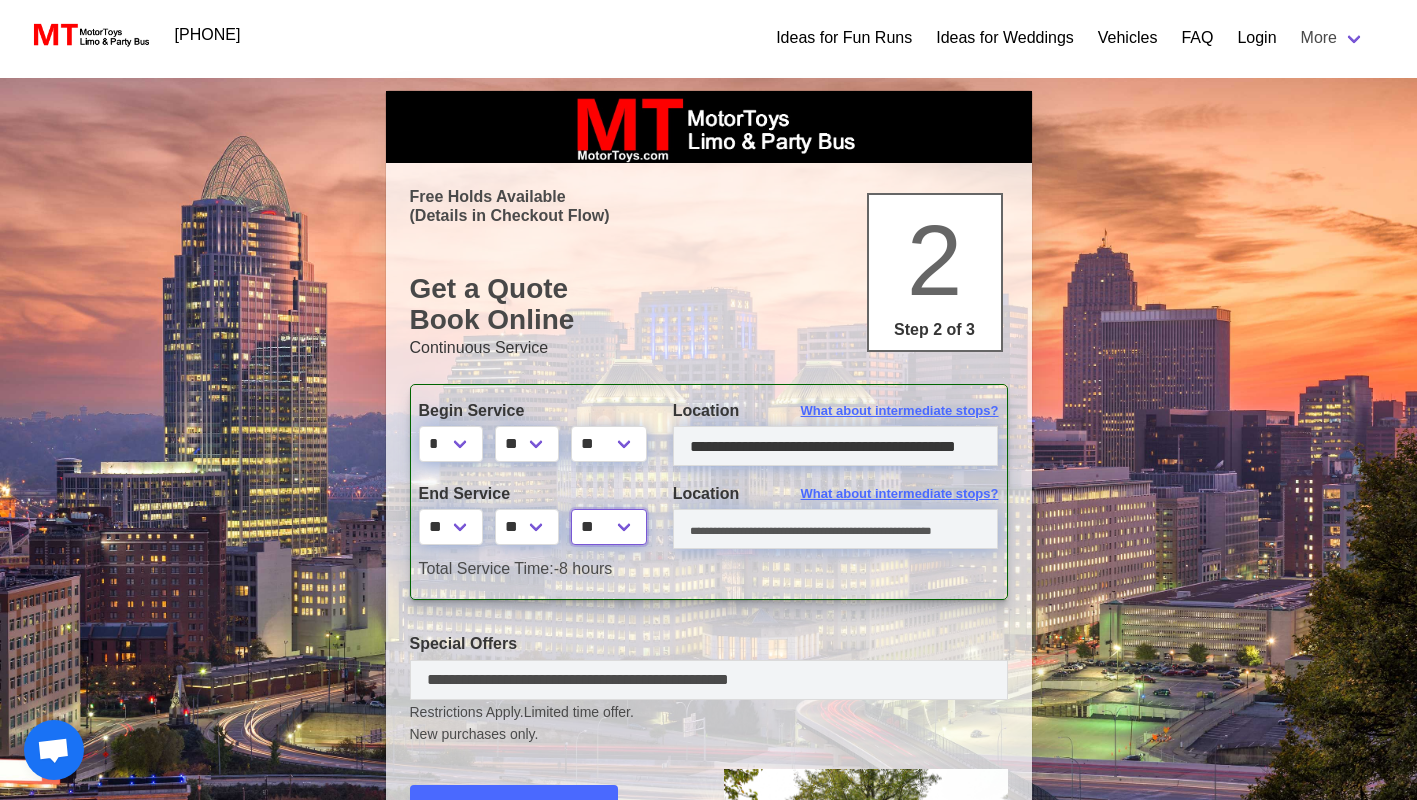 click on "**   **" at bounding box center (609, 527) 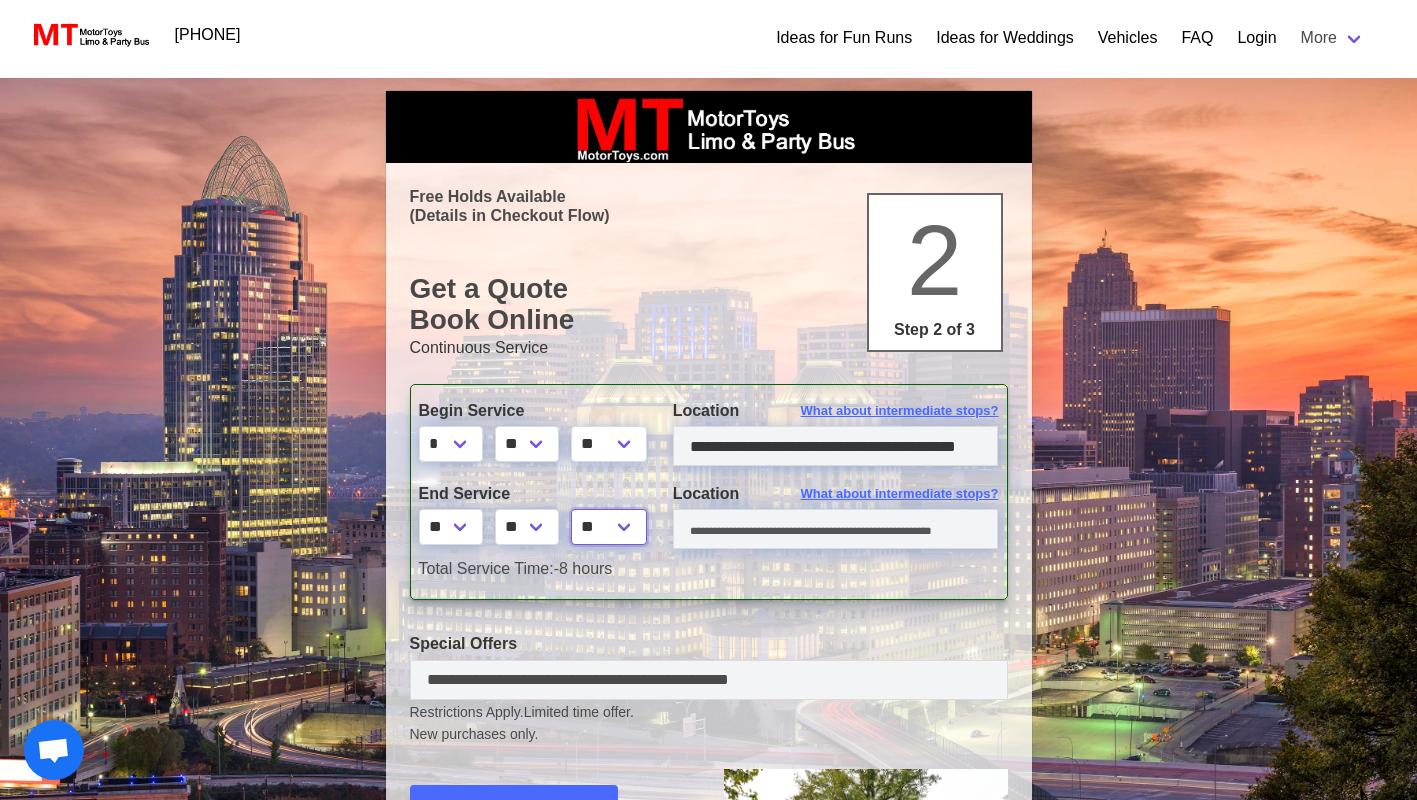 click on "**   **" at bounding box center [609, 527] 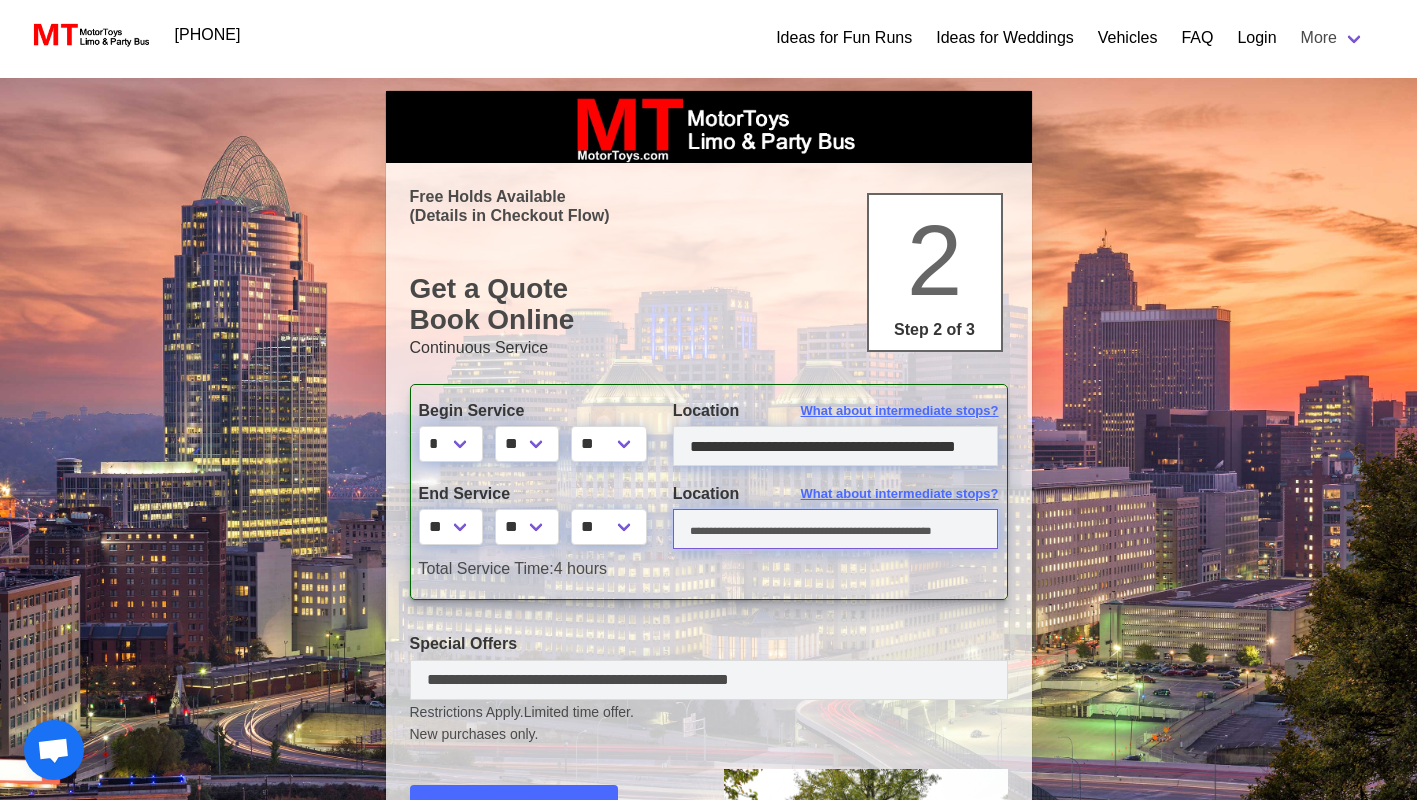 click at bounding box center (836, 529) 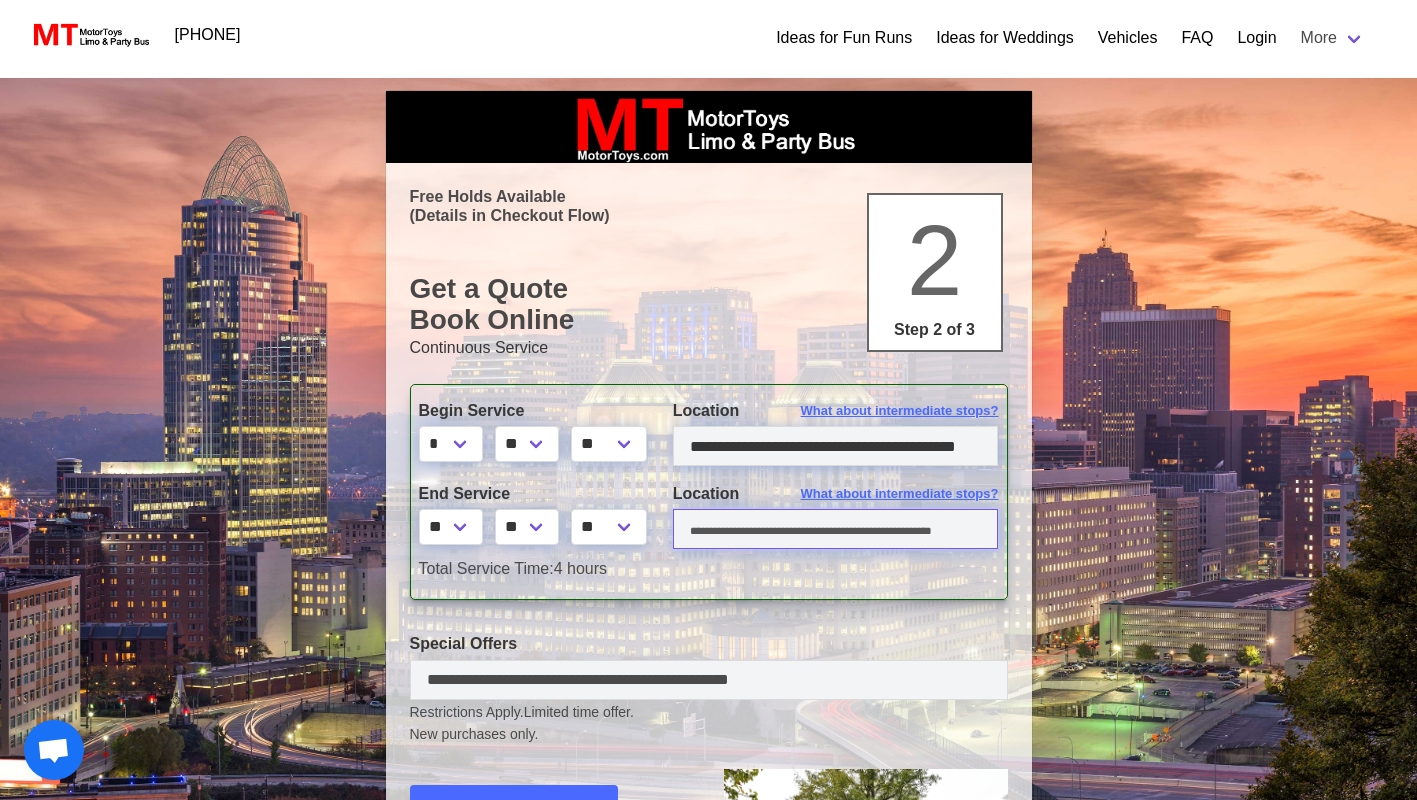 paste on "**********" 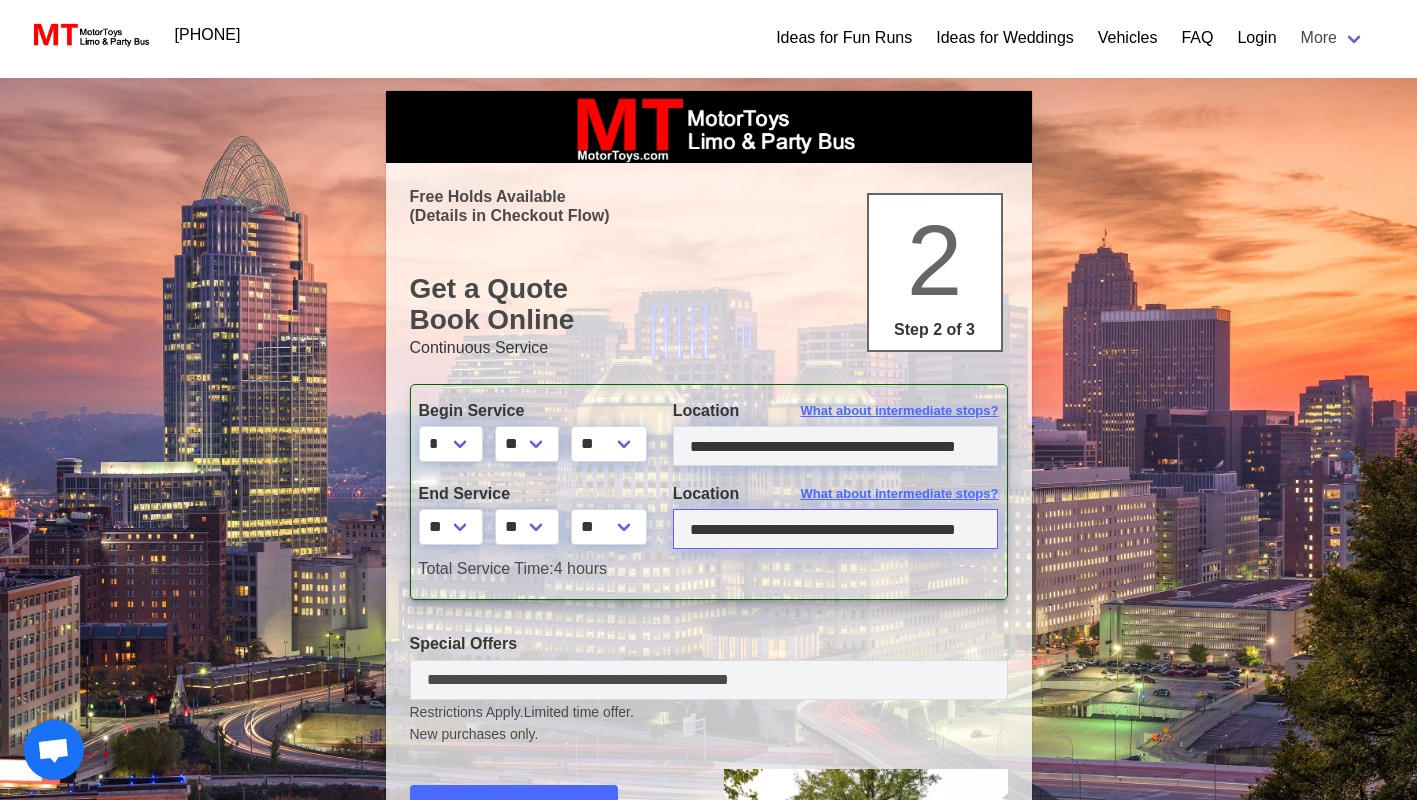 scroll, scrollTop: 0, scrollLeft: 34, axis: horizontal 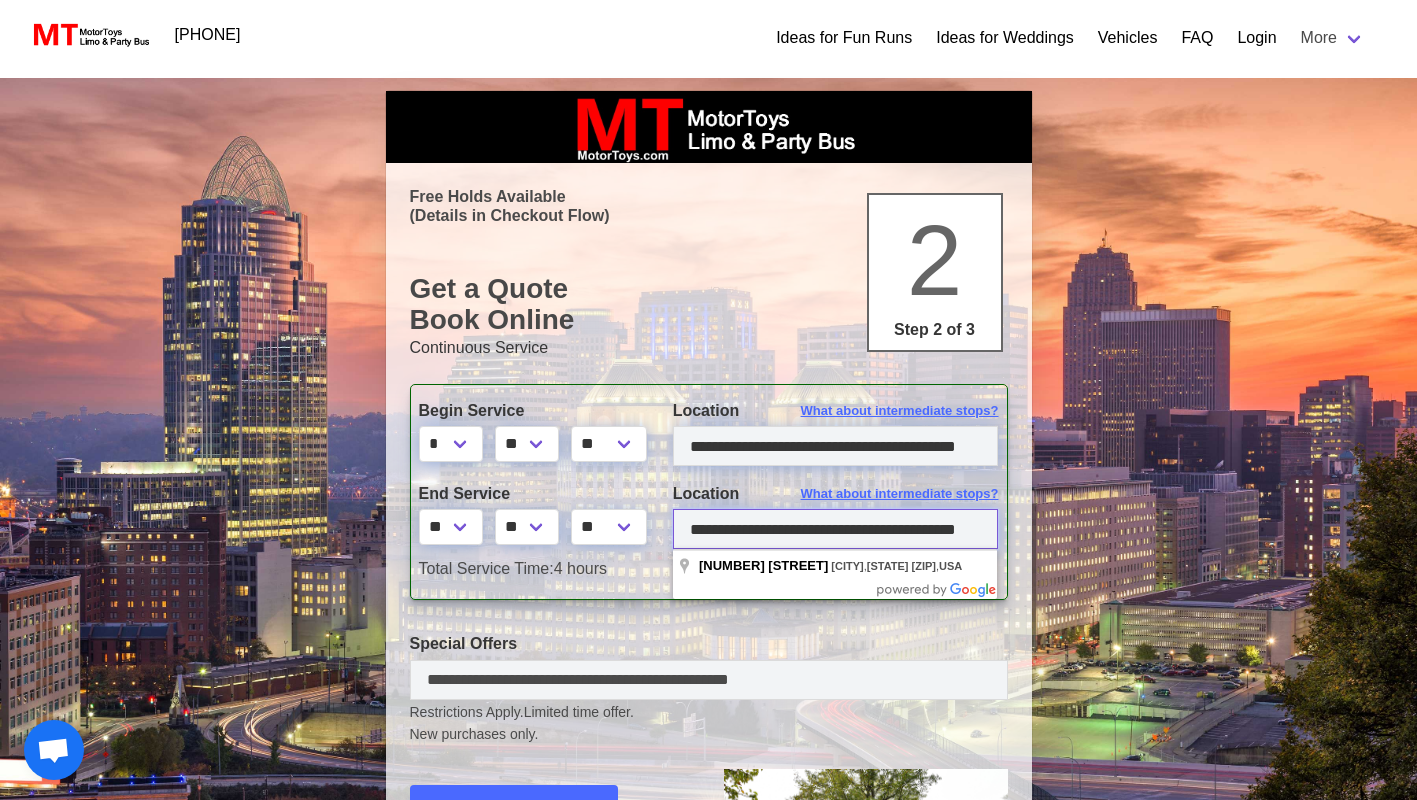 type on "**********" 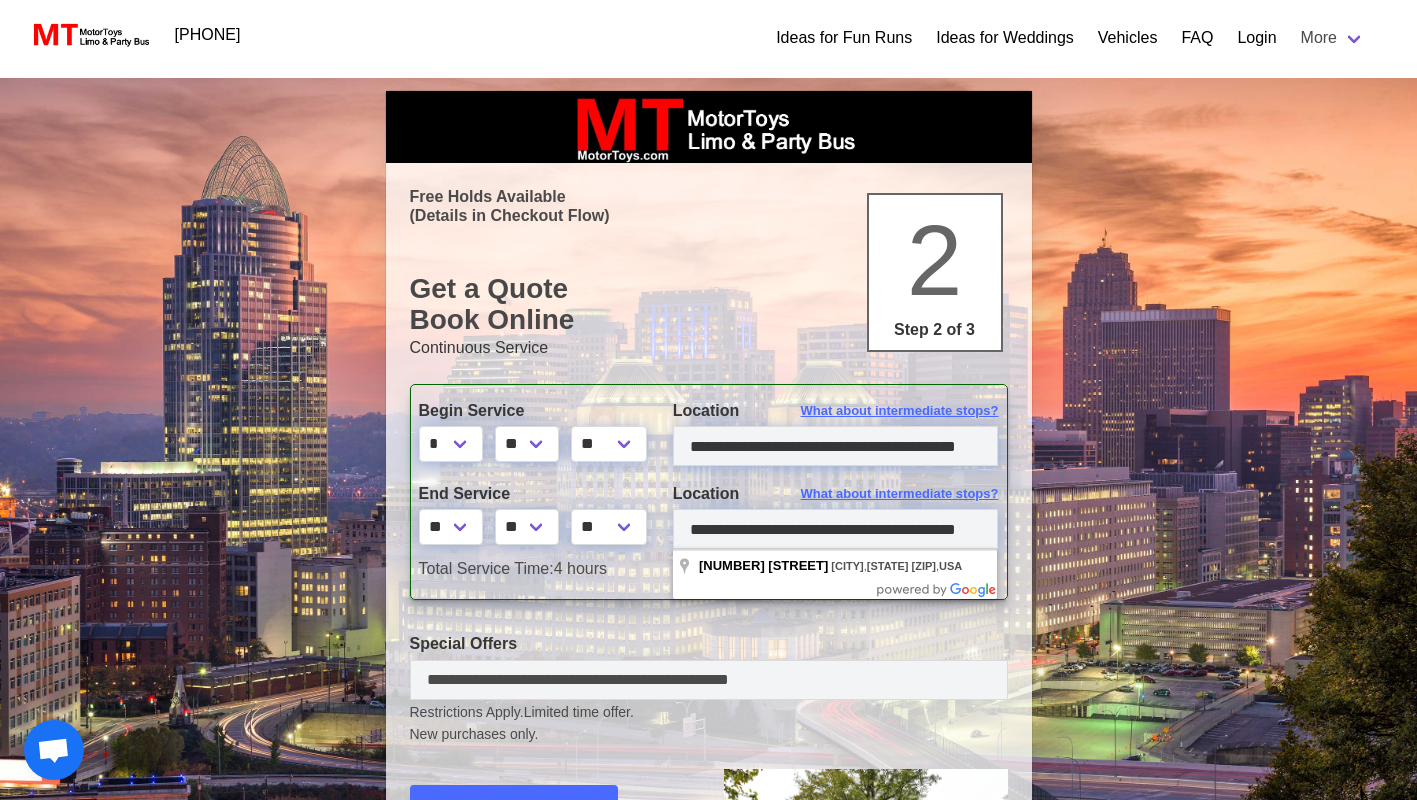 click on "Search Criteria     From:
[DAY], [MONTH]-[DAY]-[YEAR] [TIME][AMPM]
To:
[DAY], [MONTH]-[DAY]-[YEAR] [TIME][AMPM]
Duration:
[DURATION]
First Pickup:
[NUMBER] [STREET], [CITY], [STATE]
Last Drop:
Change date, duration, or start time
24/7/365  Live  real time quotes, availability, reservations, & changes.   Industry Exclusive.  Here’s what is still available…            Free Holds Available (Details in Checkout Flow)
Get a Quote  Book Online
2   Step 2 of 3   Continuous Service           Begin Service   * * * * * * * * * ** ** **   **" at bounding box center (708, 666) 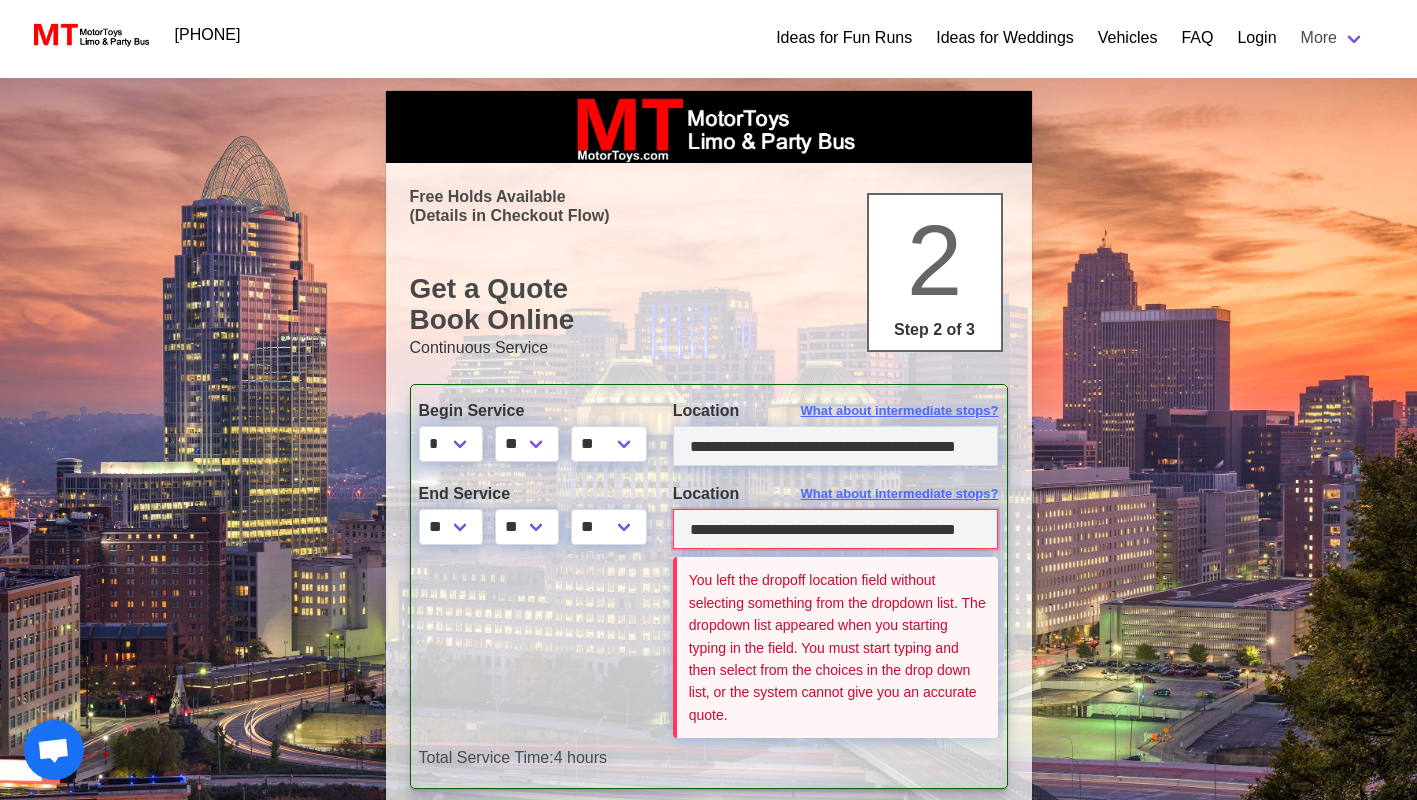 click on "**********" at bounding box center (836, 529) 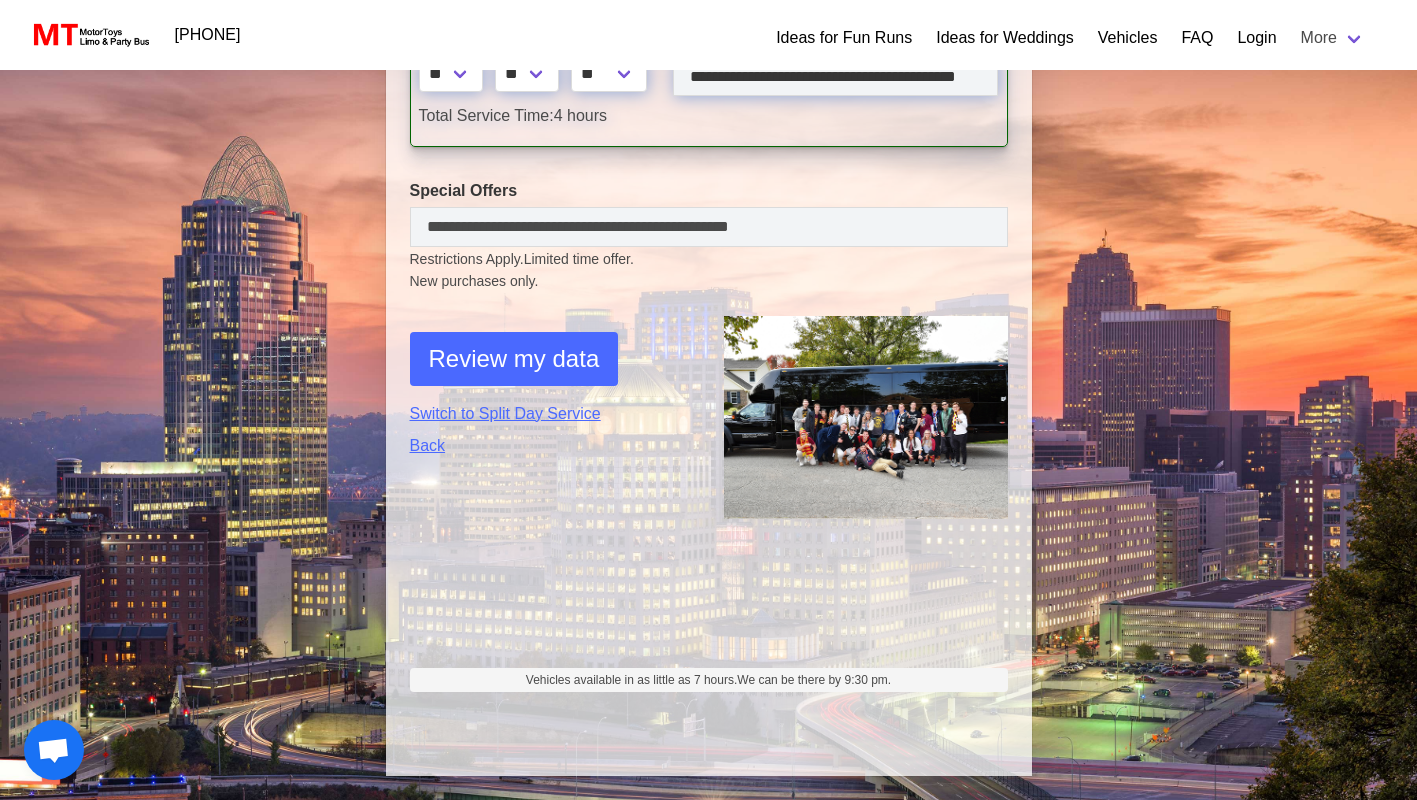 scroll, scrollTop: 454, scrollLeft: 0, axis: vertical 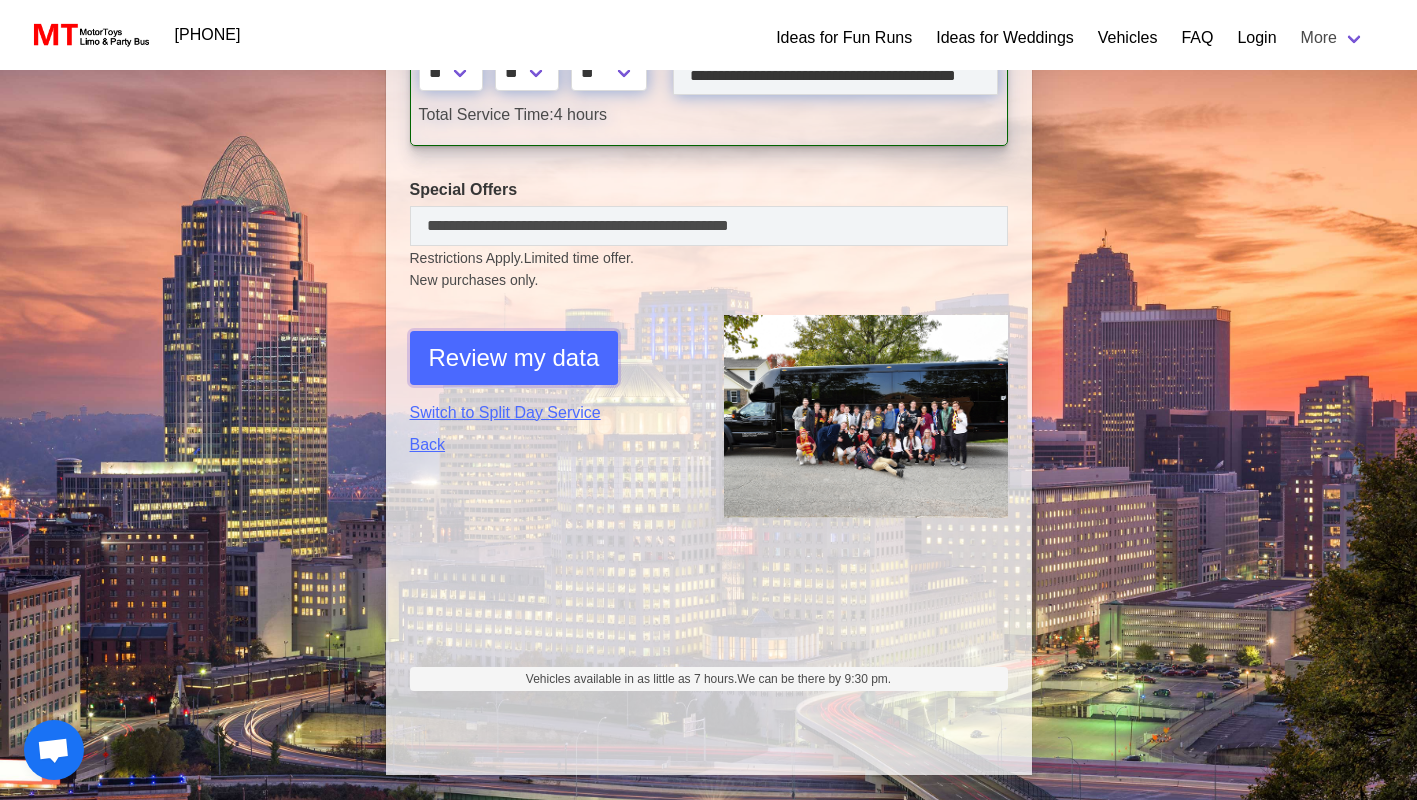 click on "Review my data" at bounding box center [514, 358] 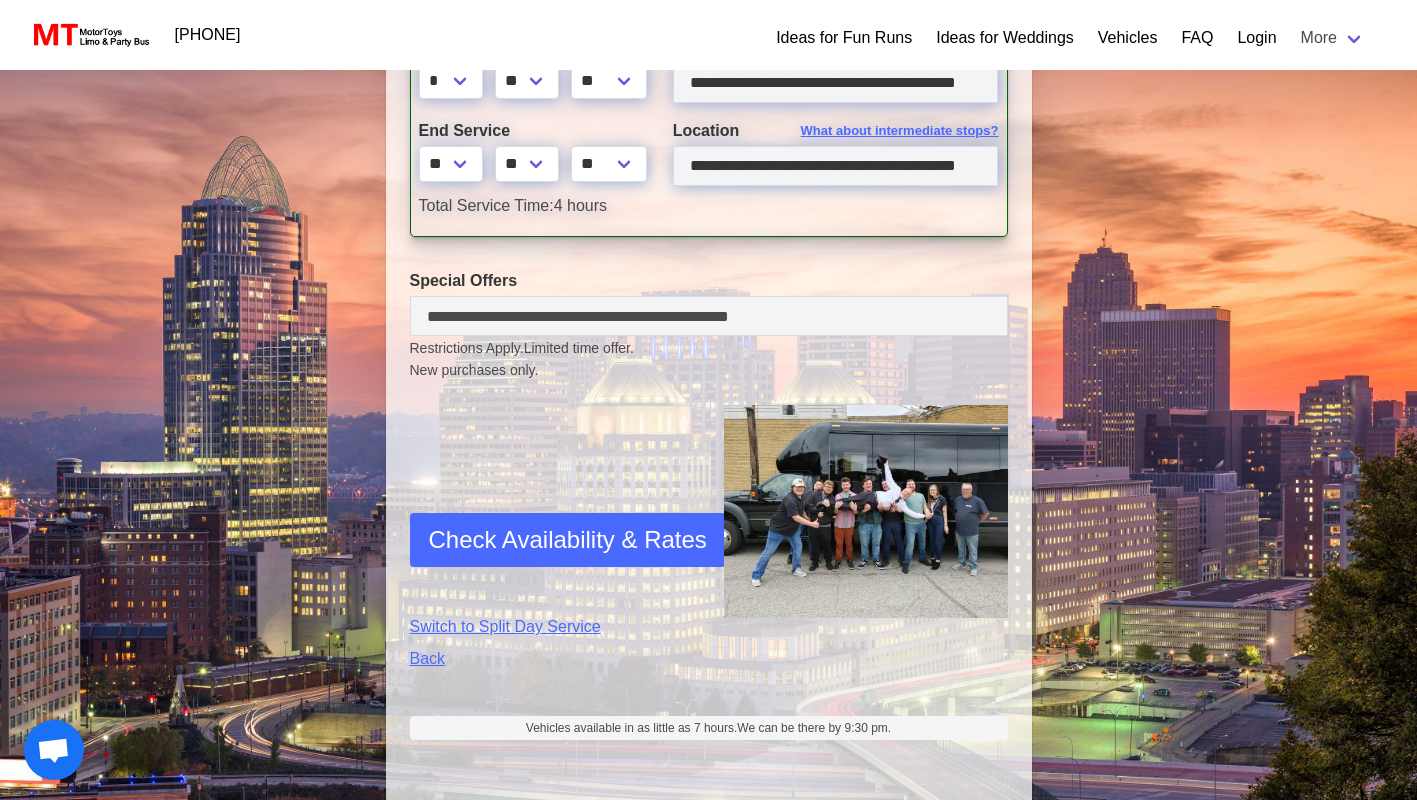 scroll, scrollTop: 598, scrollLeft: 0, axis: vertical 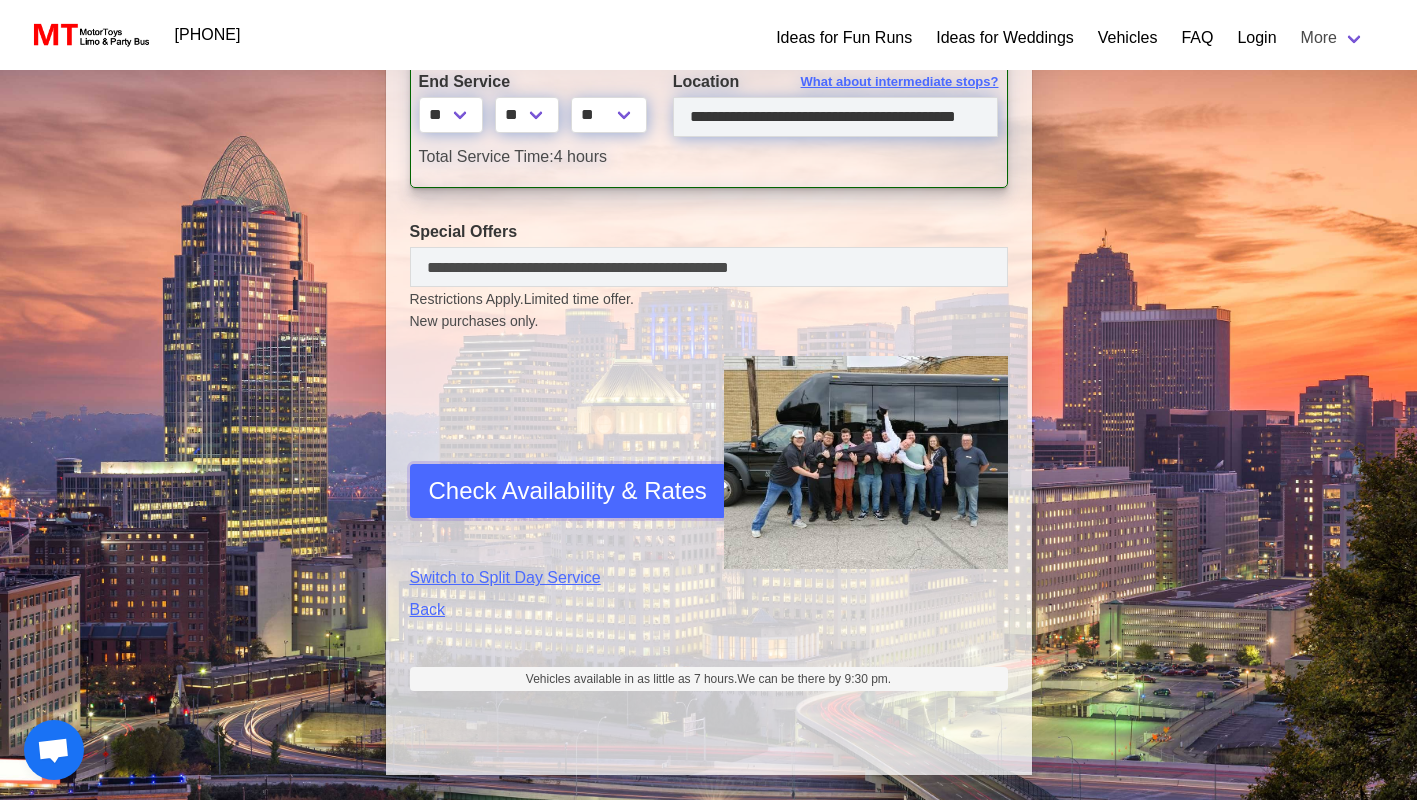 click on "Check Availability & Rates" at bounding box center [568, 491] 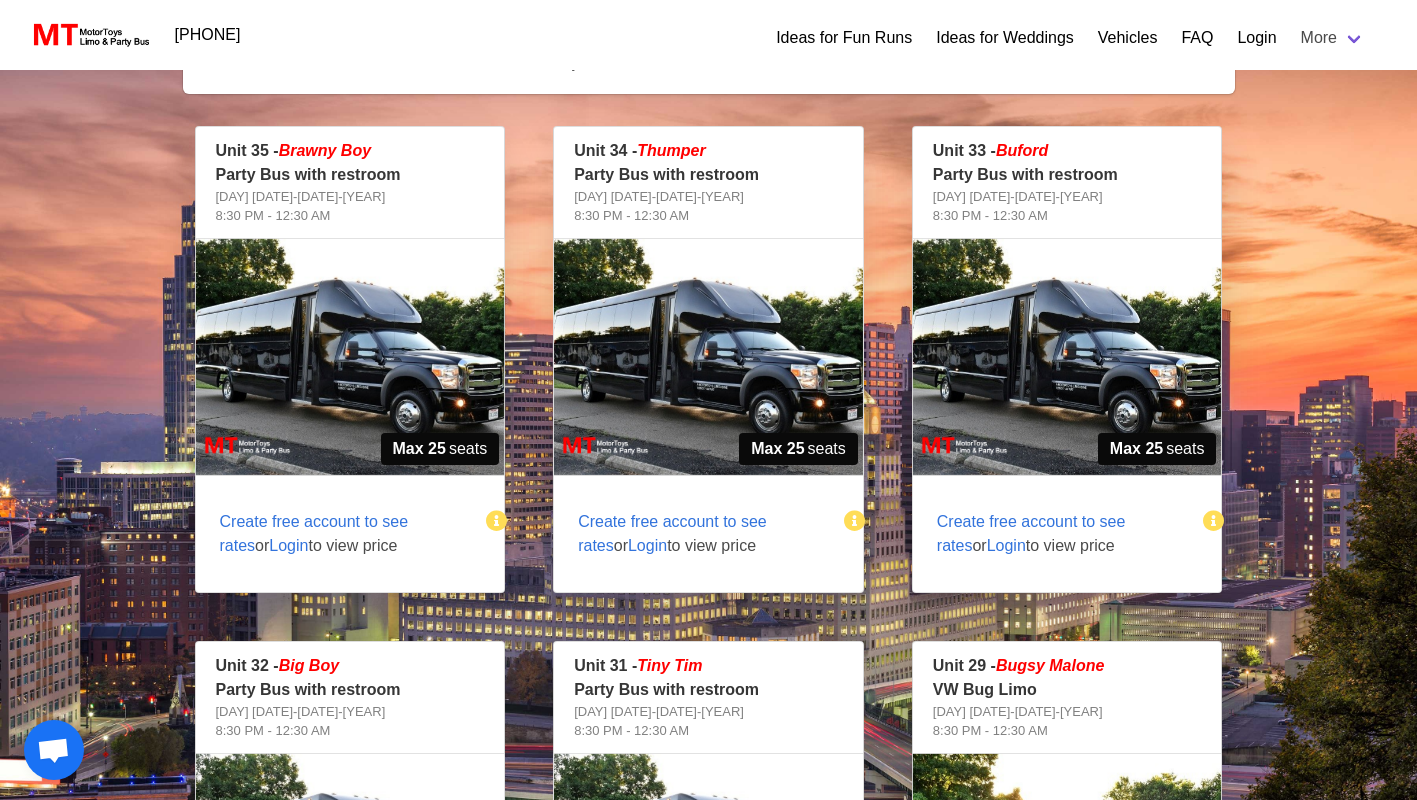 scroll, scrollTop: 230, scrollLeft: 0, axis: vertical 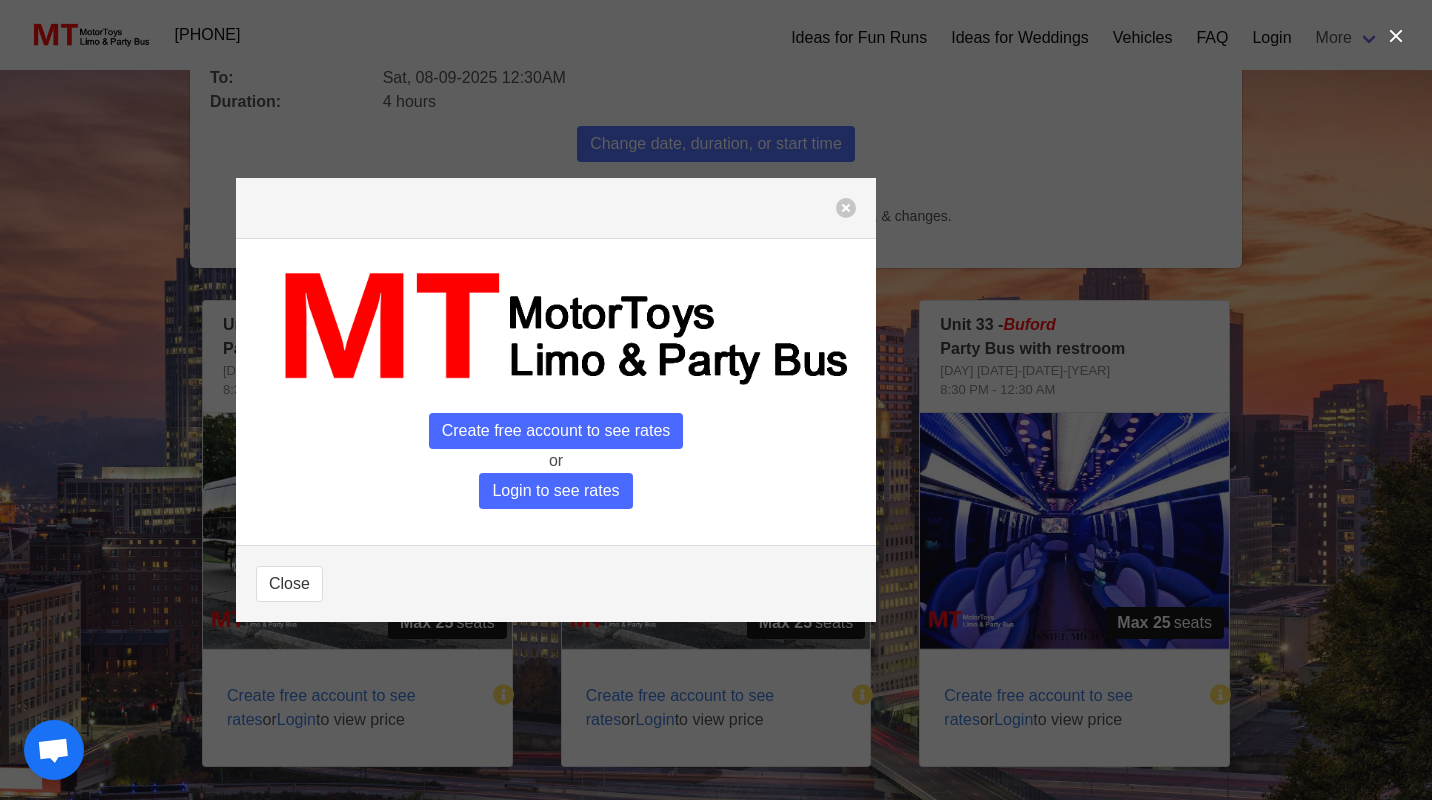 click on "Login to see rates" at bounding box center (556, 431) 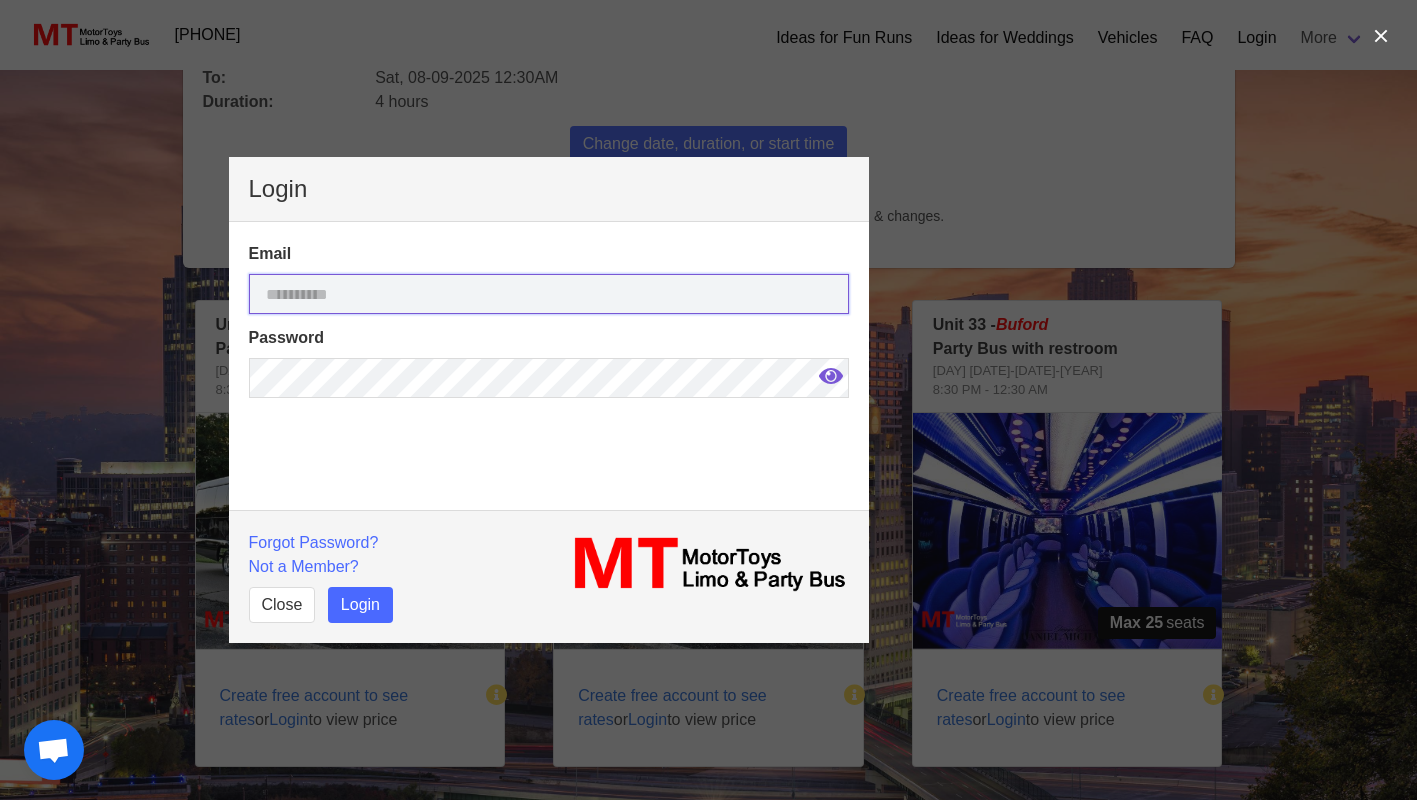 click at bounding box center (549, 294) 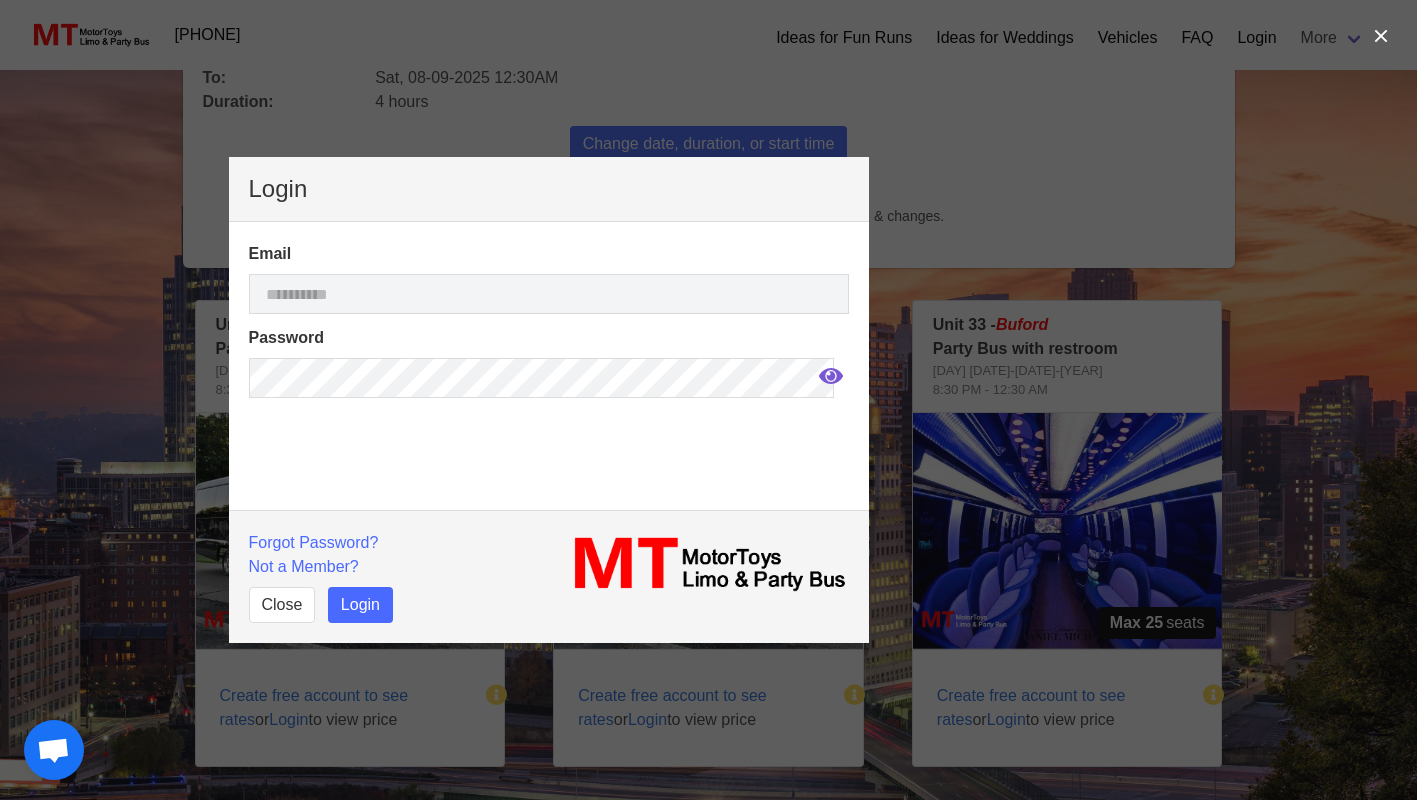 click on "Login     [EMAIL]             Password               Forgot Password?   Not a Member?
Close
Login" at bounding box center [709, 400] 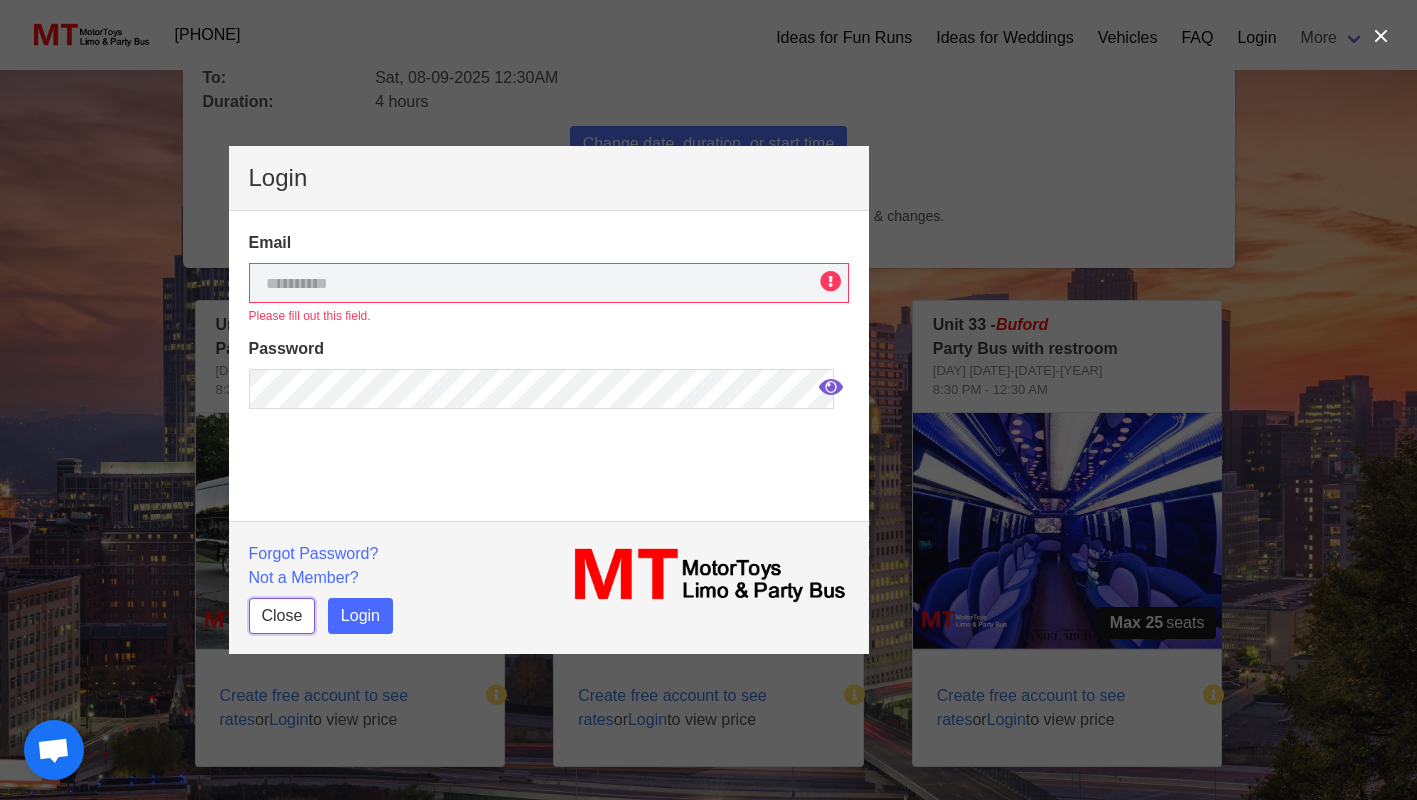 click on "Close" at bounding box center [282, 616] 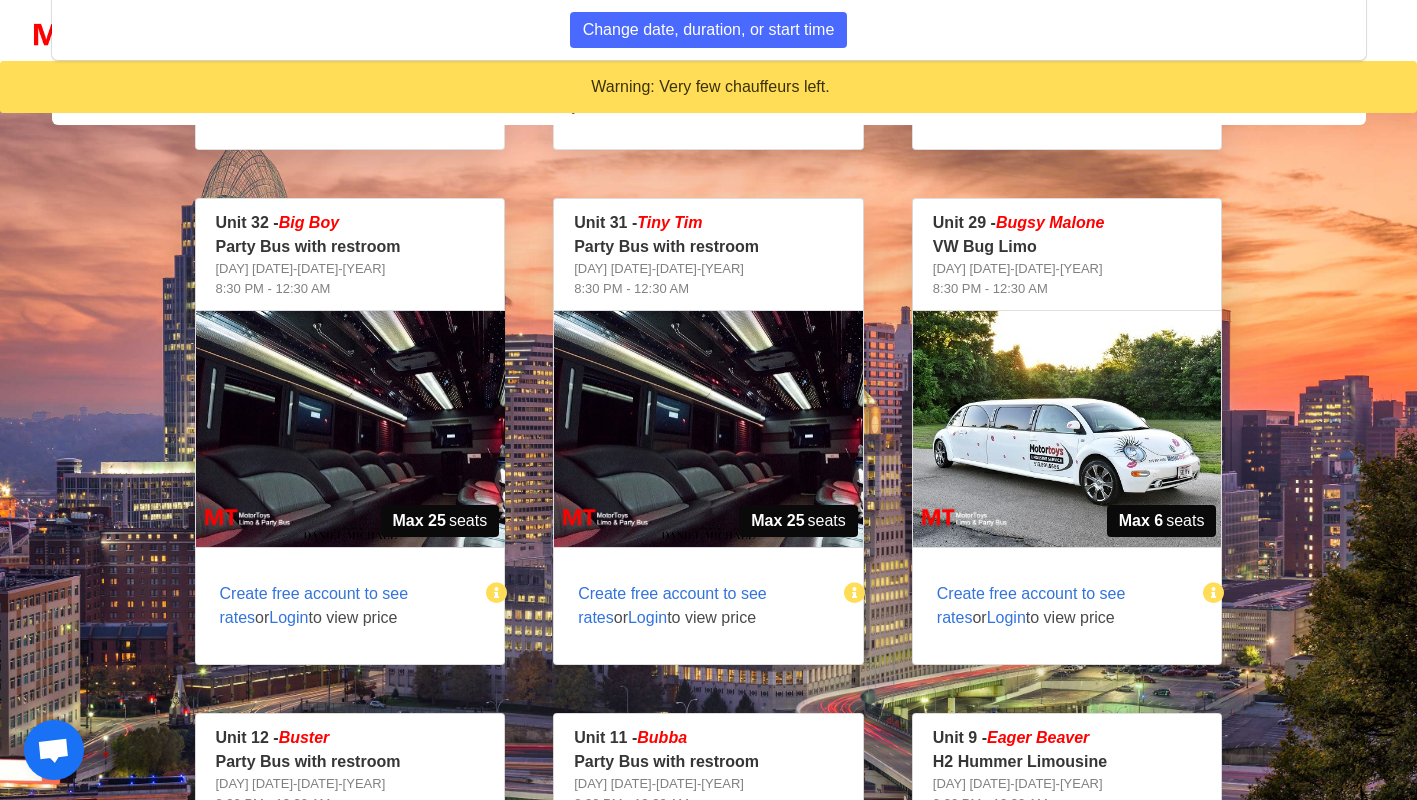 scroll, scrollTop: 630, scrollLeft: 0, axis: vertical 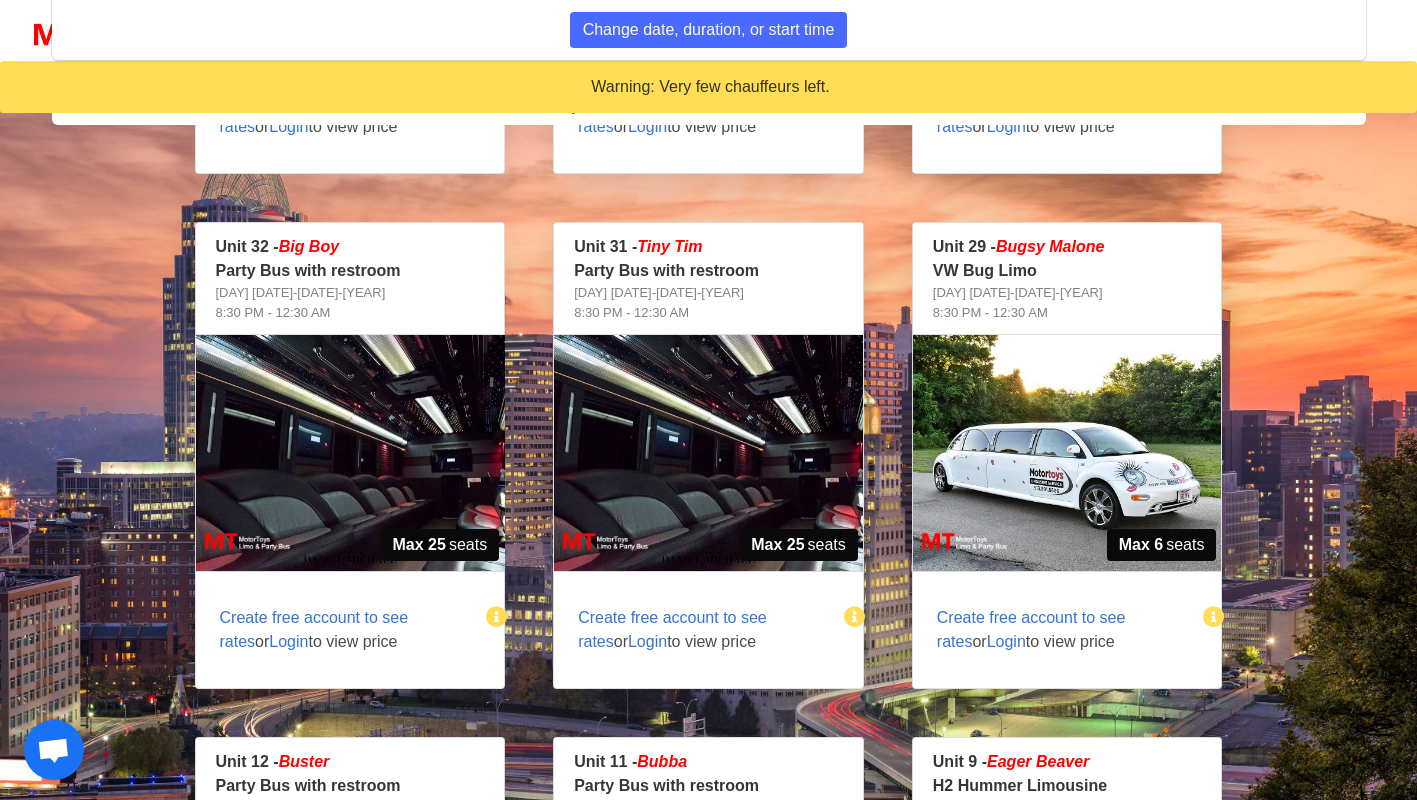 click at bounding box center [350, -62] 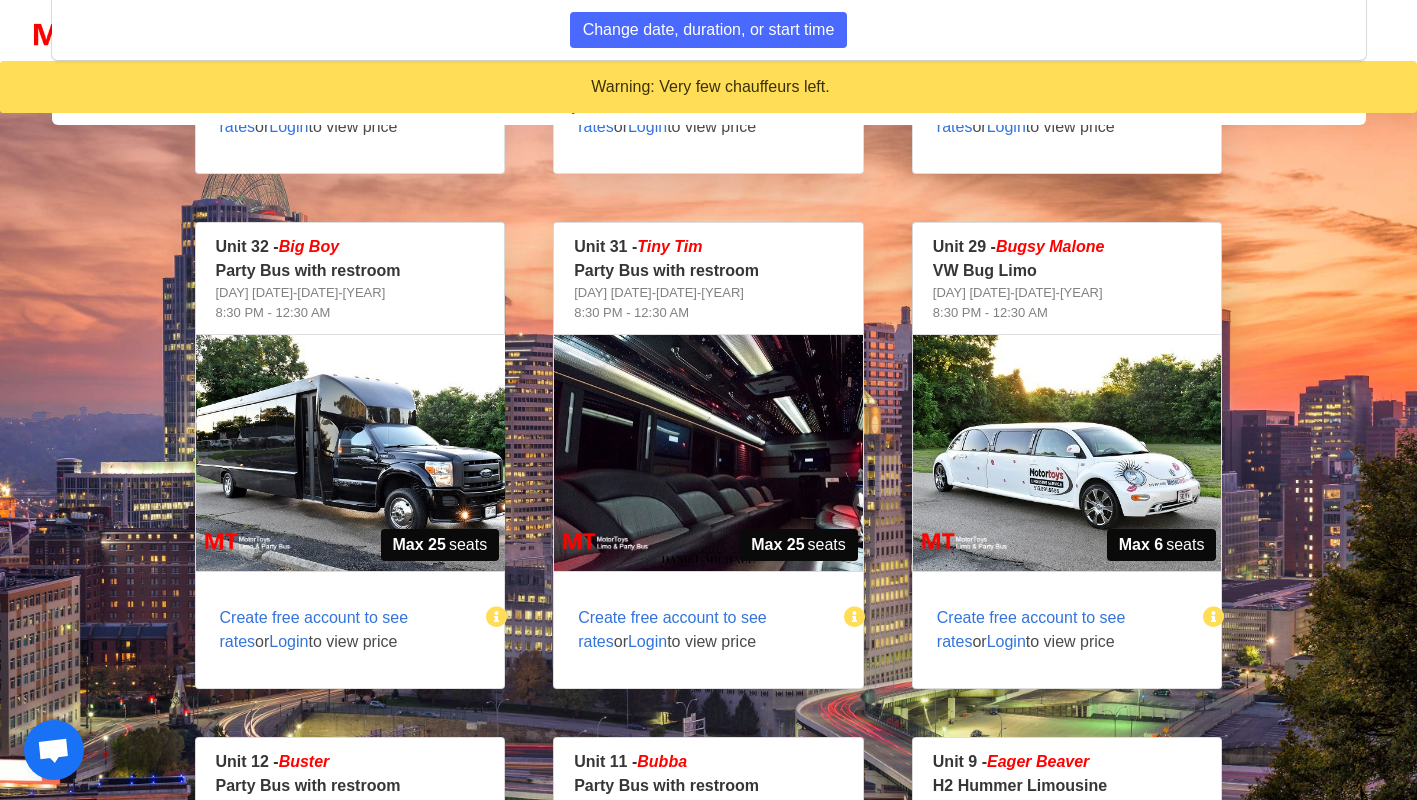 click on "Create free account to see rates" at bounding box center [314, 114] 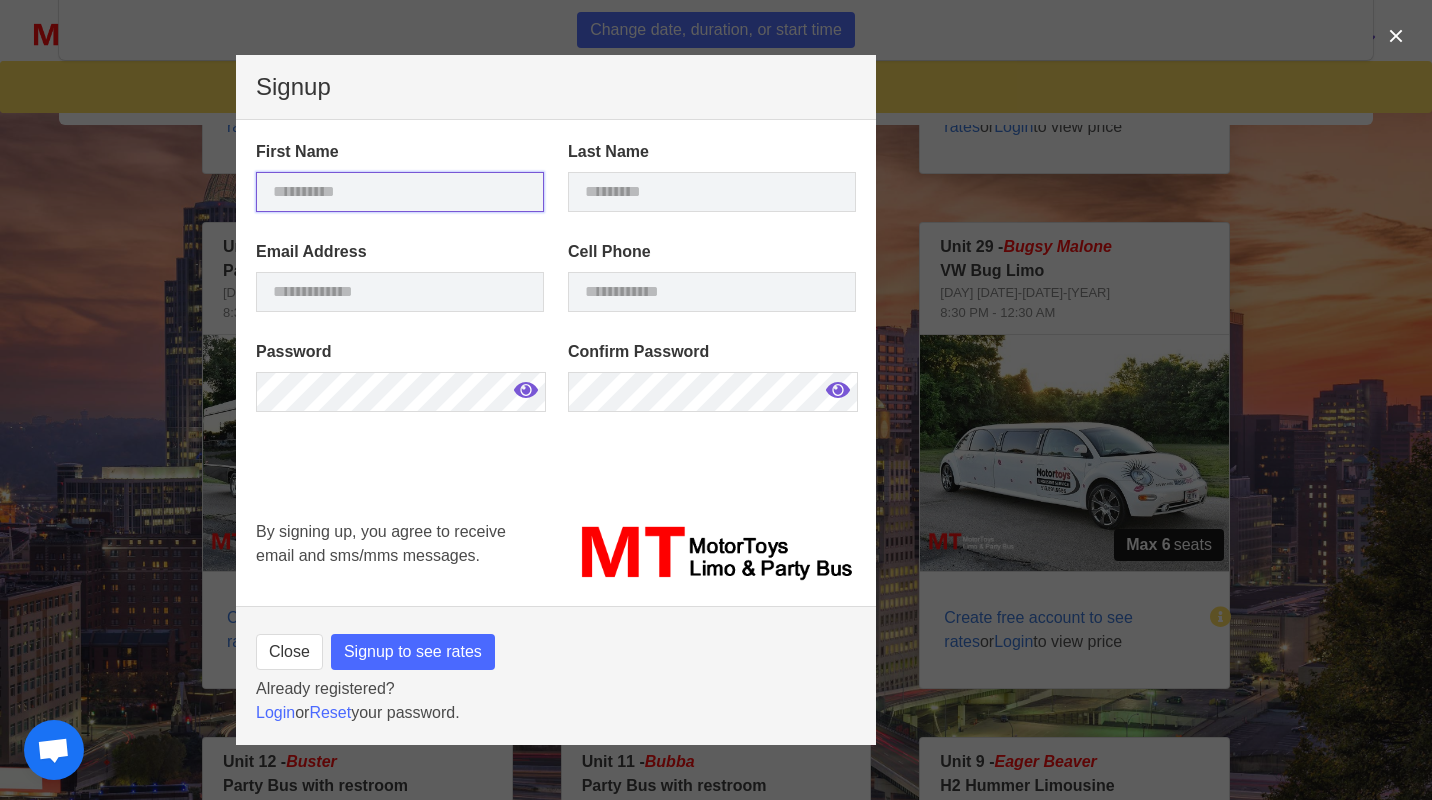 click at bounding box center [400, 192] 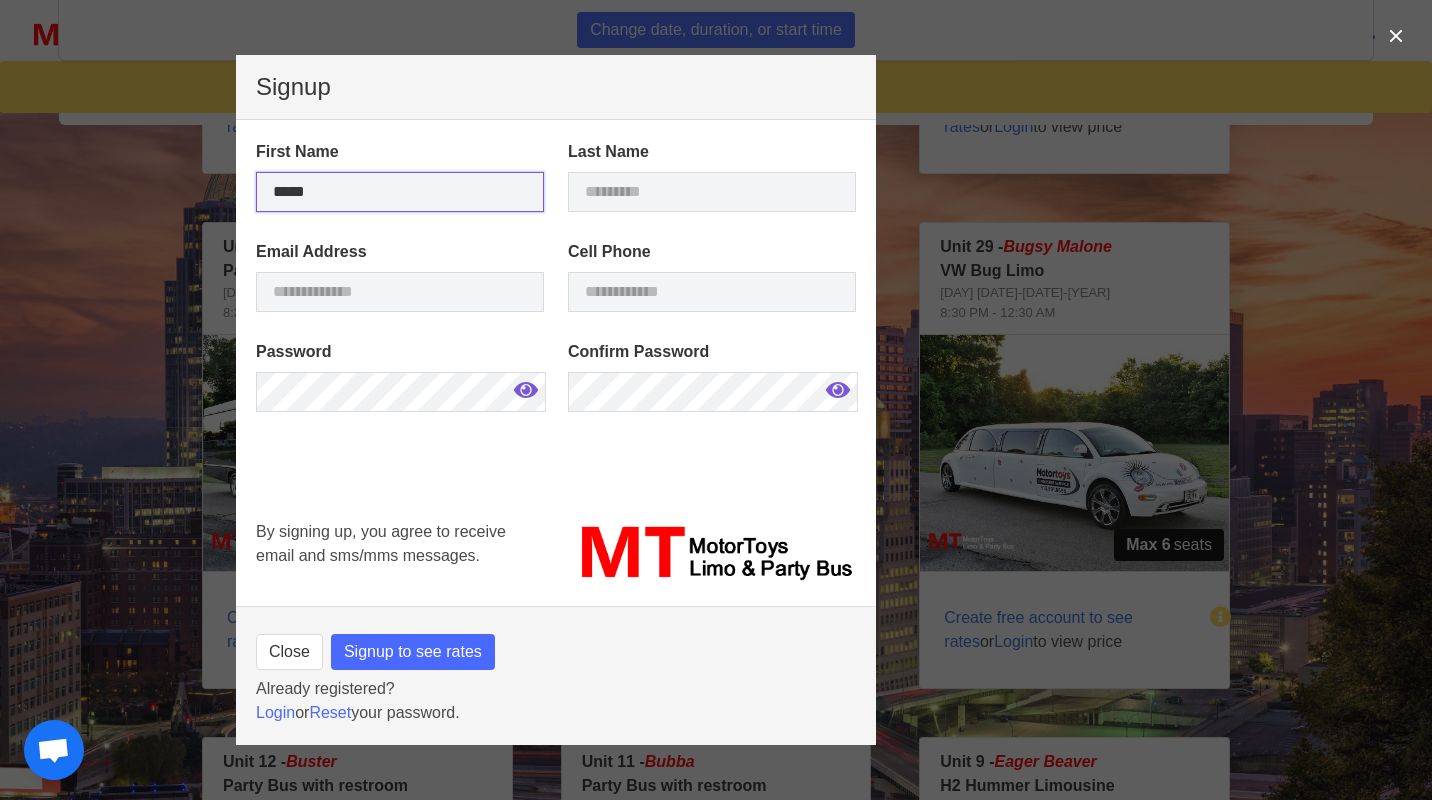 type on "*****" 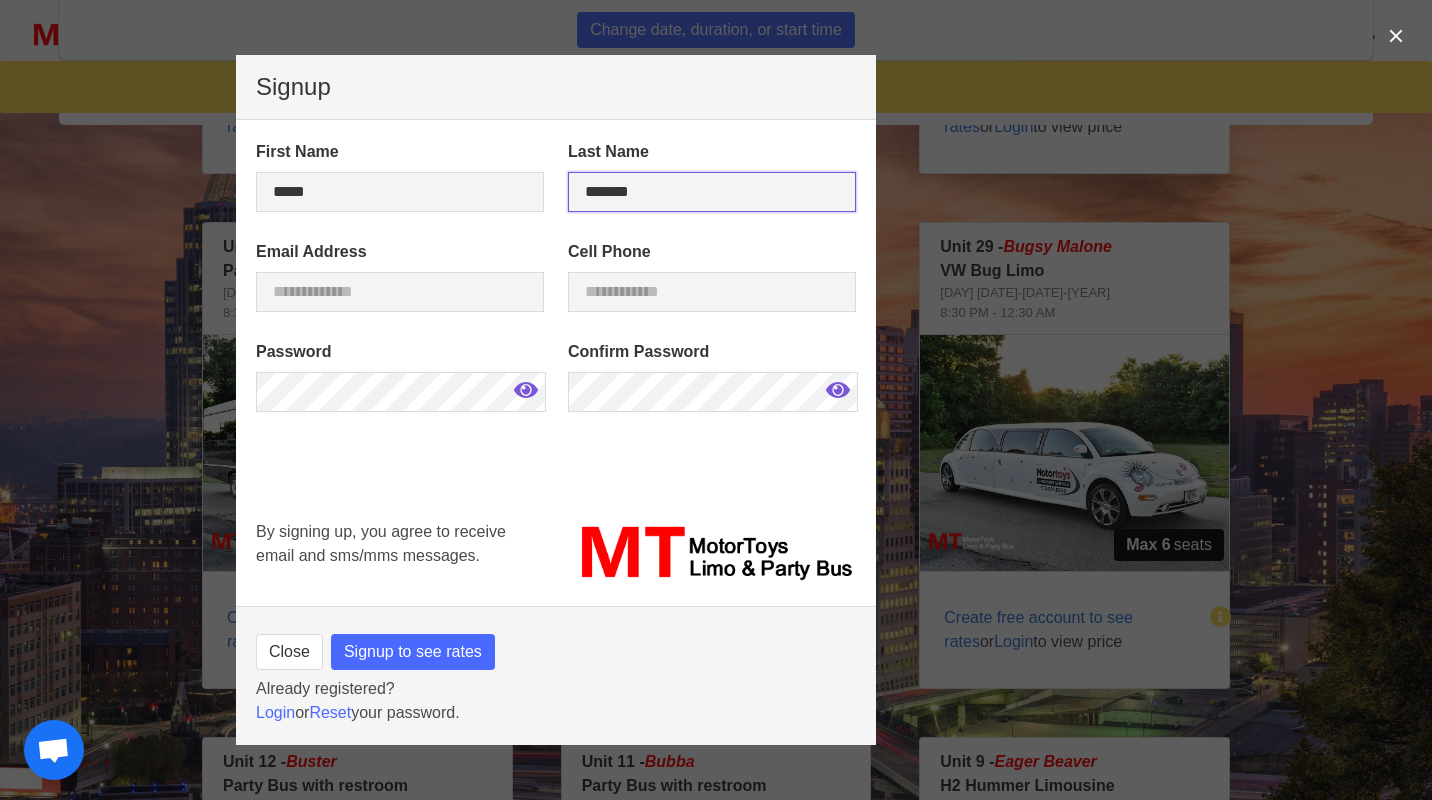 type on "*******" 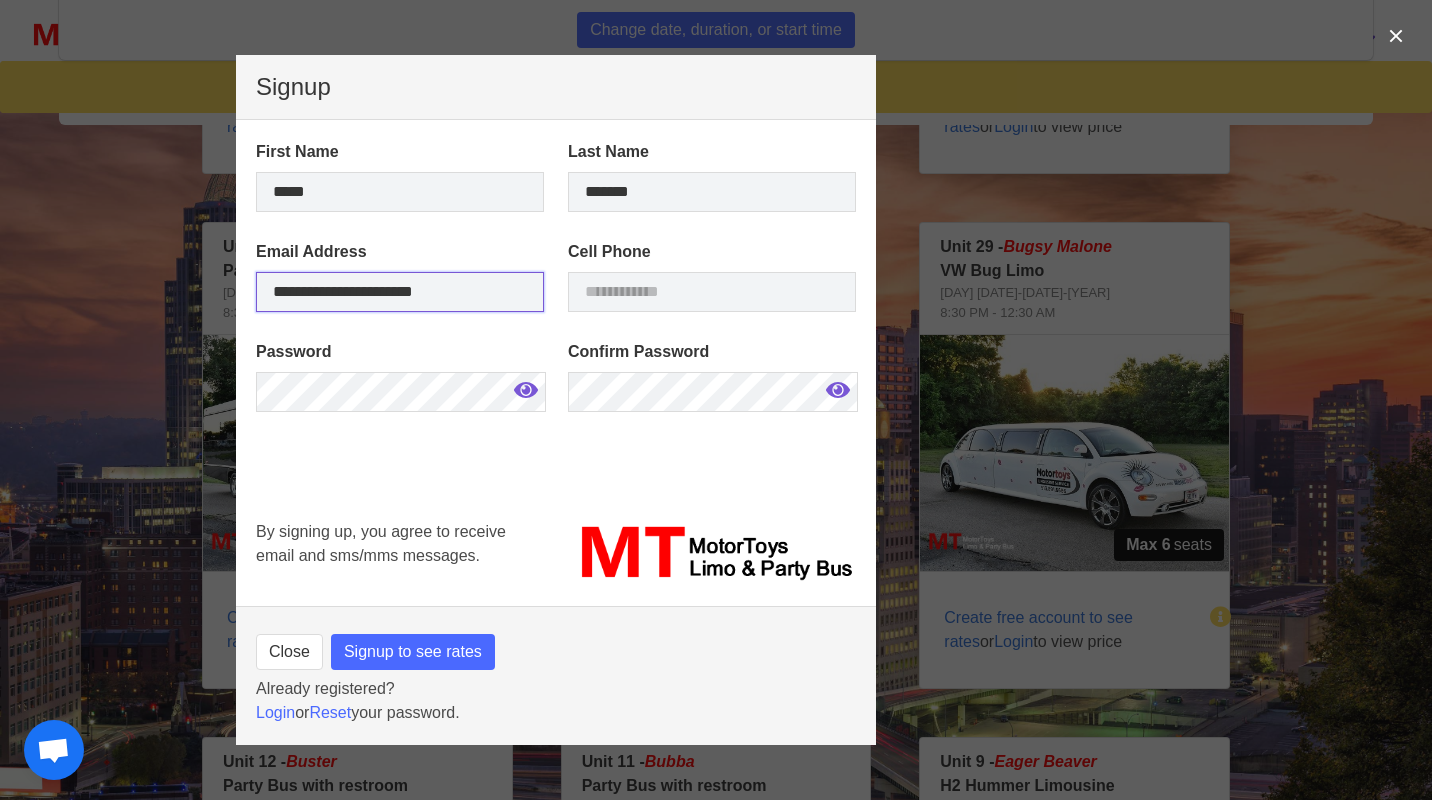 type on "**********" 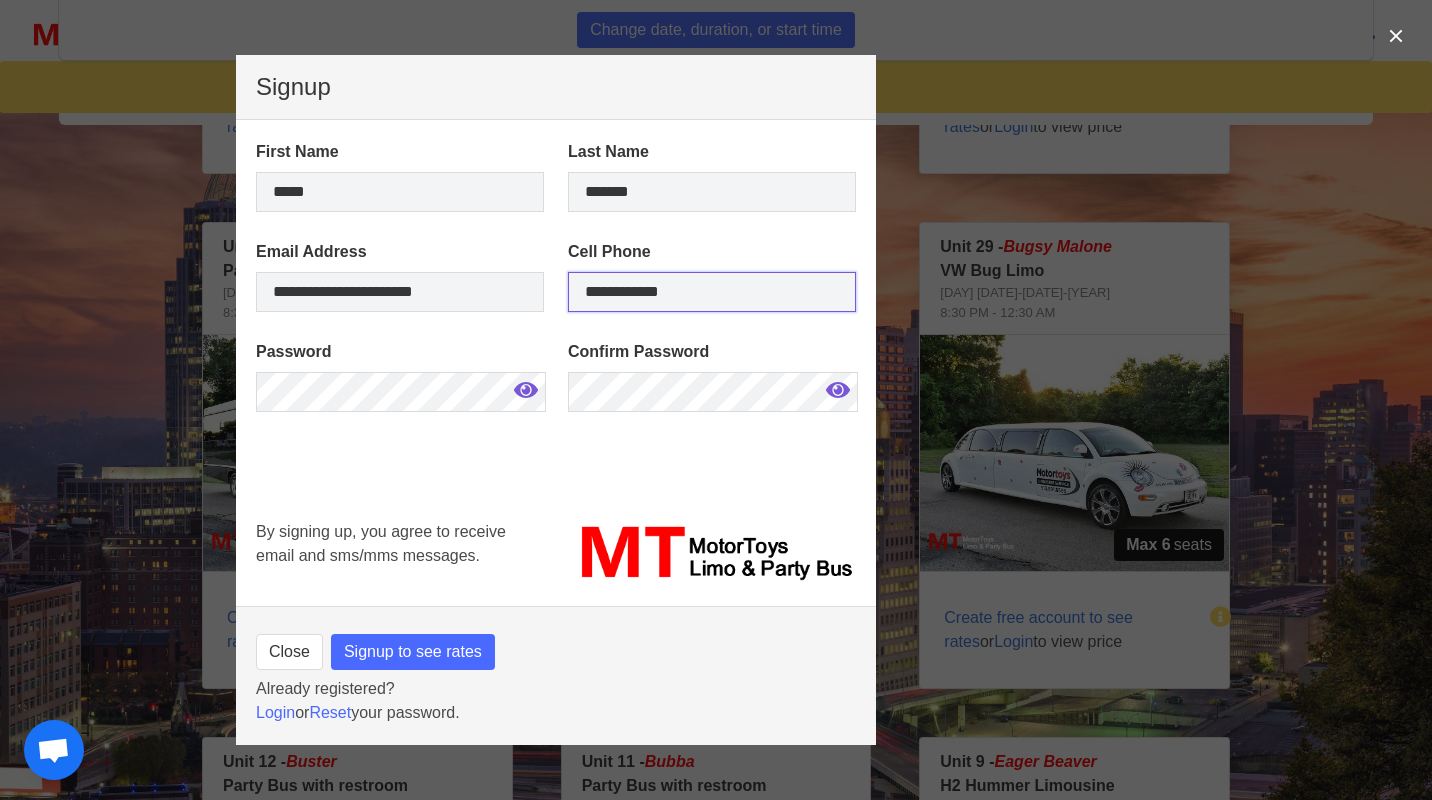 type on "**********" 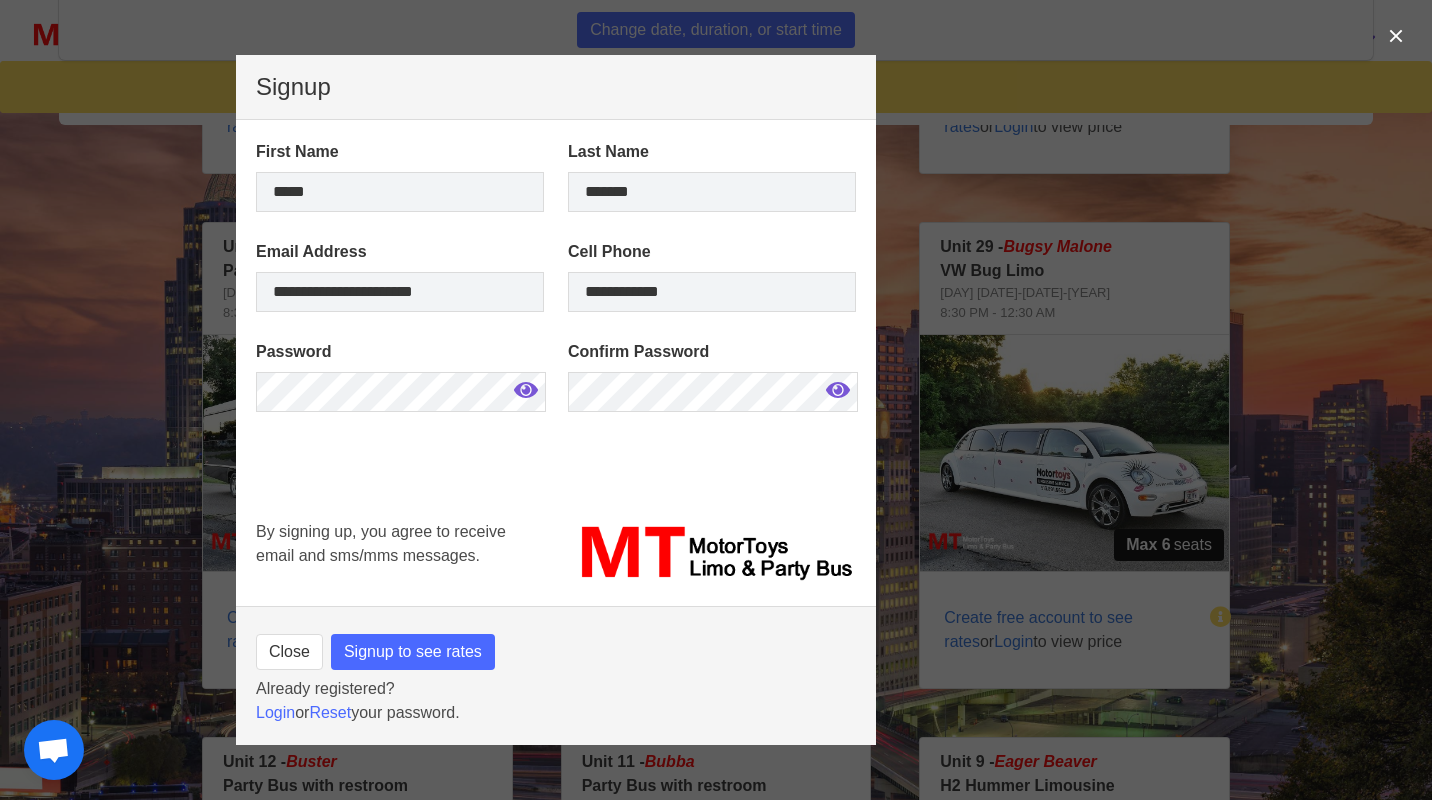 click at bounding box center [526, 390] 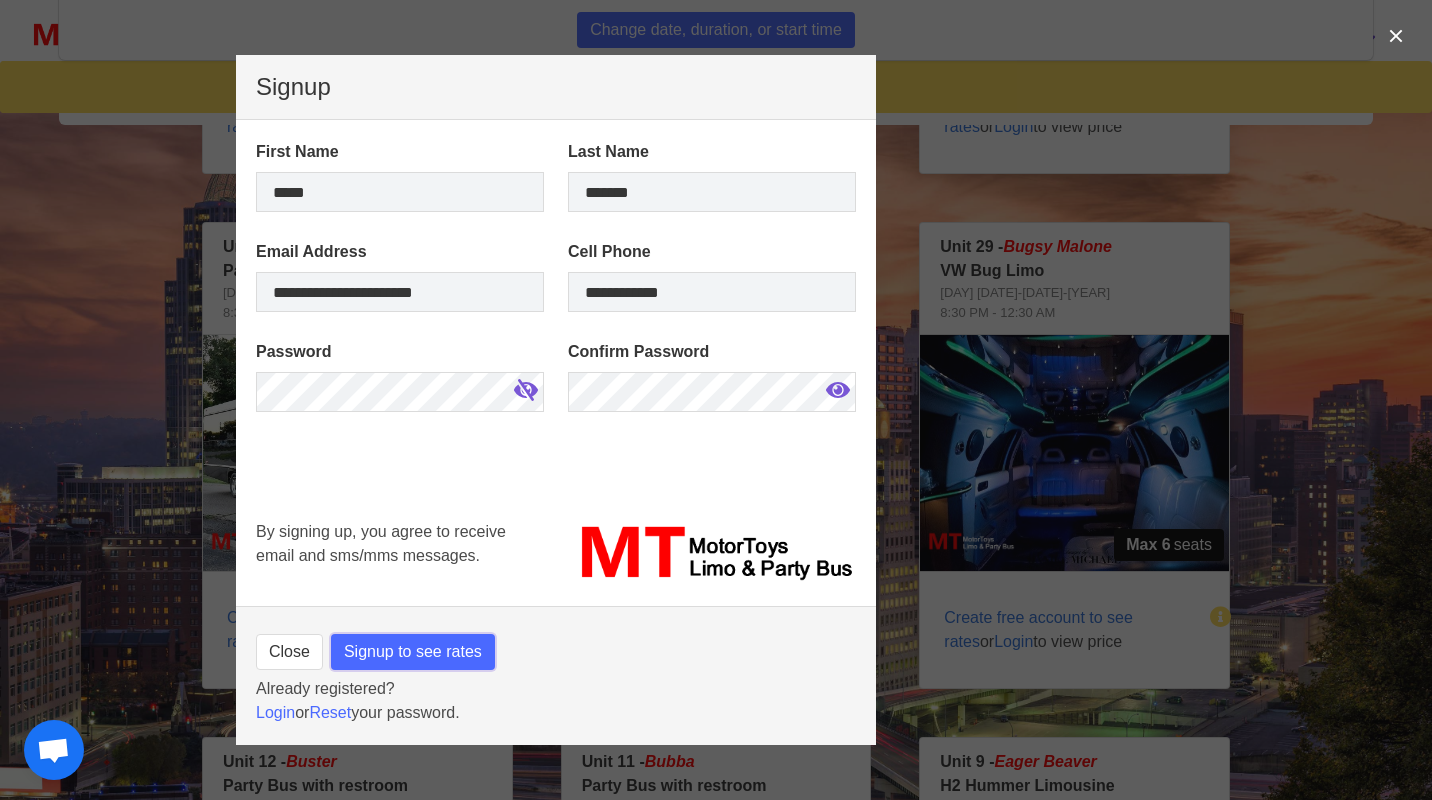 click on "Signup to see rates" at bounding box center [413, 652] 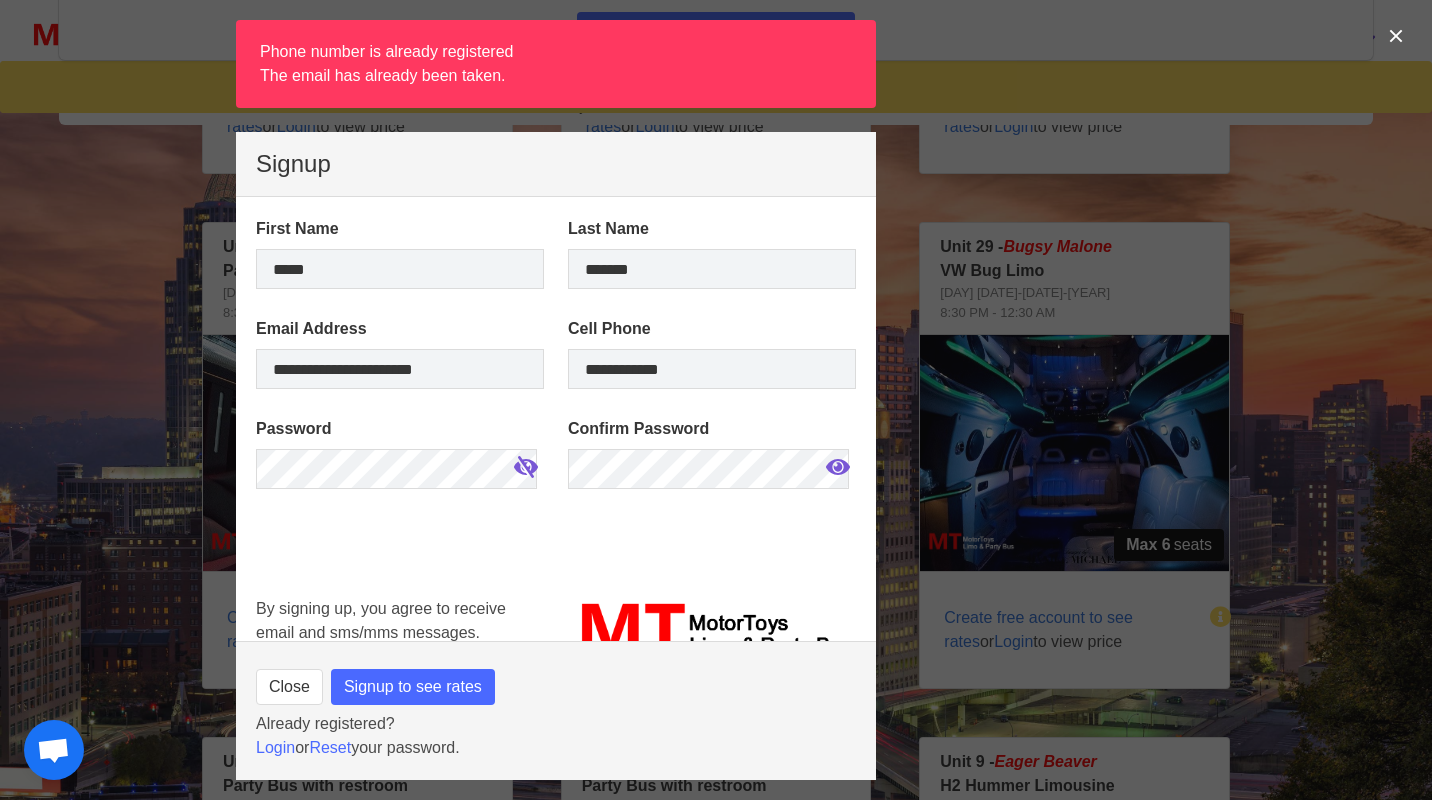 click on "Reset" at bounding box center (330, 747) 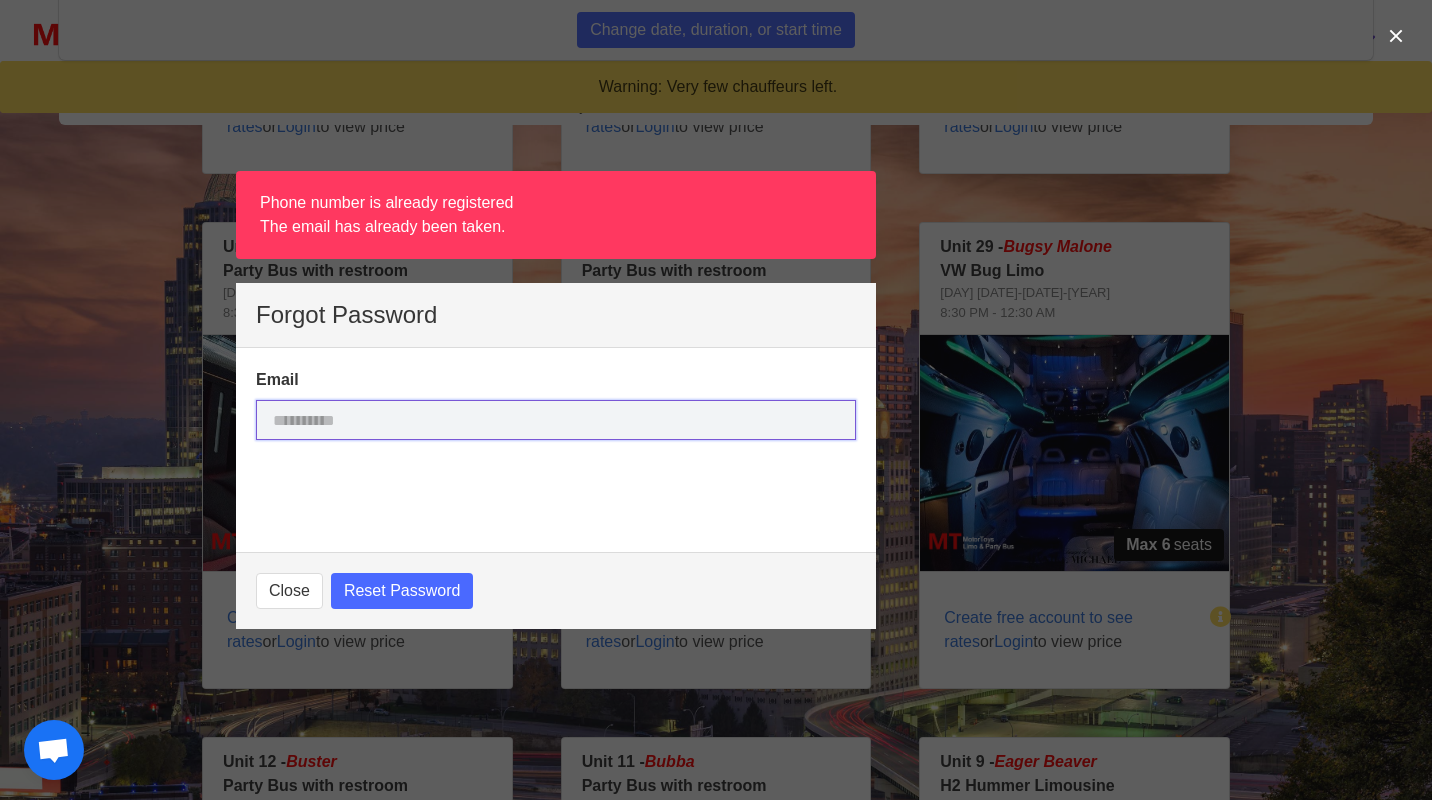 drag, startPoint x: 424, startPoint y: 427, endPoint x: 427, endPoint y: 414, distance: 13.341664 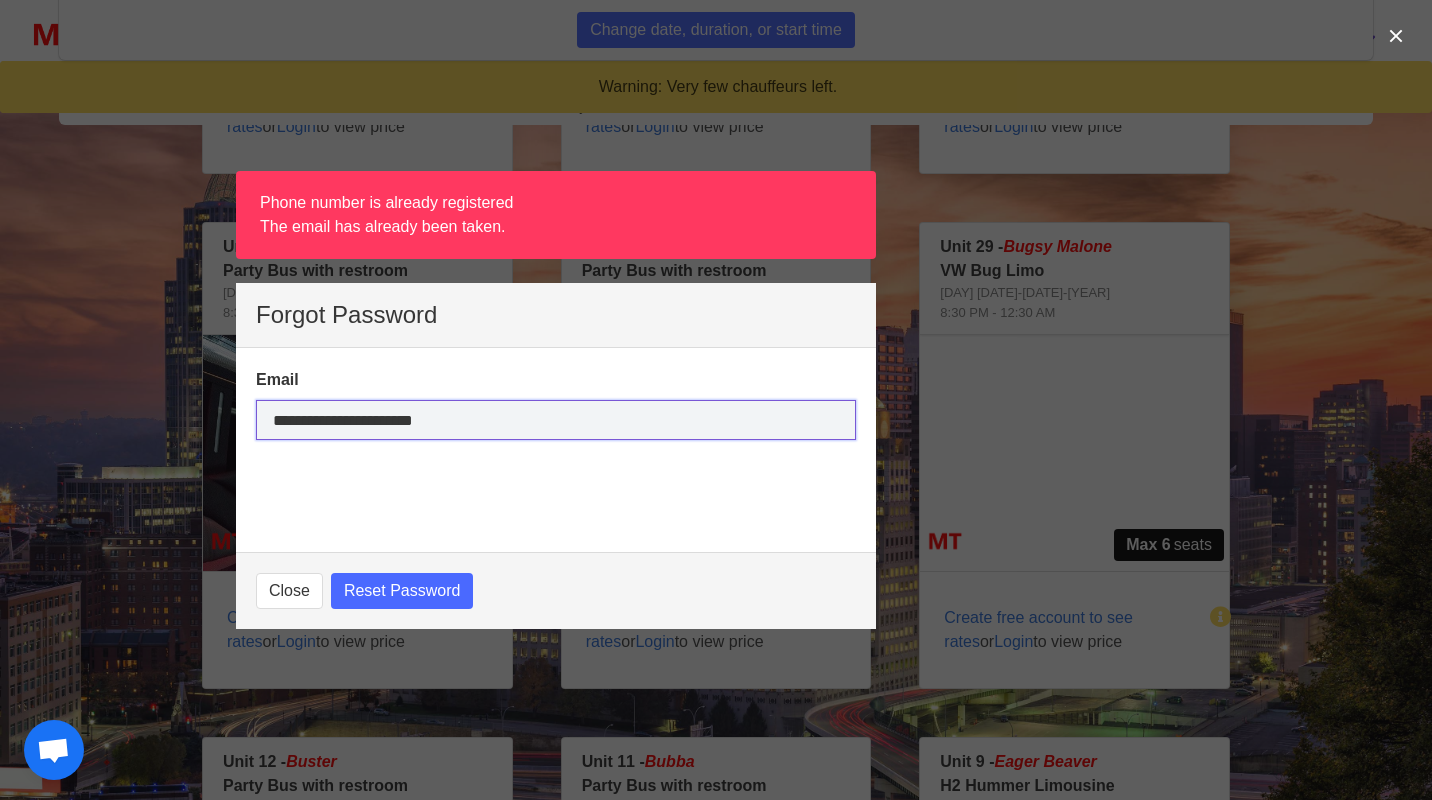 type on "**********" 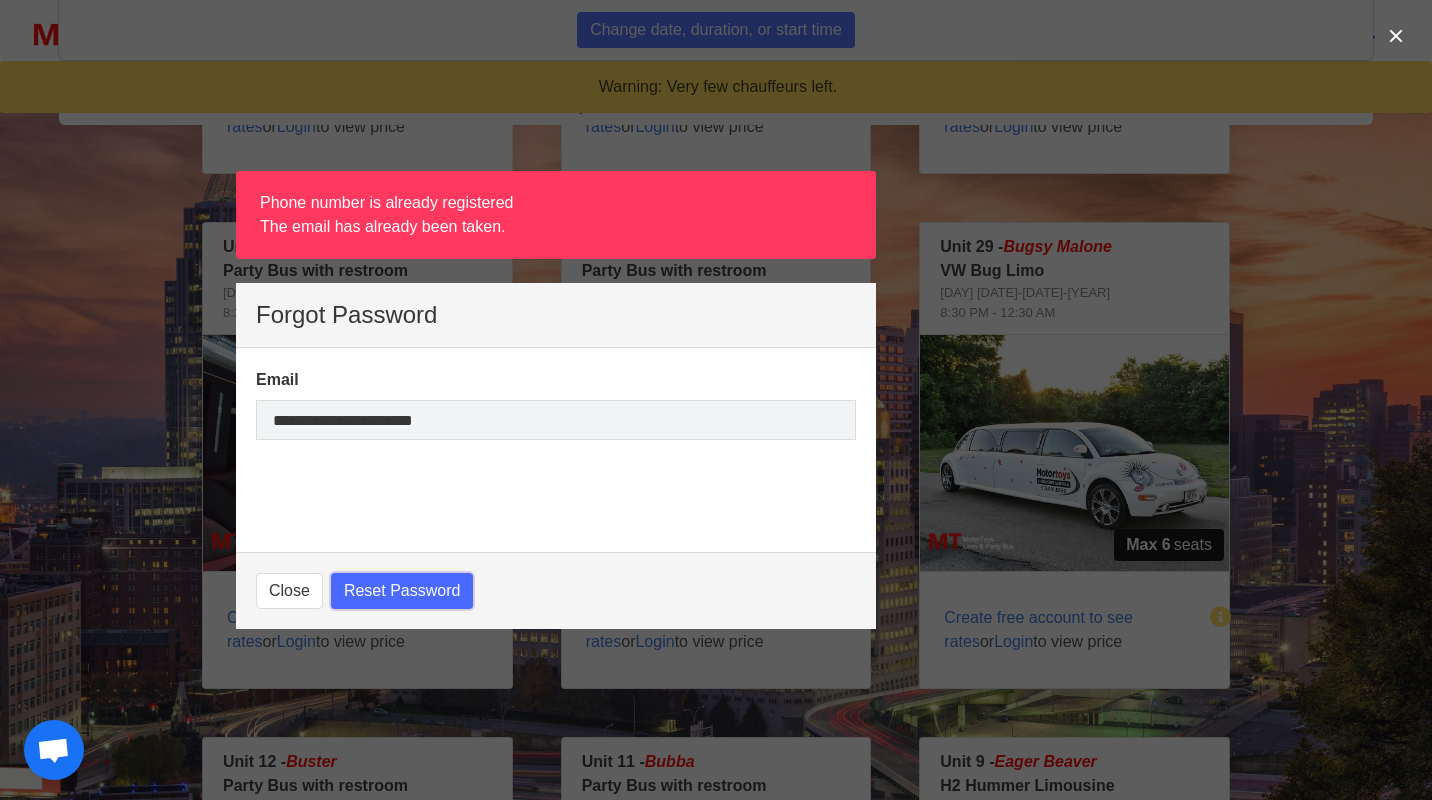click on "Reset Password" at bounding box center (402, 591) 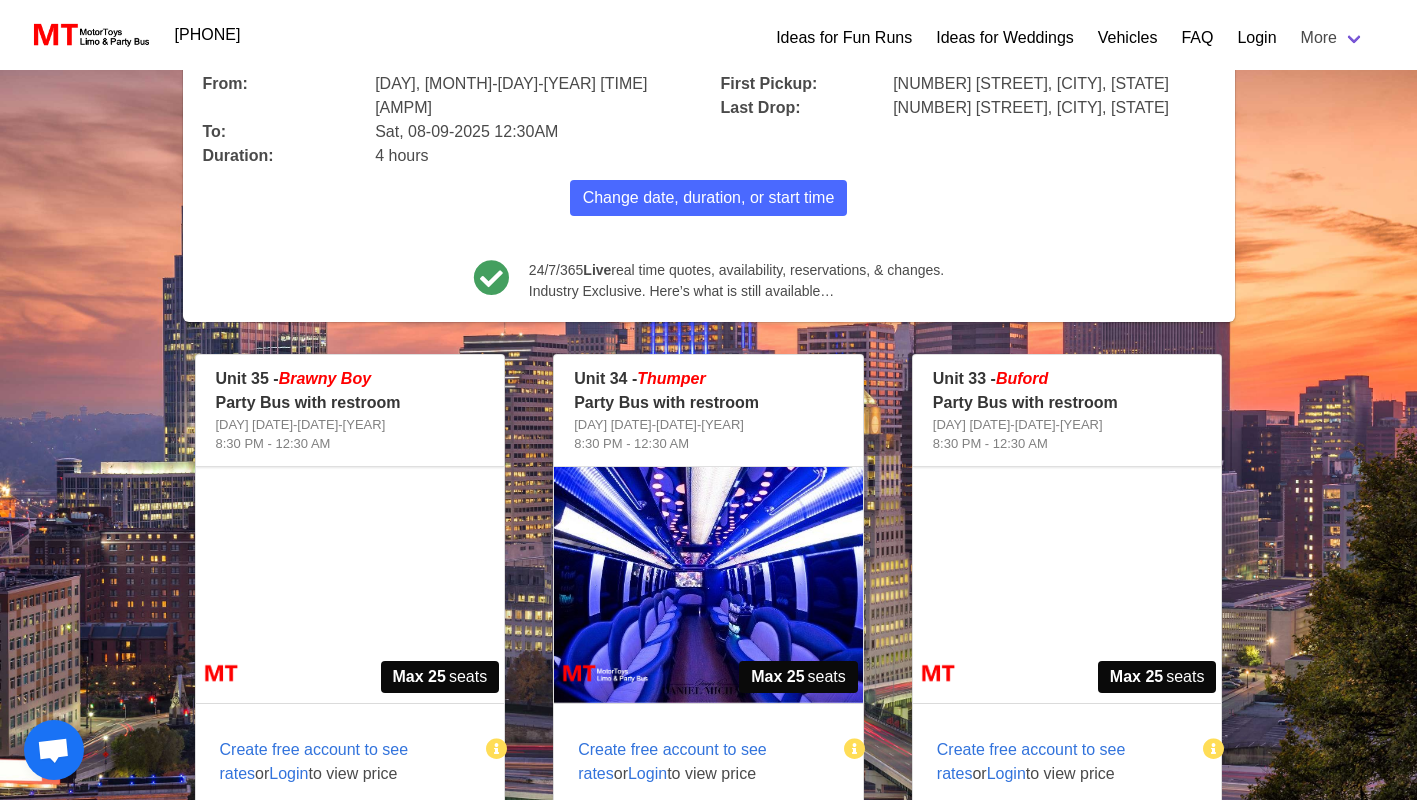 scroll, scrollTop: 300, scrollLeft: 0, axis: vertical 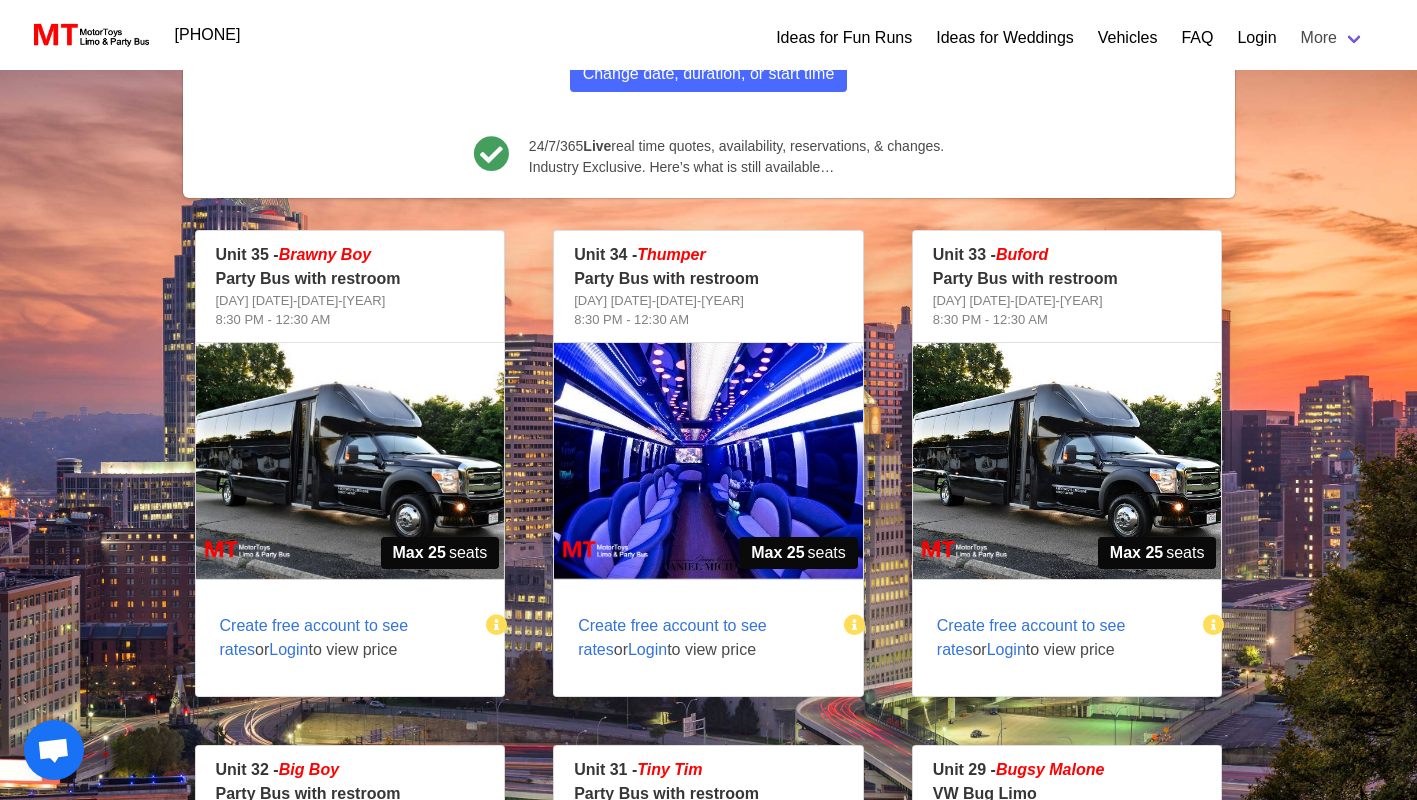 click on "Login" at bounding box center (288, 649) 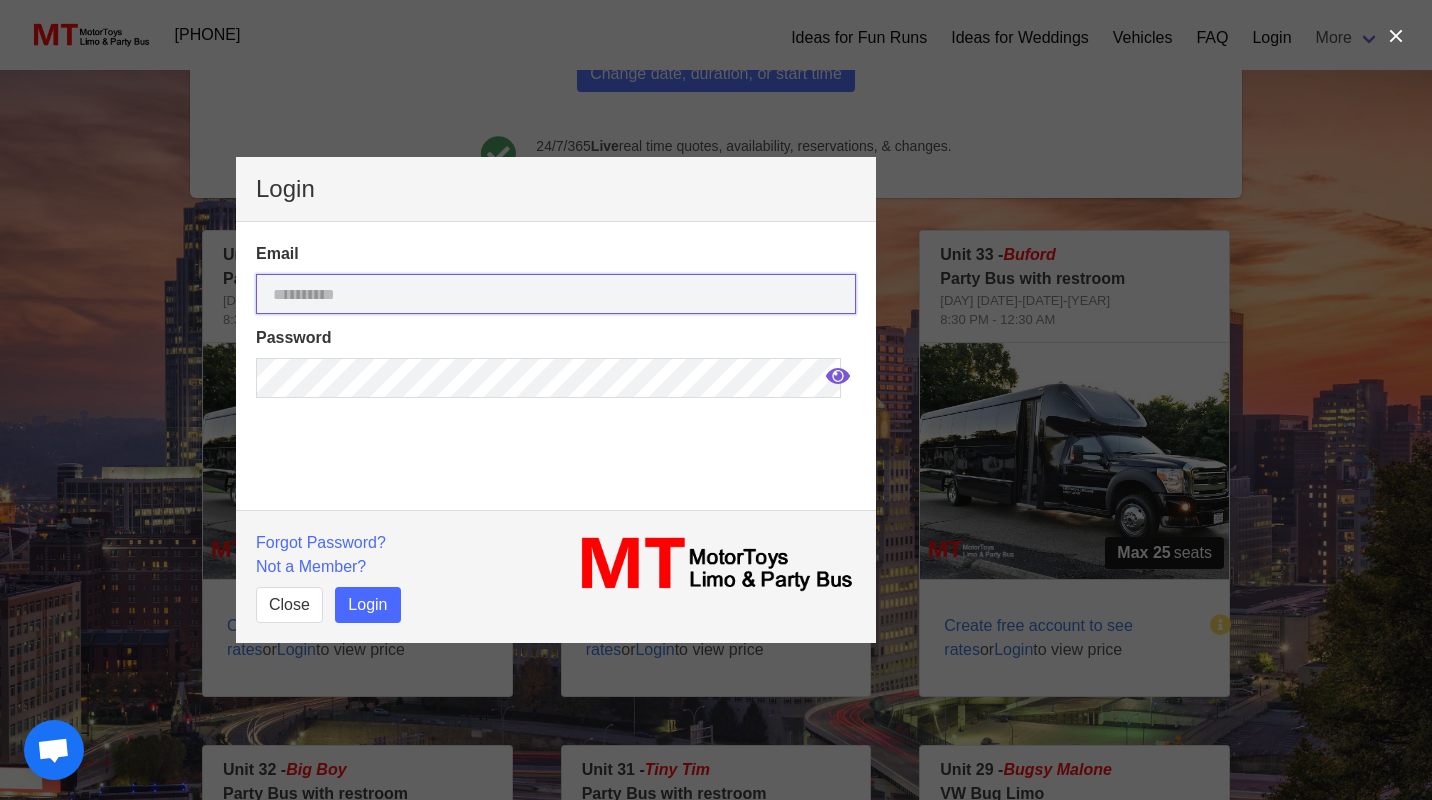 click at bounding box center (556, 294) 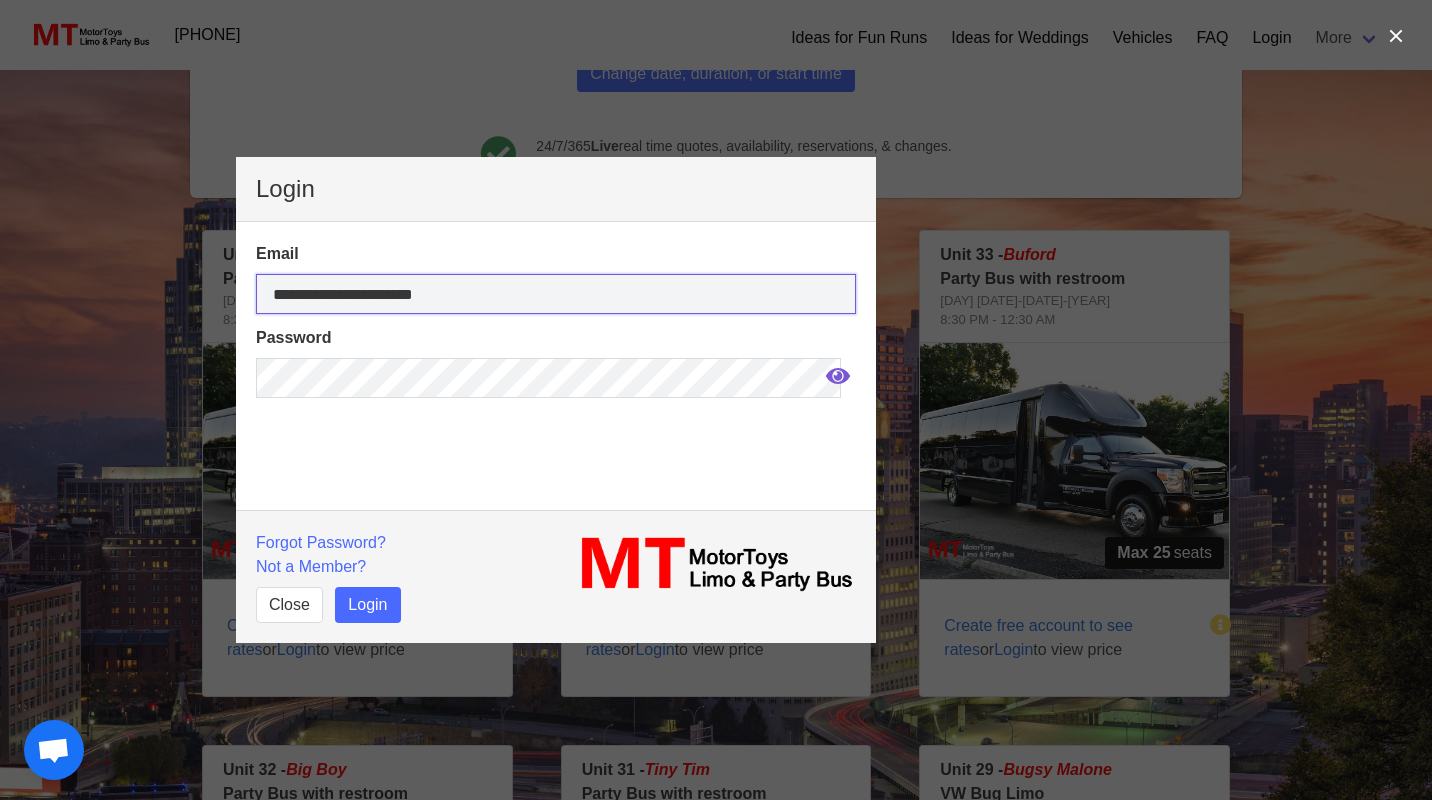 type on "**********" 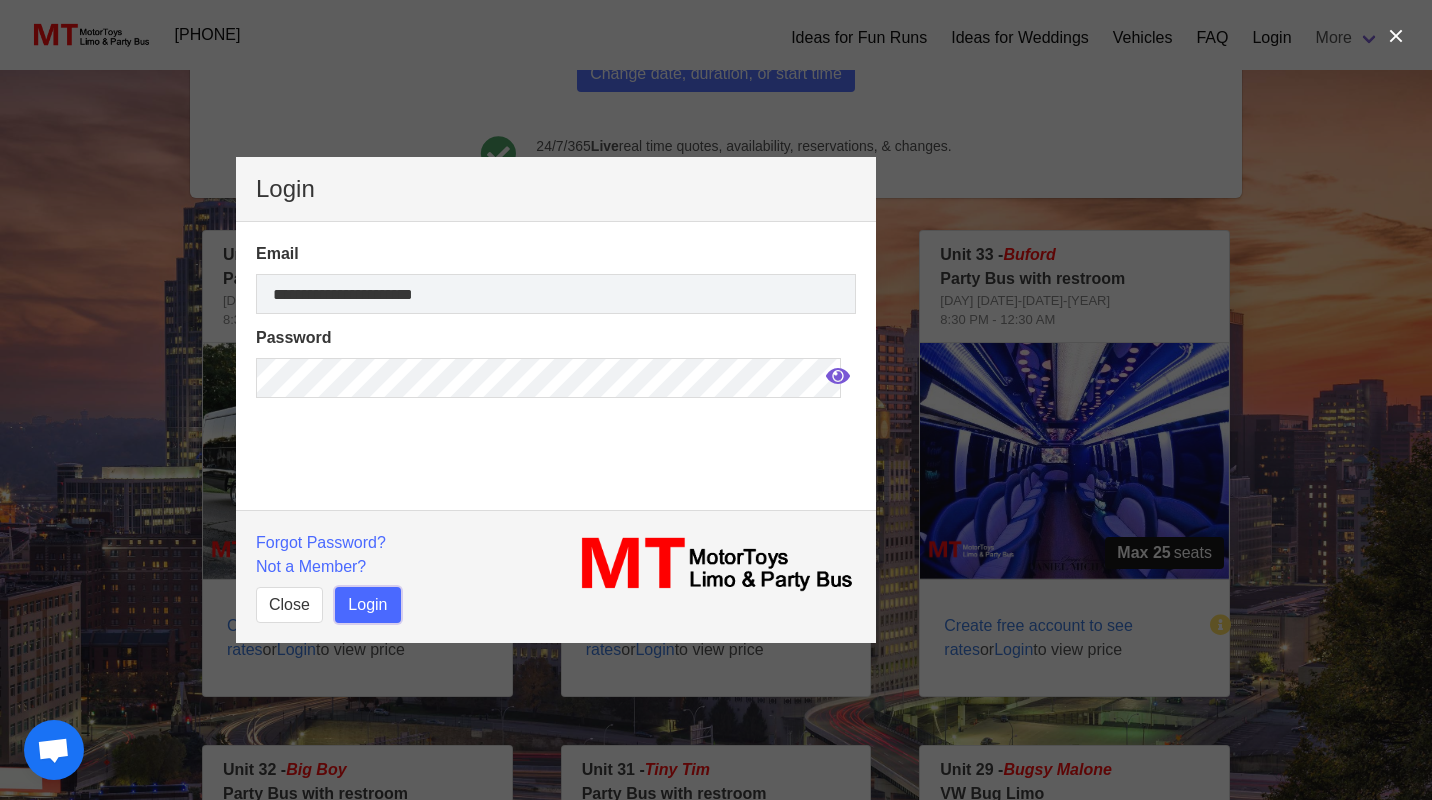 click on "Login" at bounding box center [367, 605] 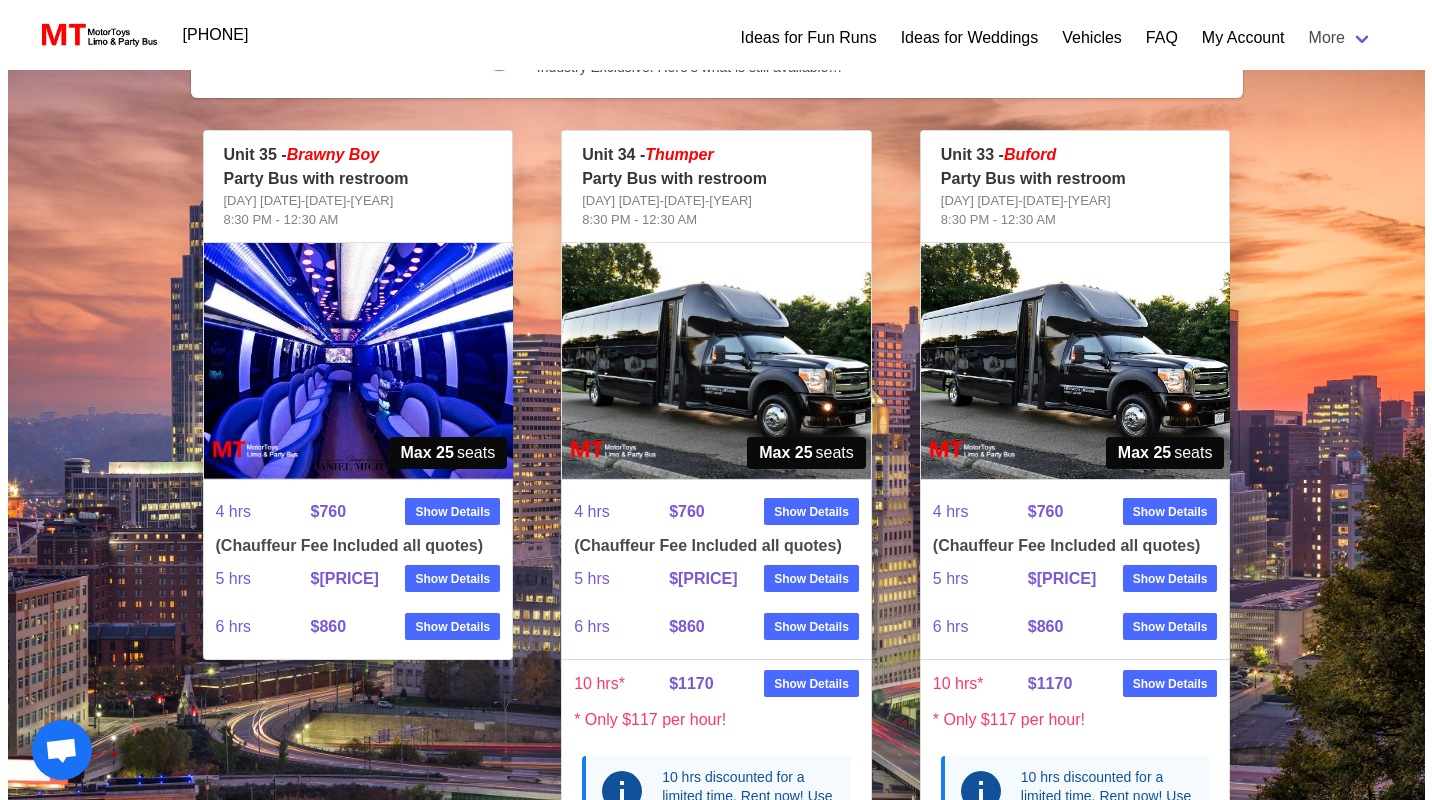 scroll, scrollTop: 300, scrollLeft: 0, axis: vertical 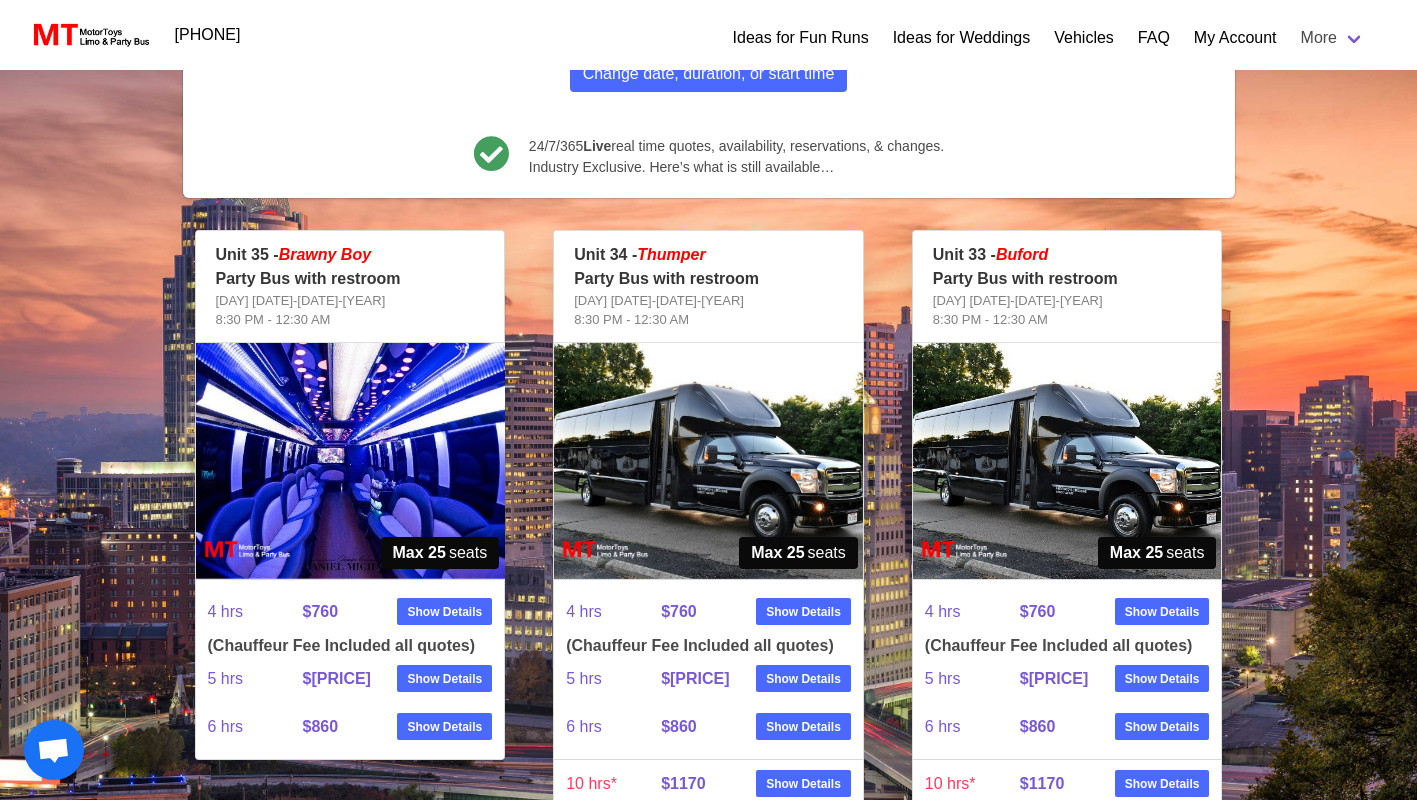 click on "Show Details" at bounding box center [444, 612] 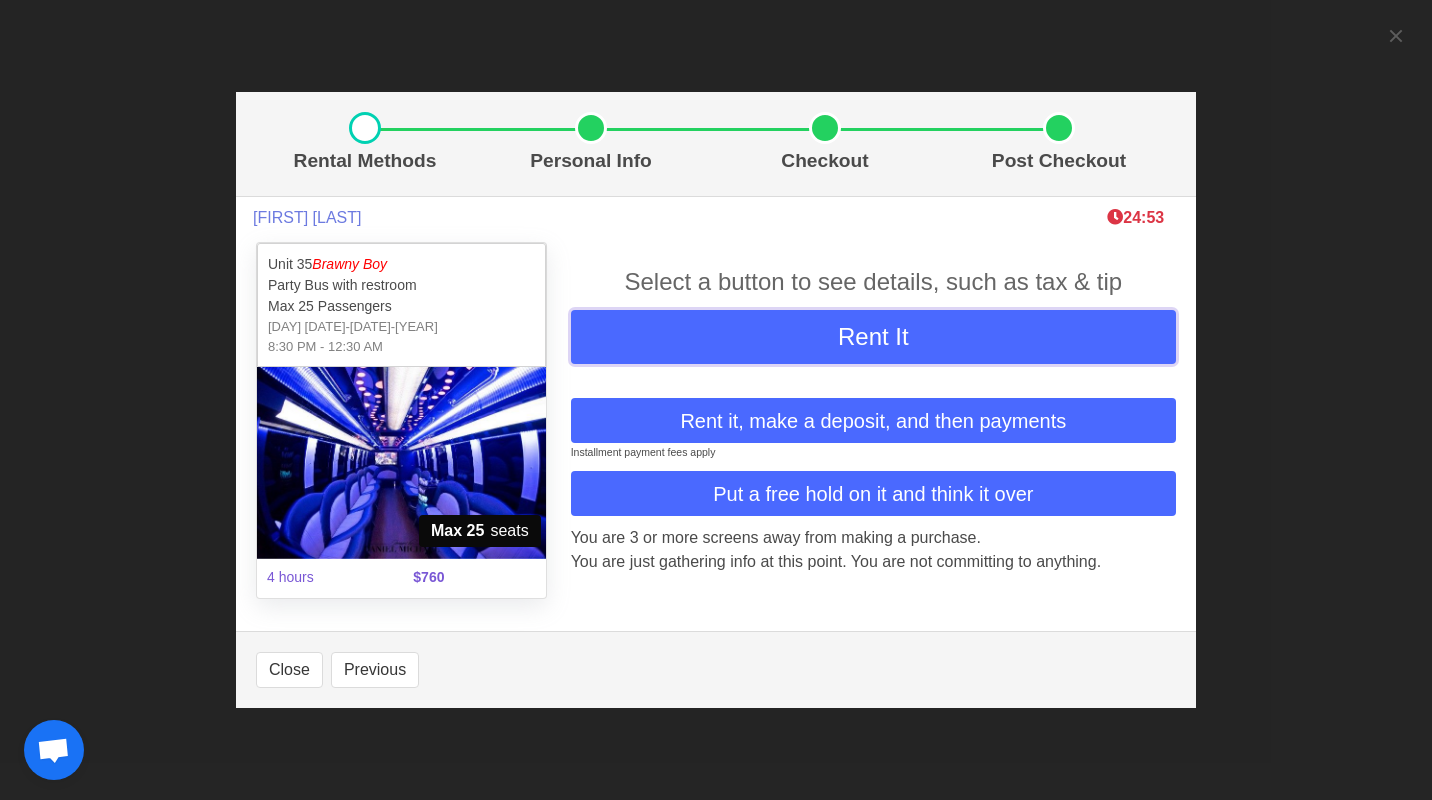 click on "Rent It" at bounding box center [873, 336] 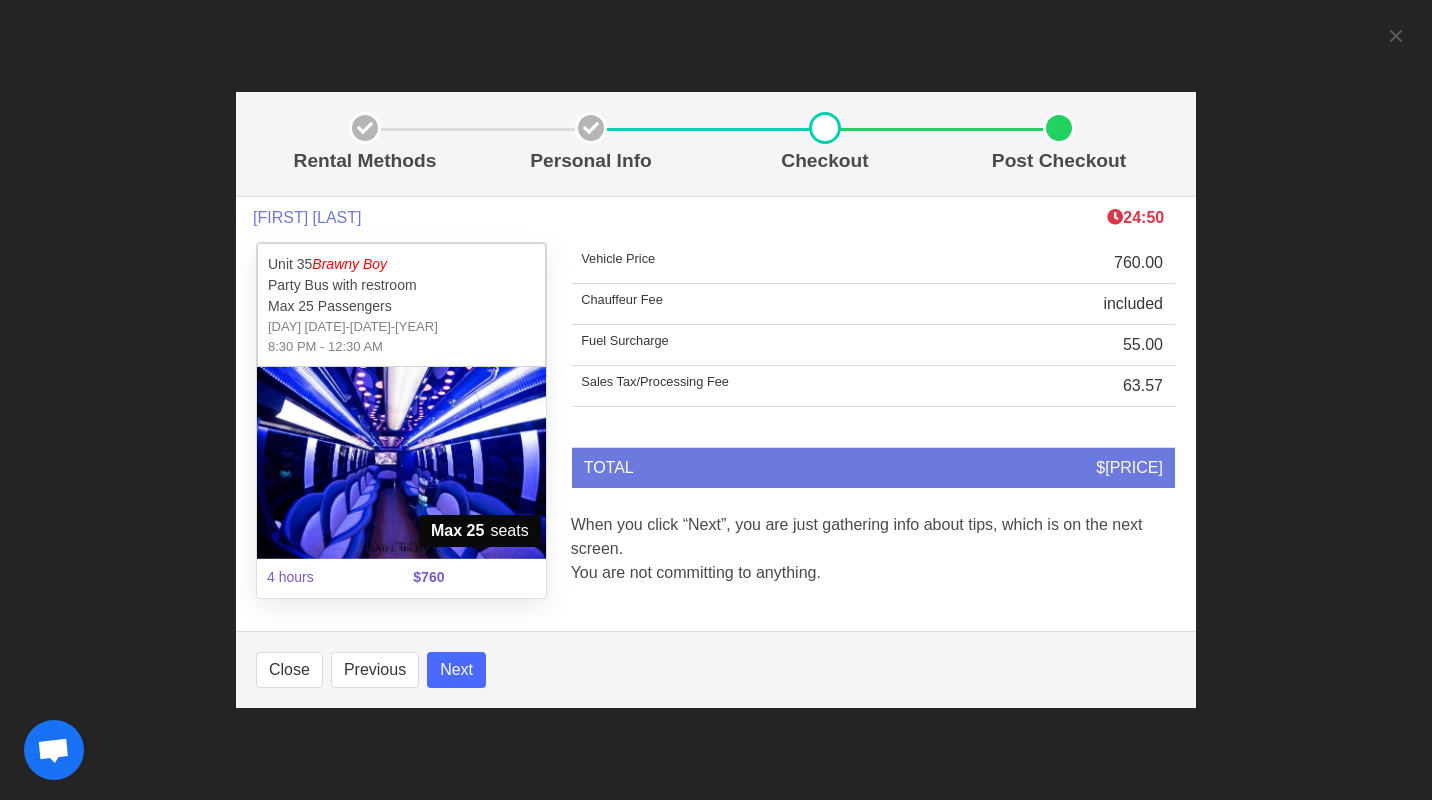 click on "TOTAL" at bounding box center (767, 468) 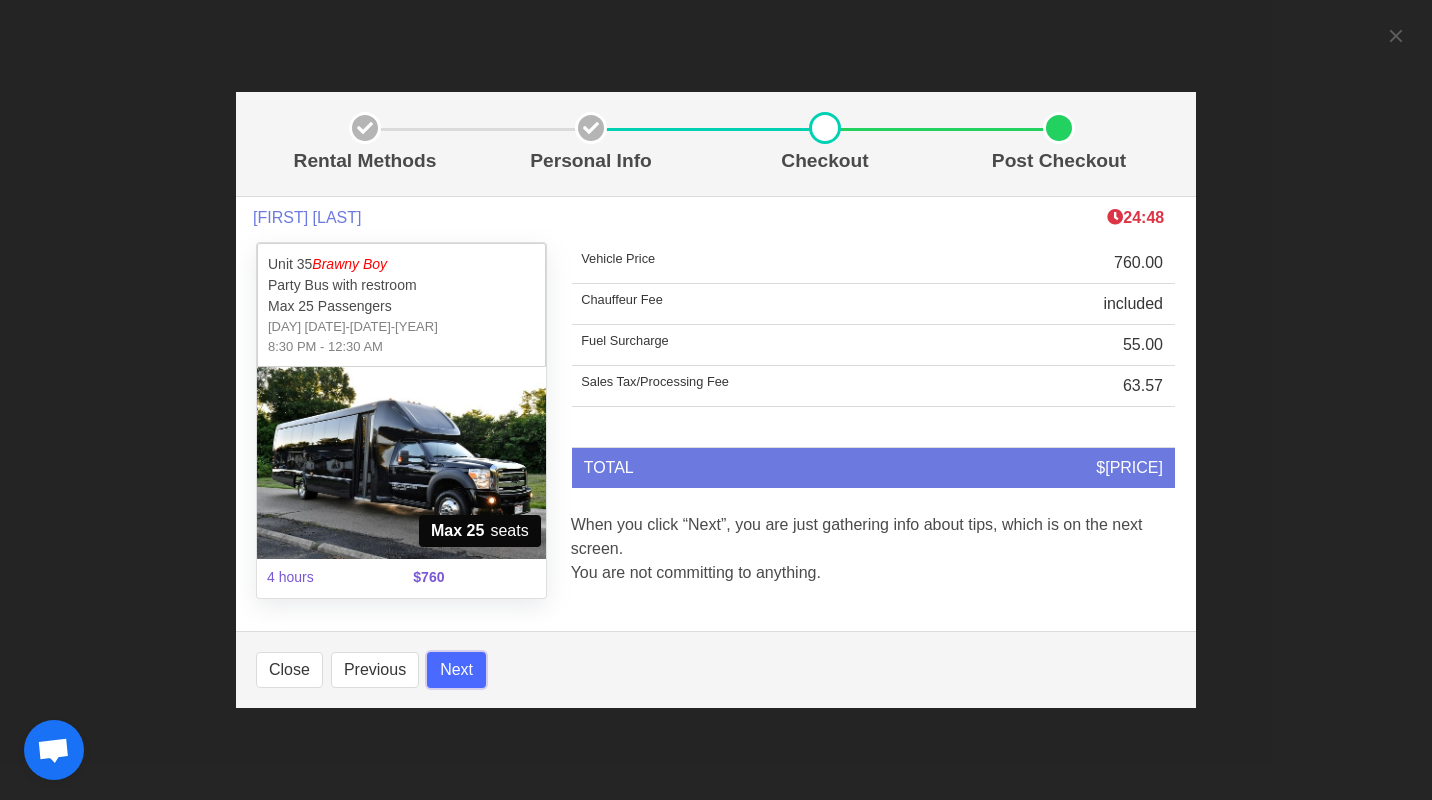click on "Next" at bounding box center (456, 670) 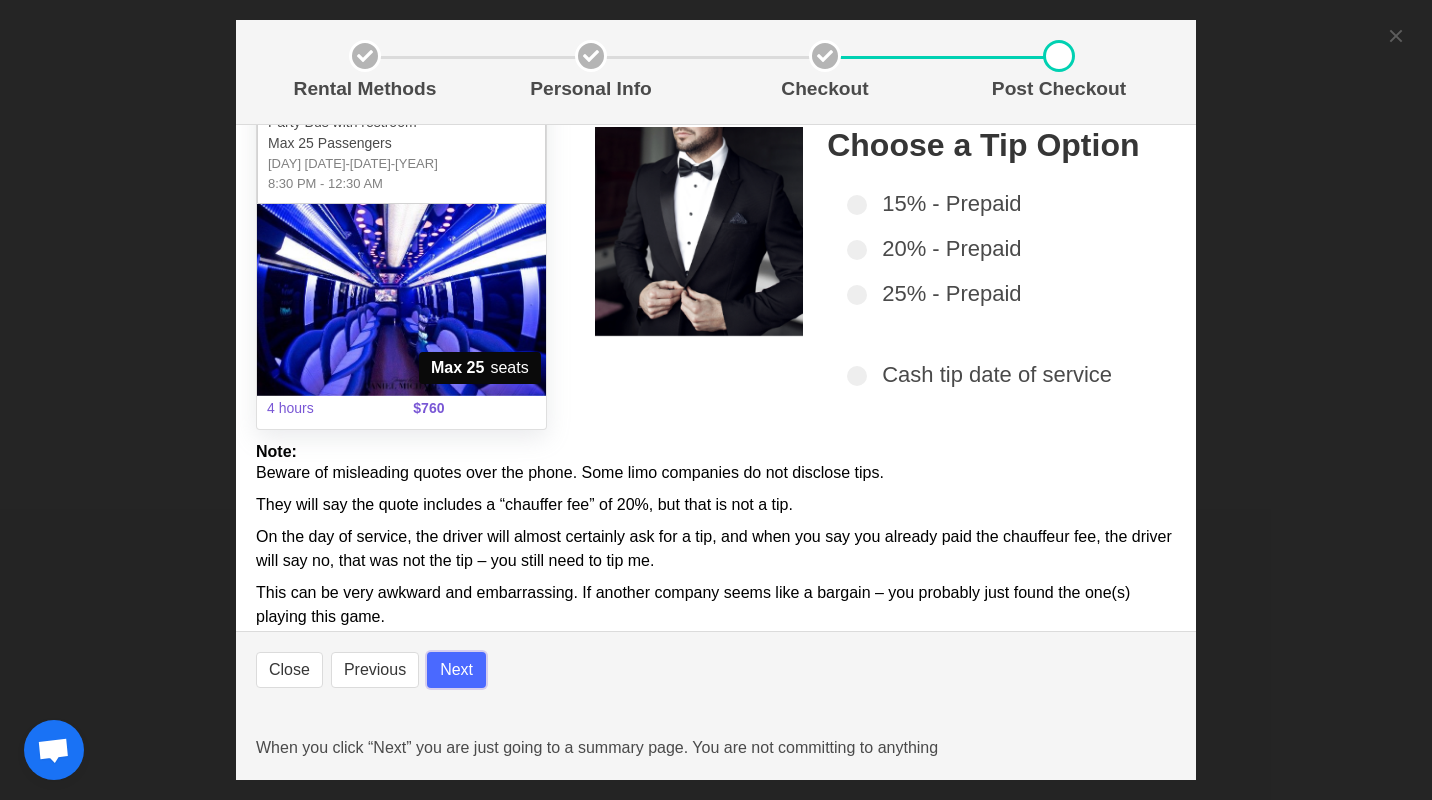 scroll, scrollTop: 132, scrollLeft: 0, axis: vertical 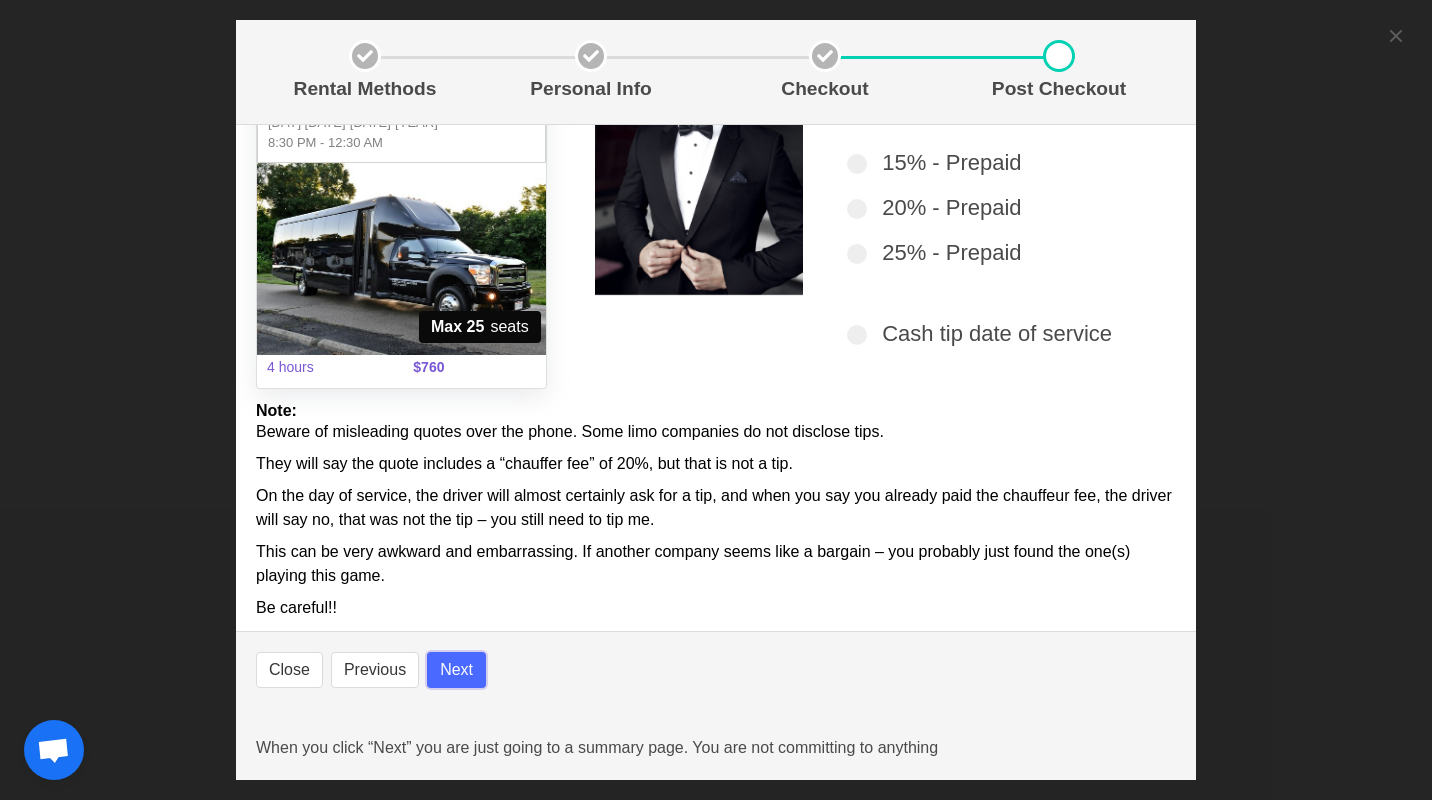click on "Next" at bounding box center [456, 670] 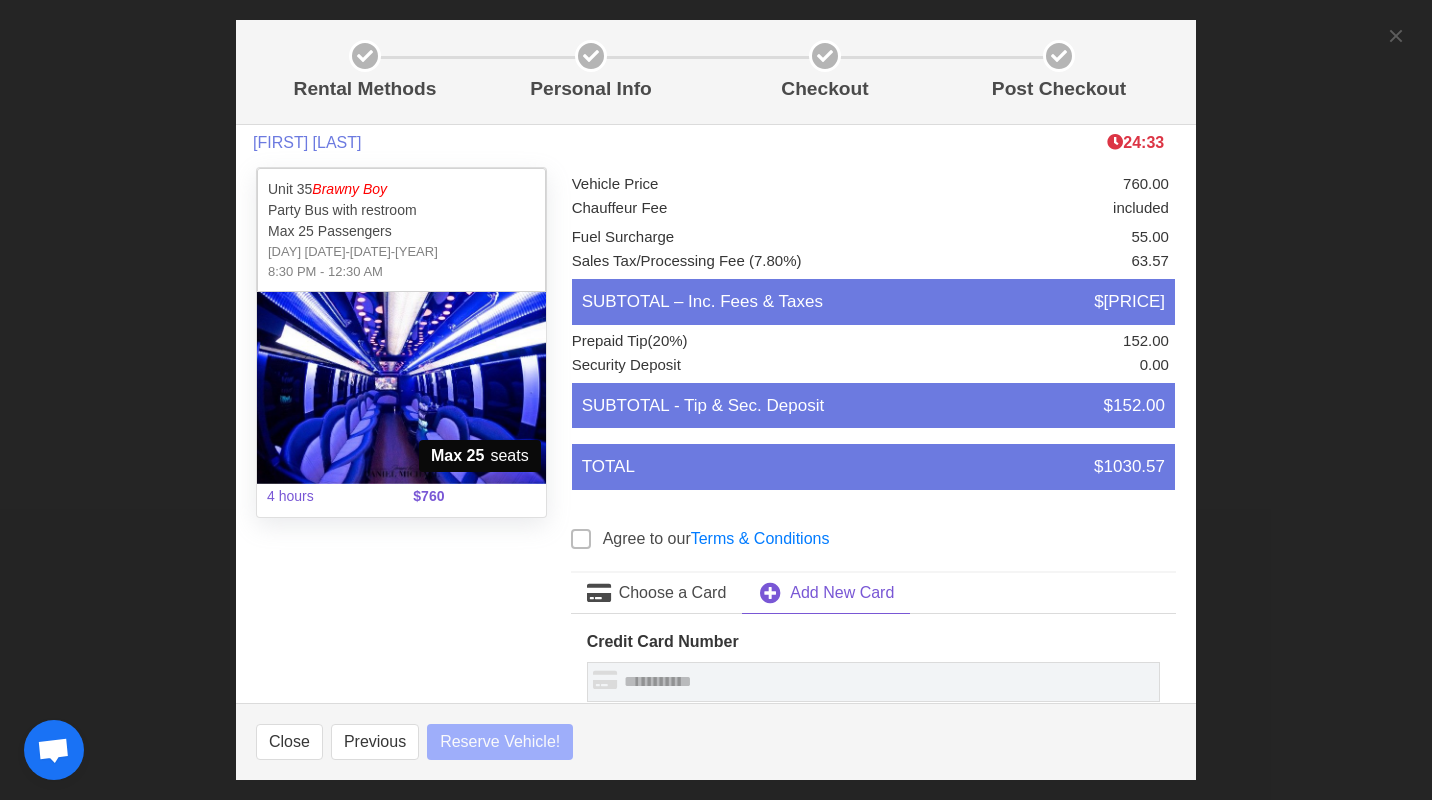 scroll, scrollTop: 0, scrollLeft: 0, axis: both 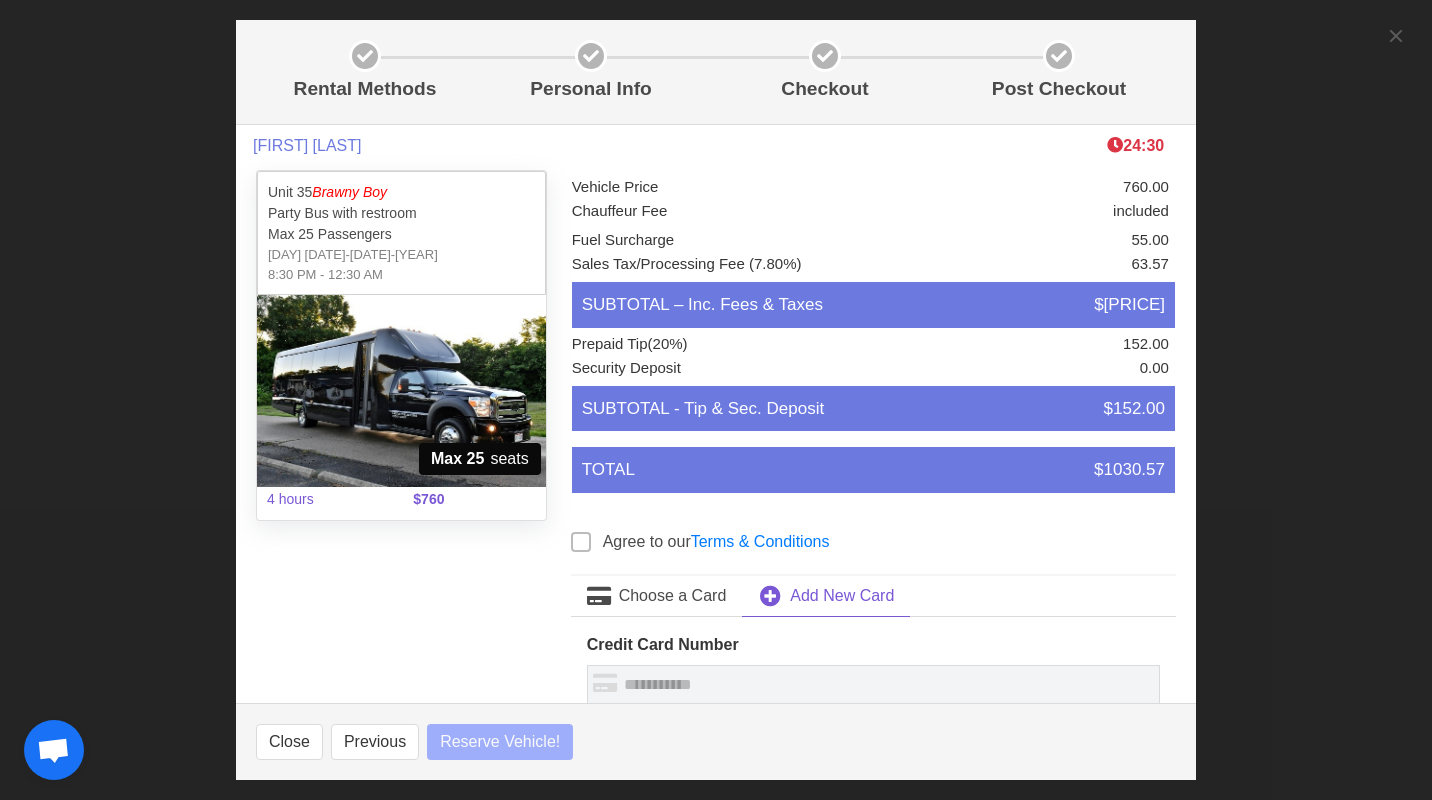 click at bounding box center (581, 542) 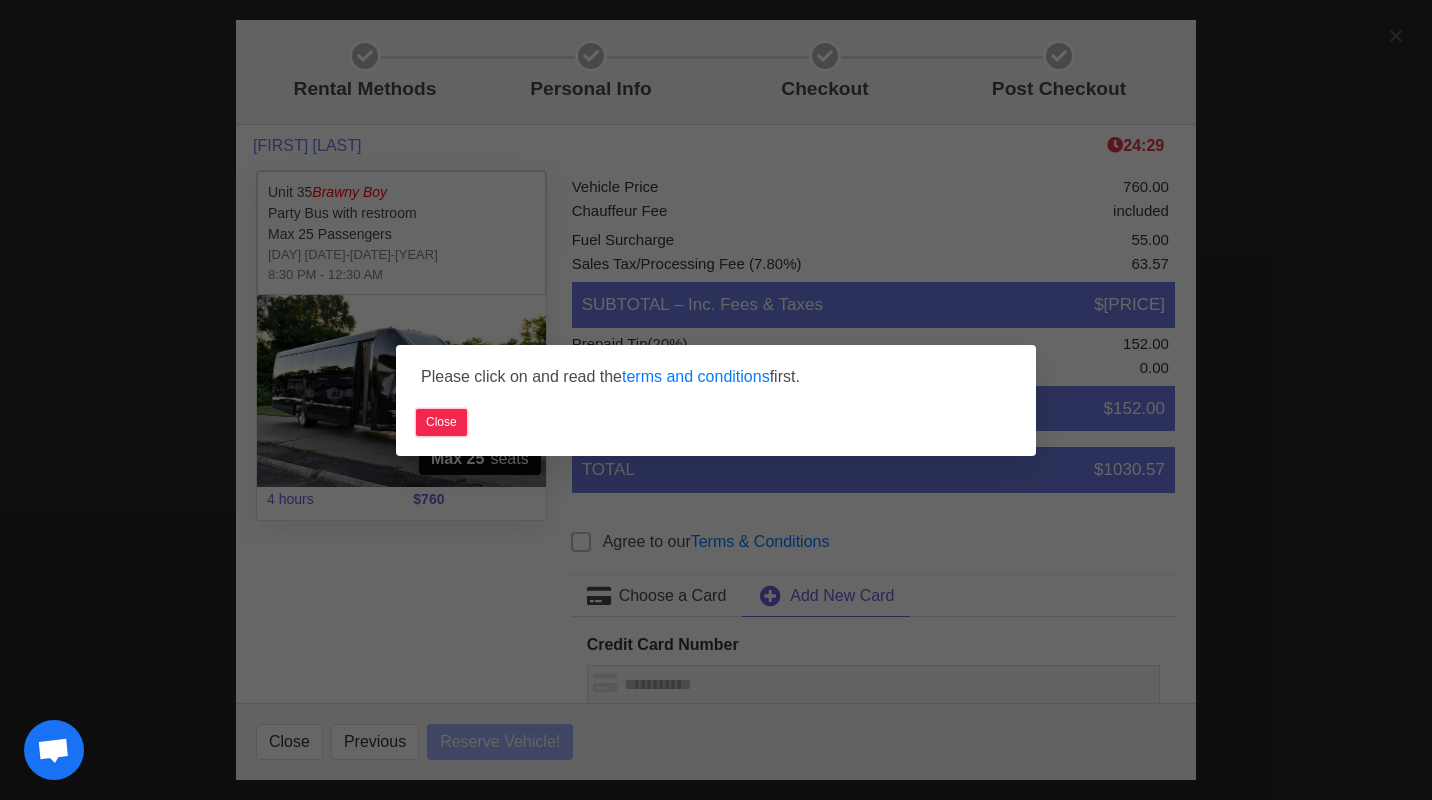 click on "Close" at bounding box center (441, 422) 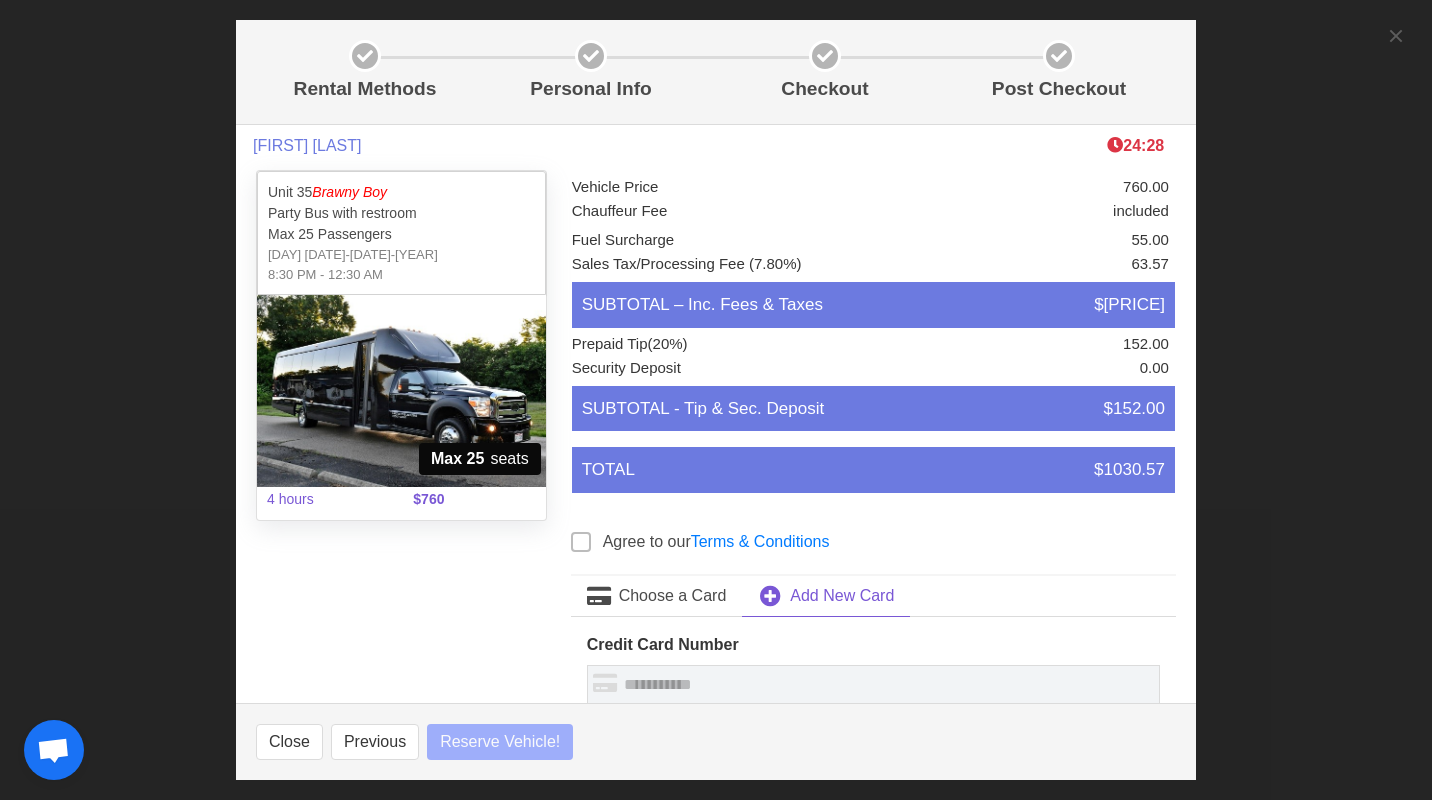 click on "Terms & Conditions" at bounding box center (760, 541) 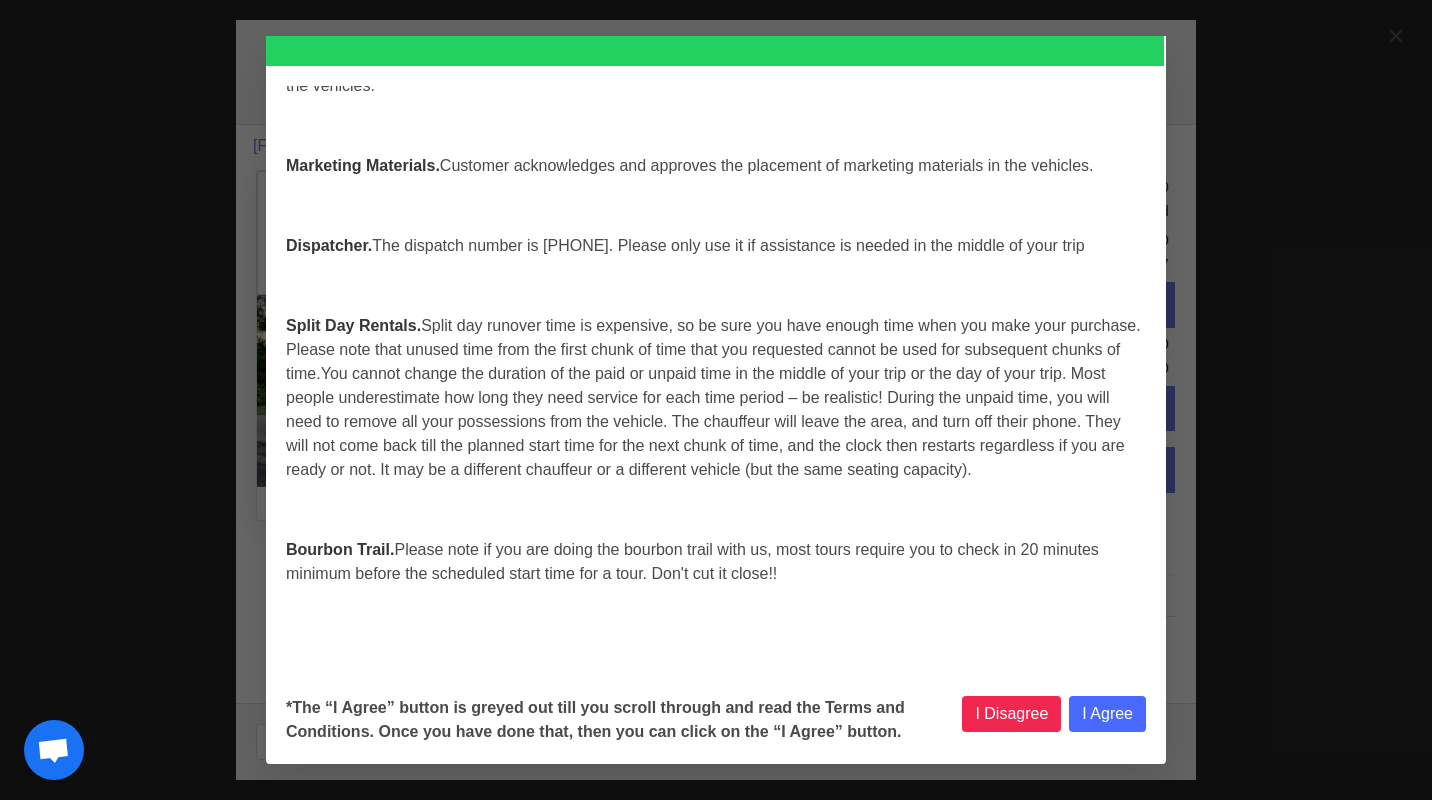 scroll, scrollTop: 8328, scrollLeft: 0, axis: vertical 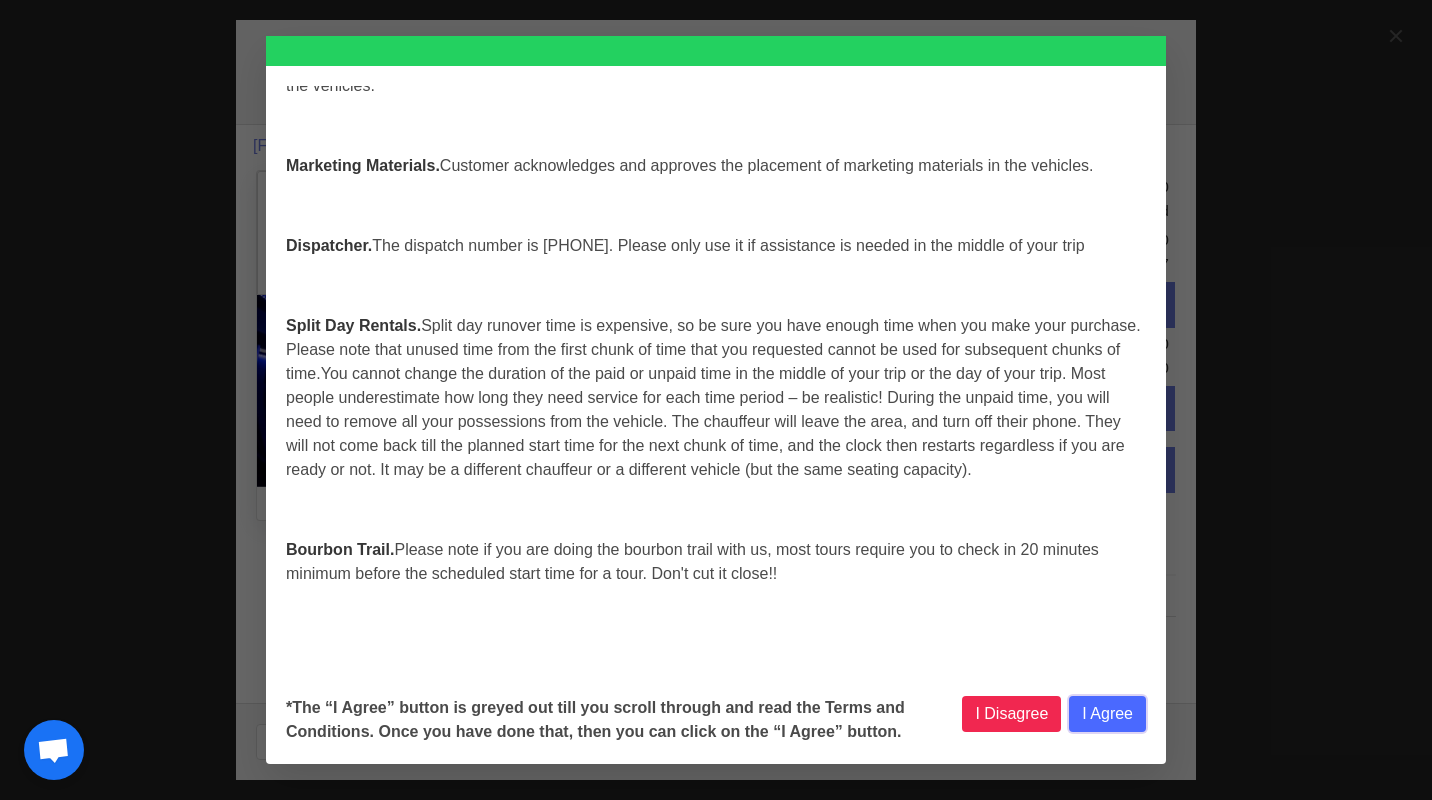 click on "I Agree" at bounding box center (1107, 714) 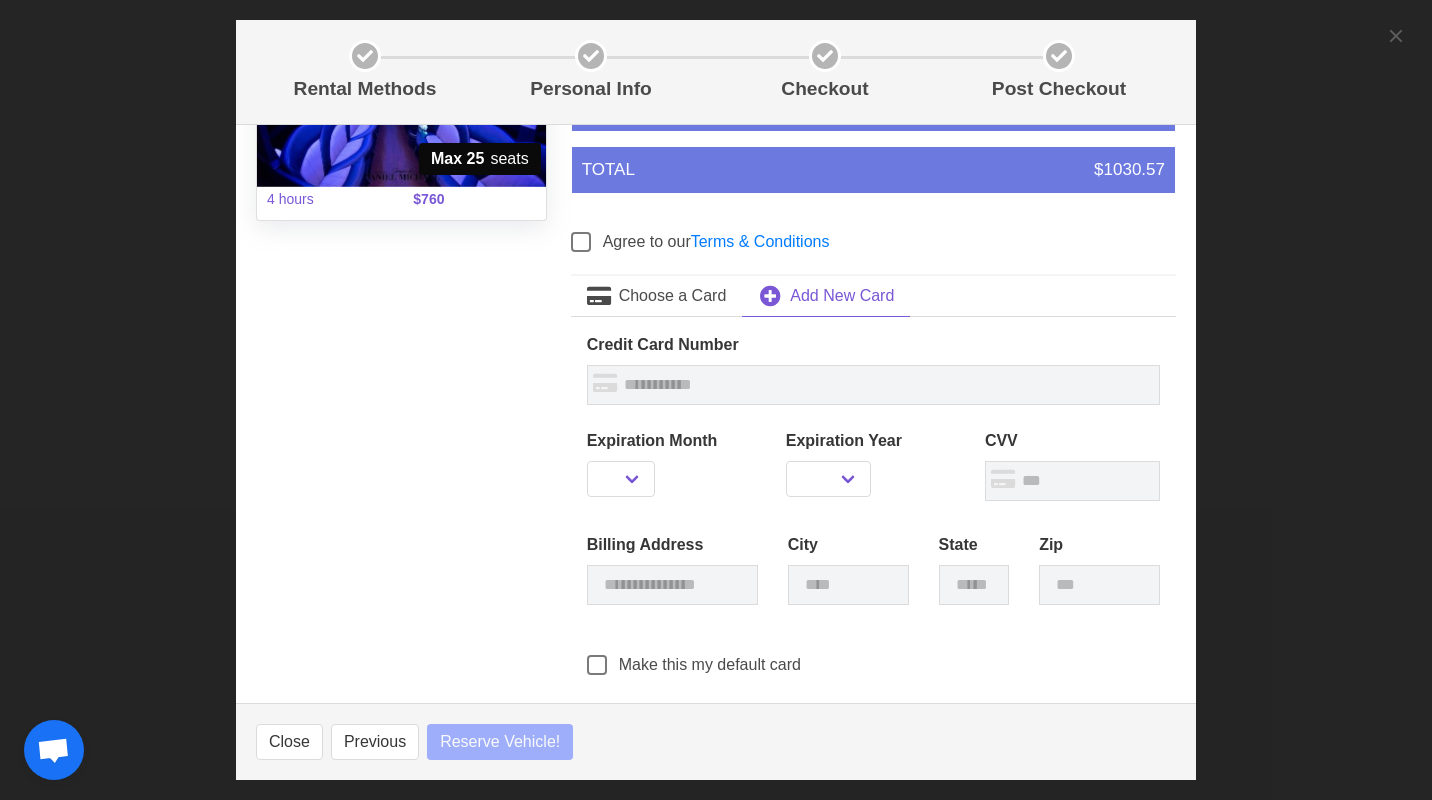 scroll, scrollTop: 393, scrollLeft: 0, axis: vertical 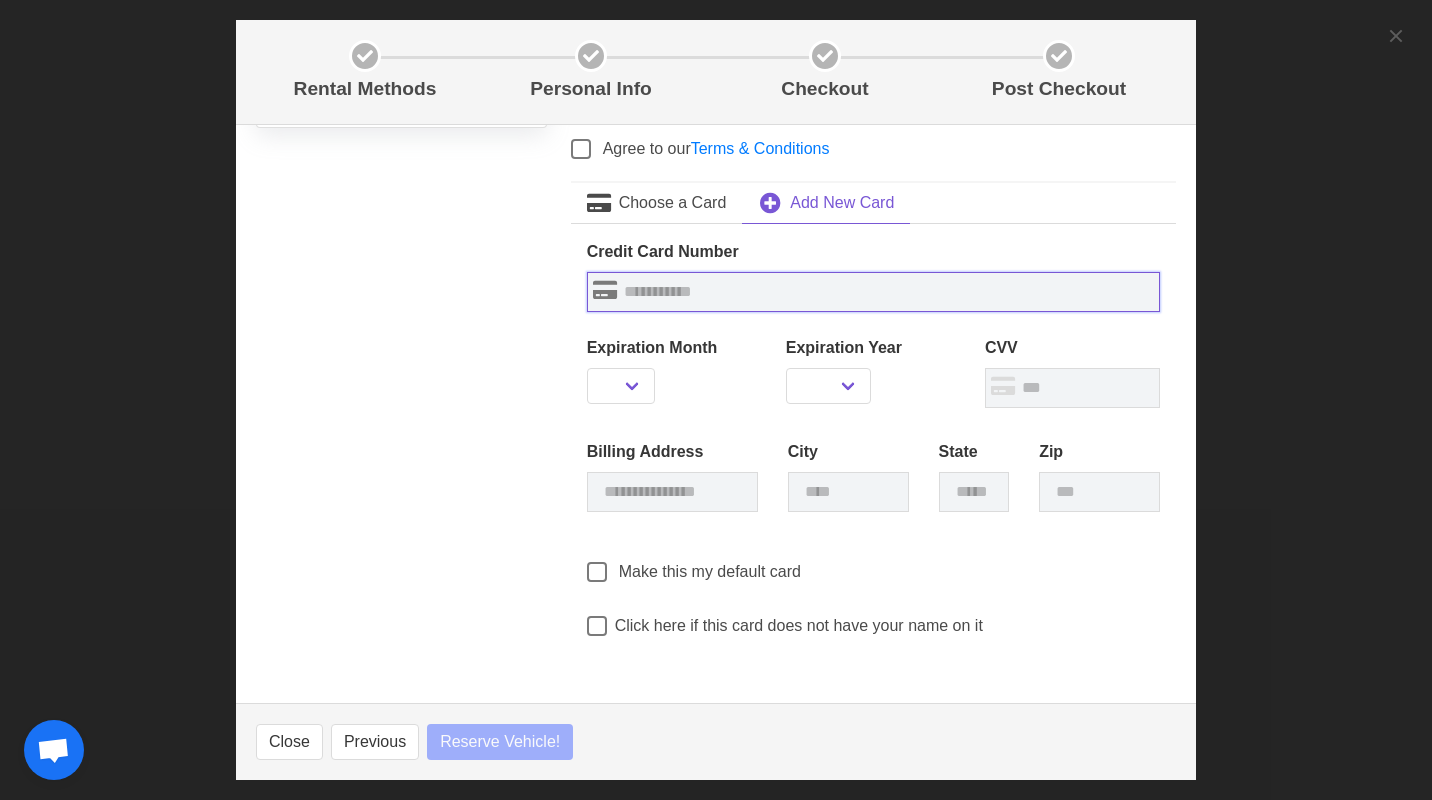 click at bounding box center [873, 292] 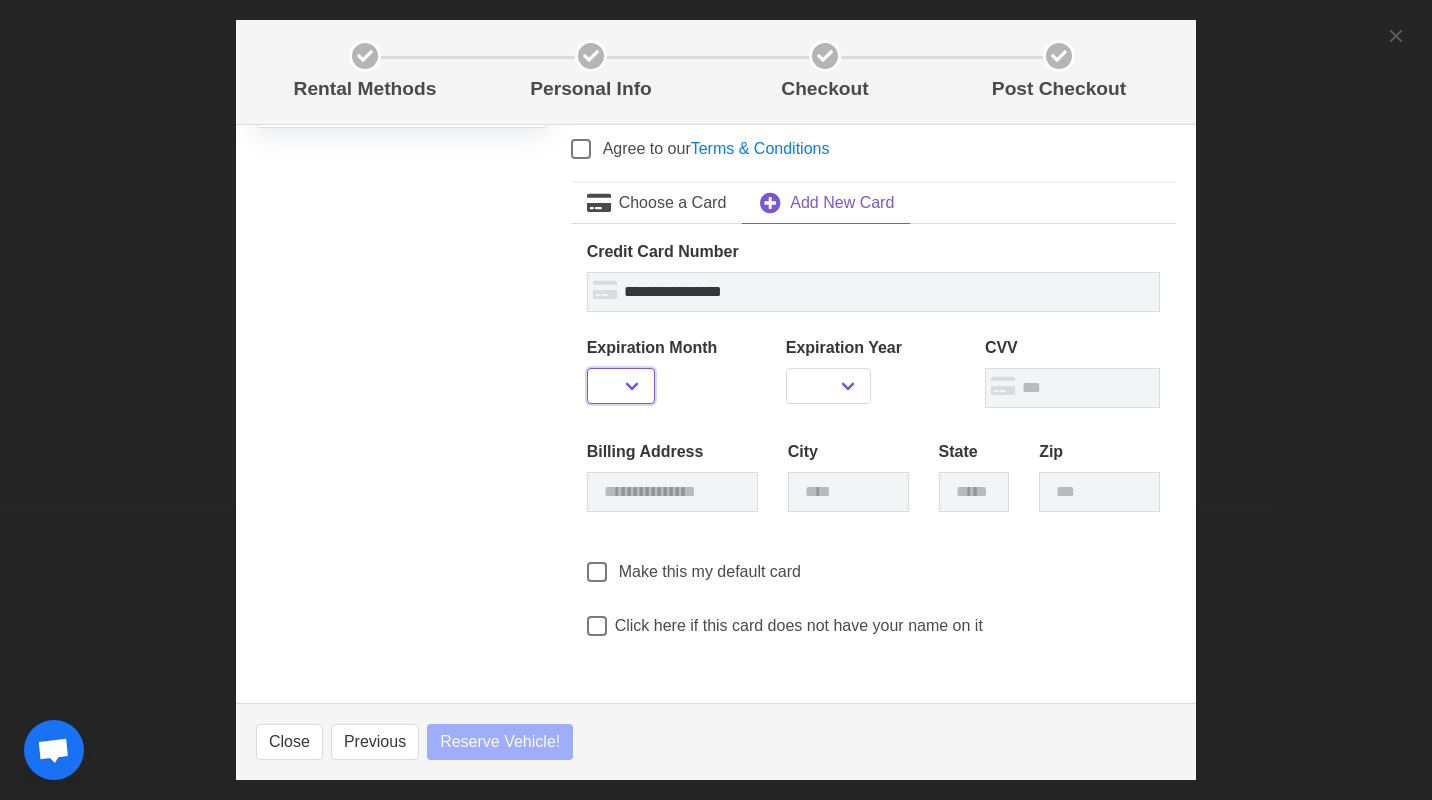 select on "**" 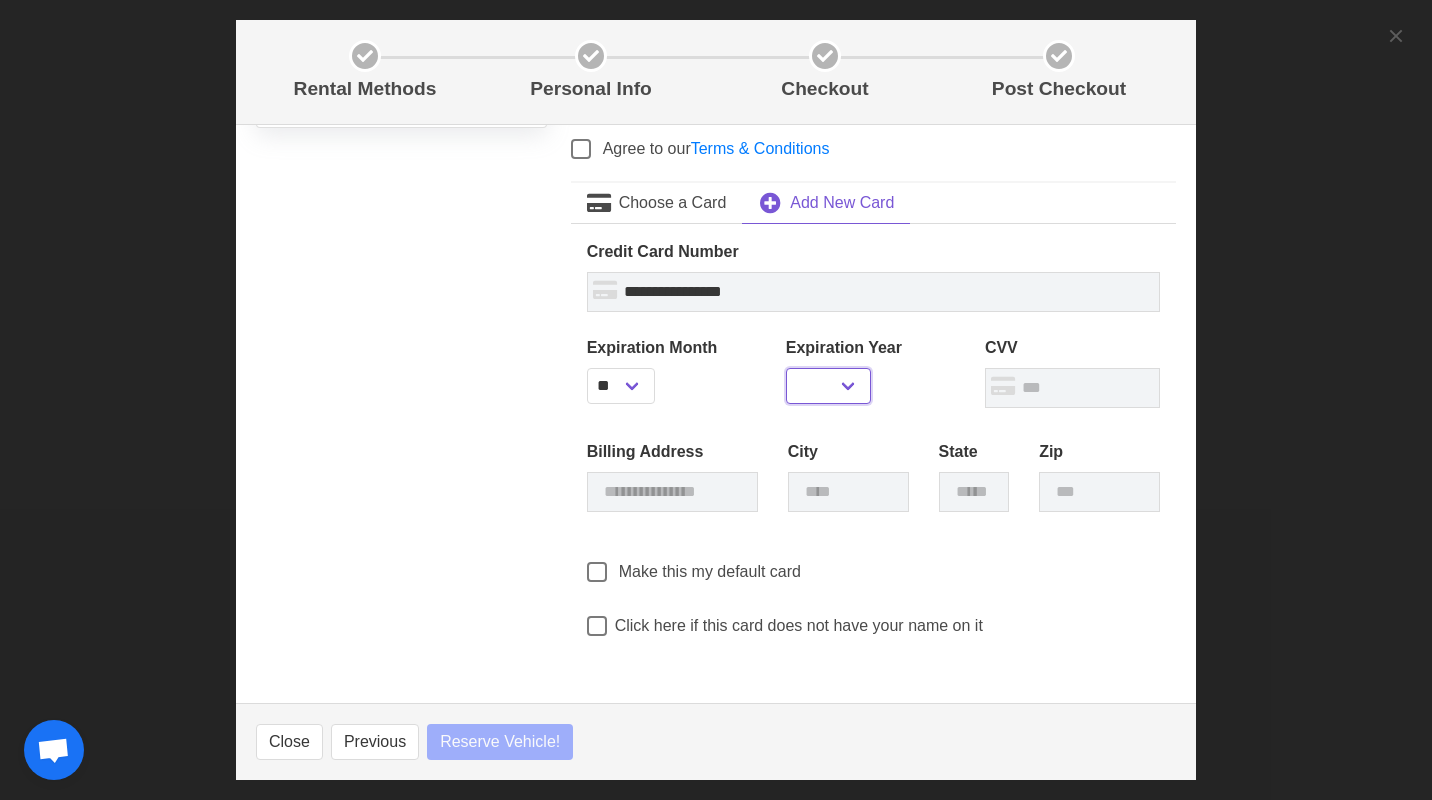 select on "****" 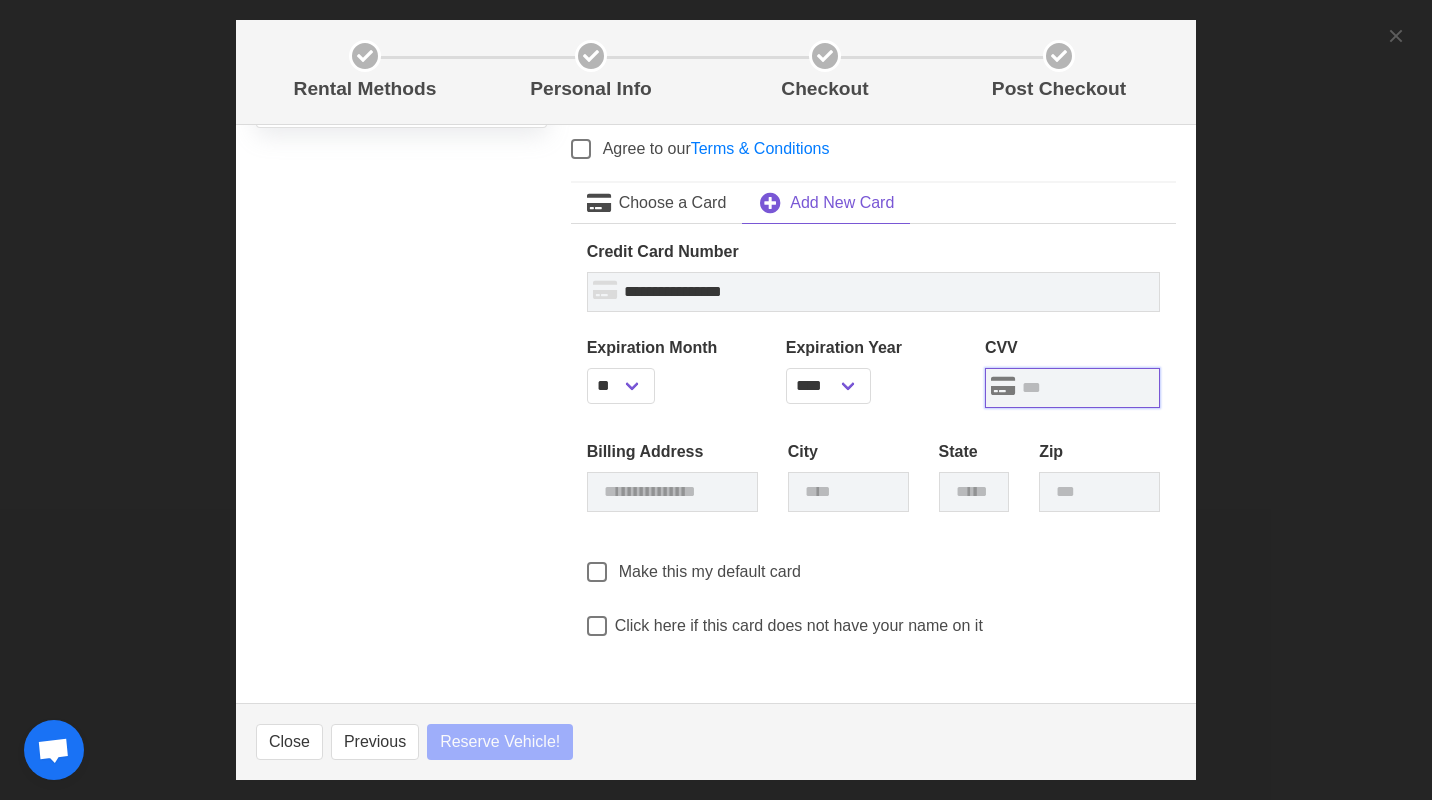 type on "***" 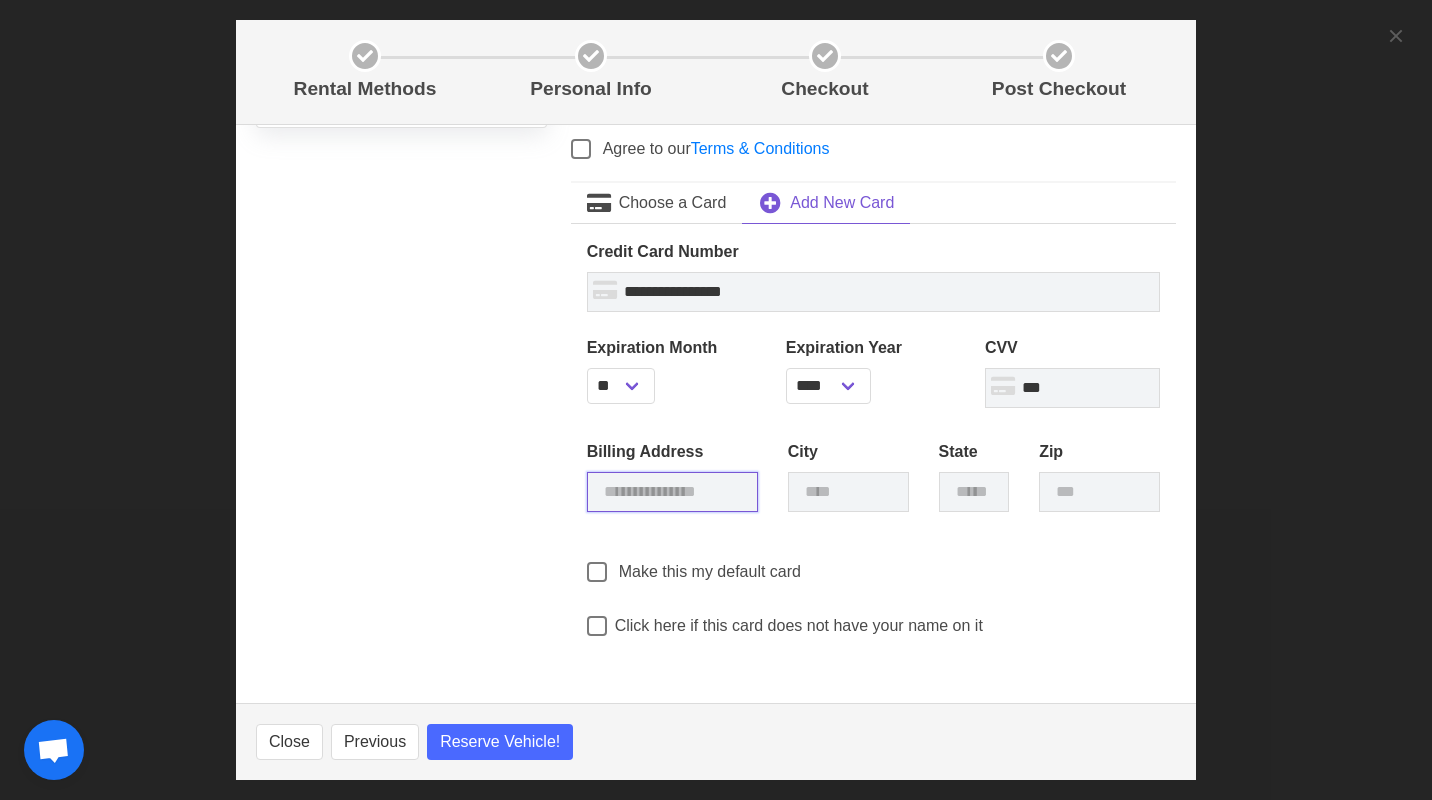 click at bounding box center (672, 492) 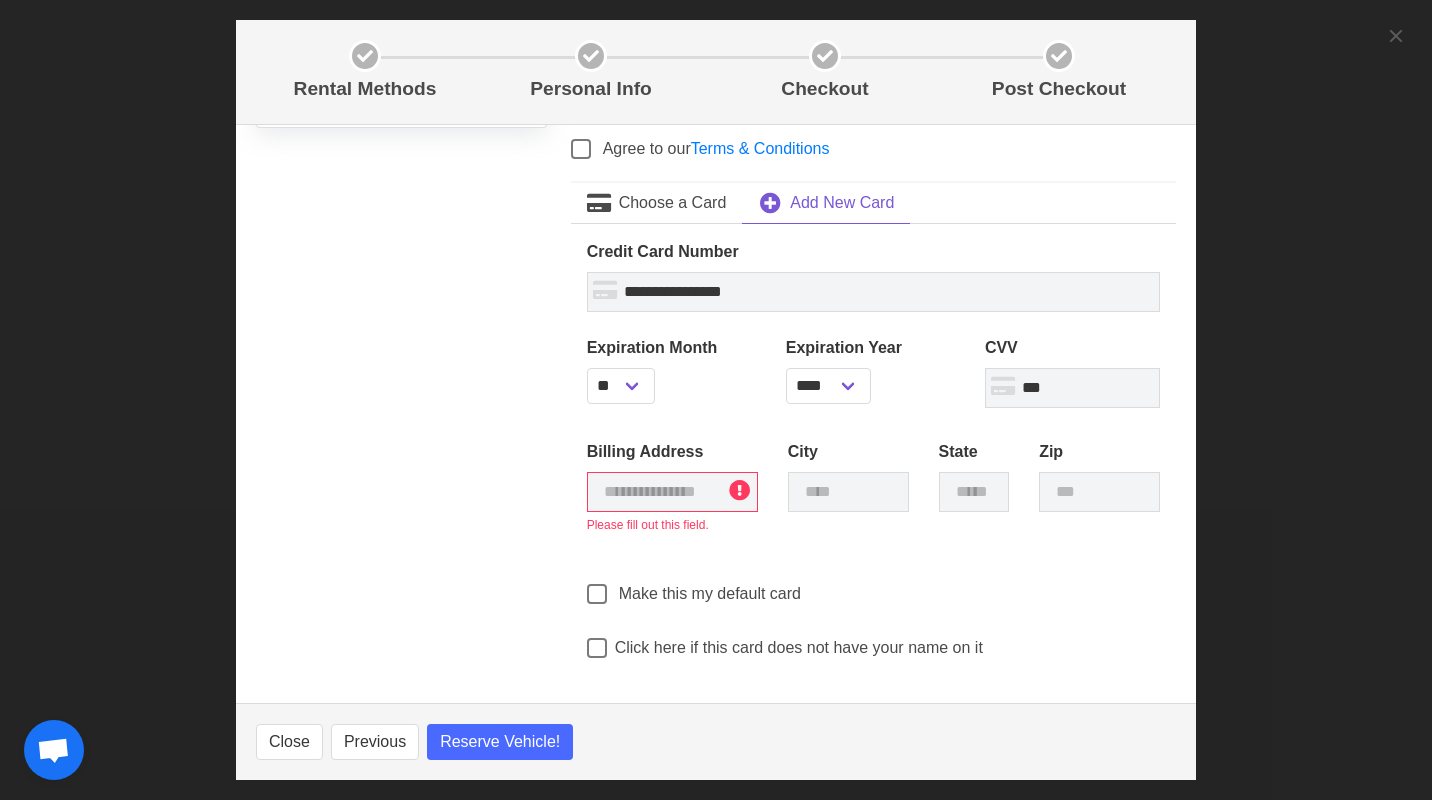 click on "**********" at bounding box center (873, 447) 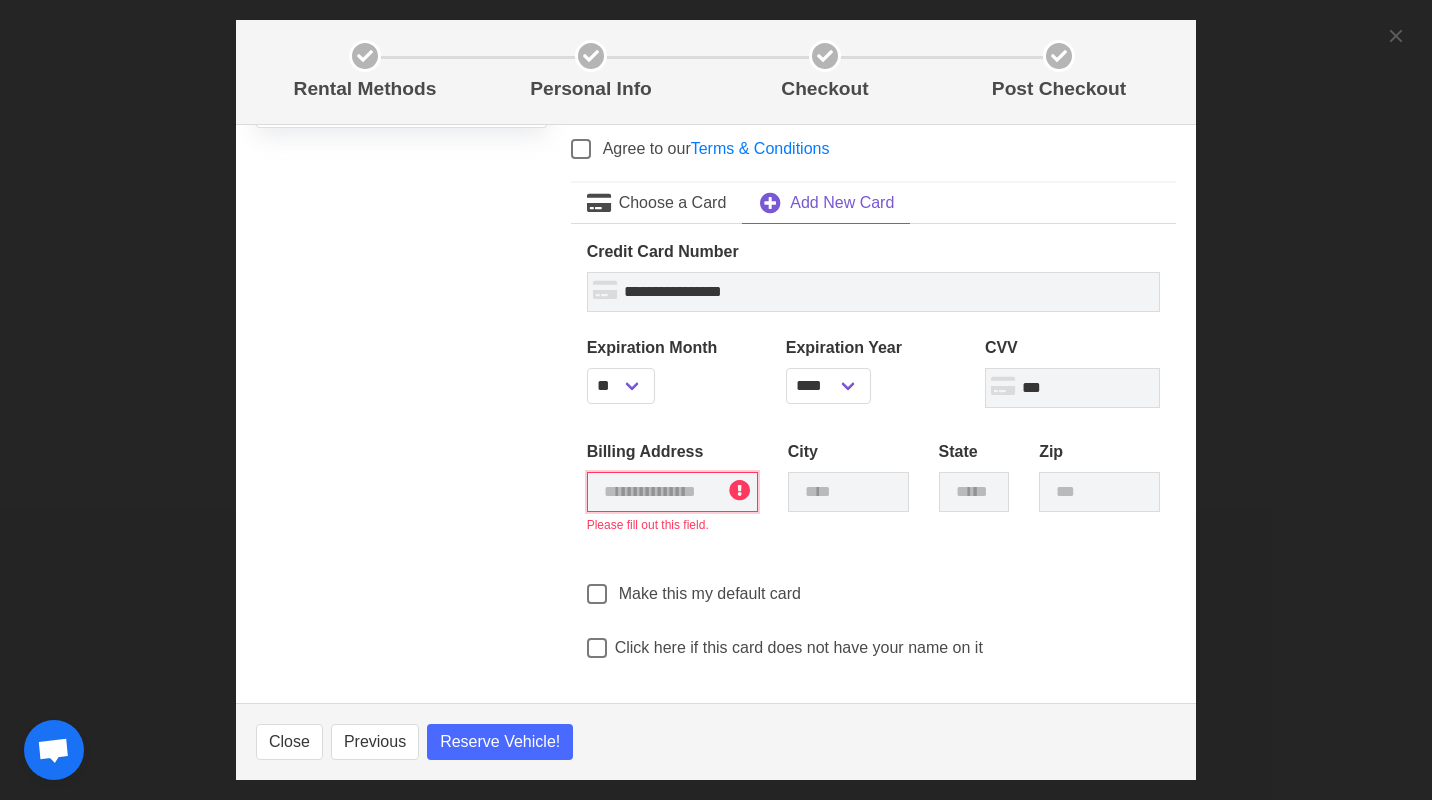 click at bounding box center (672, 492) 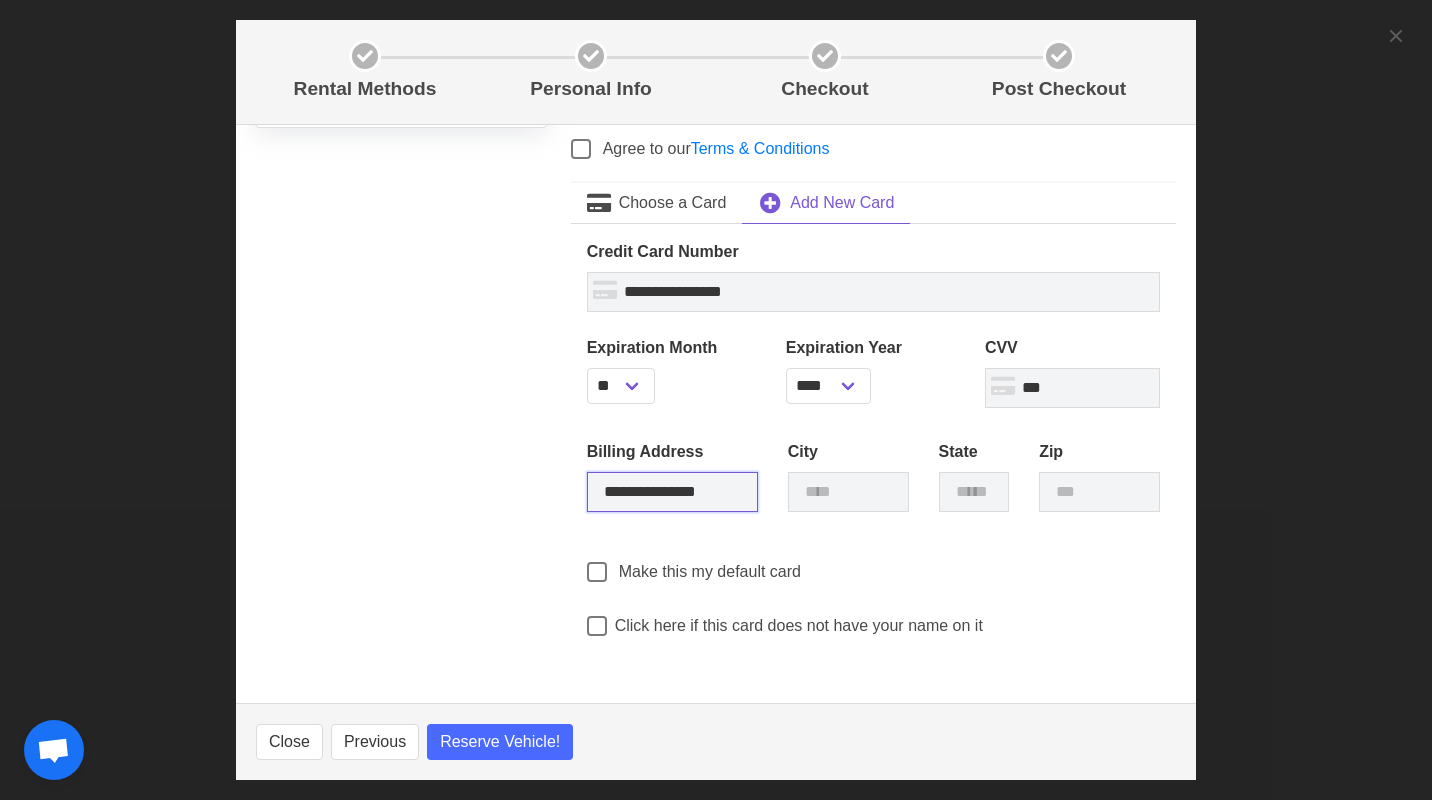 type on "**********" 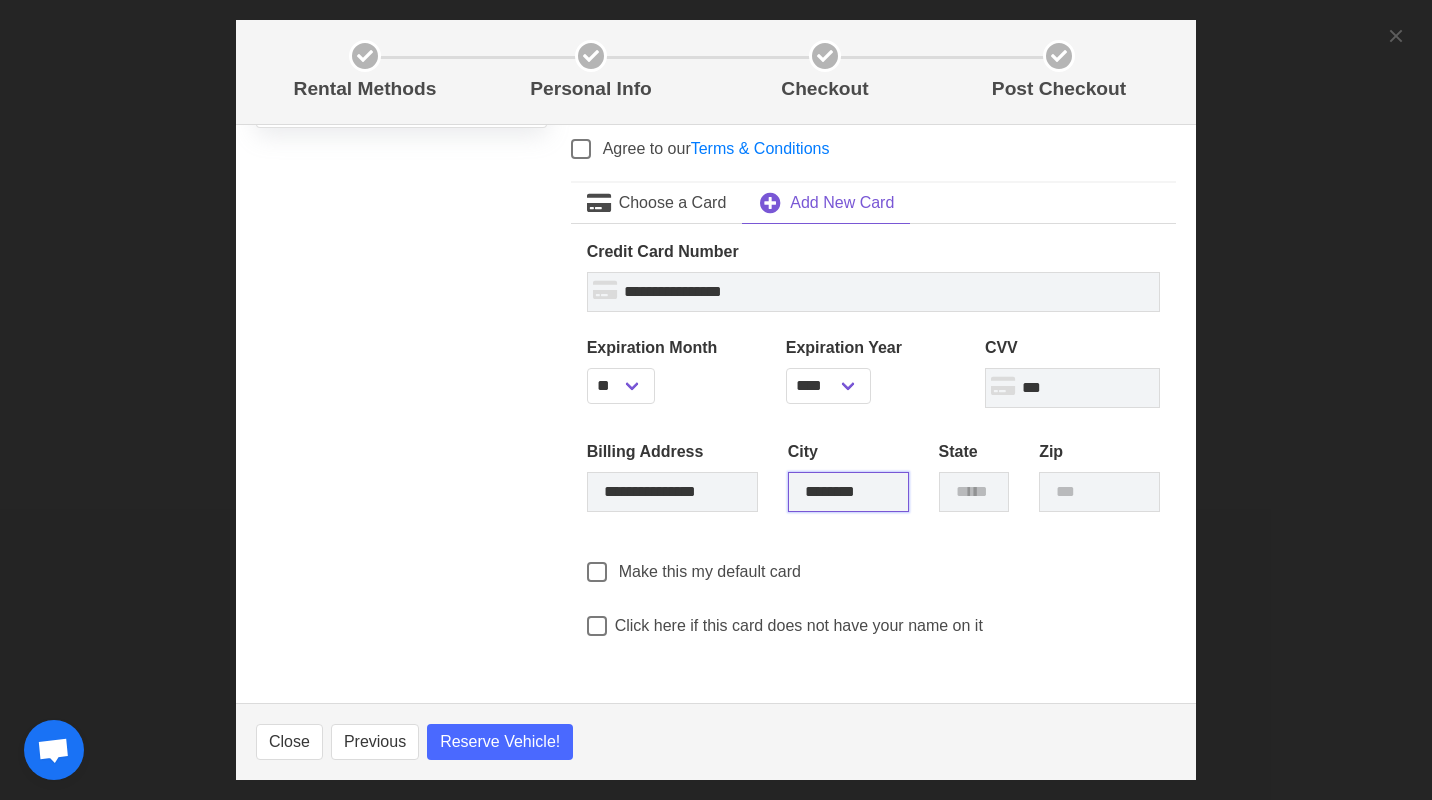type on "********" 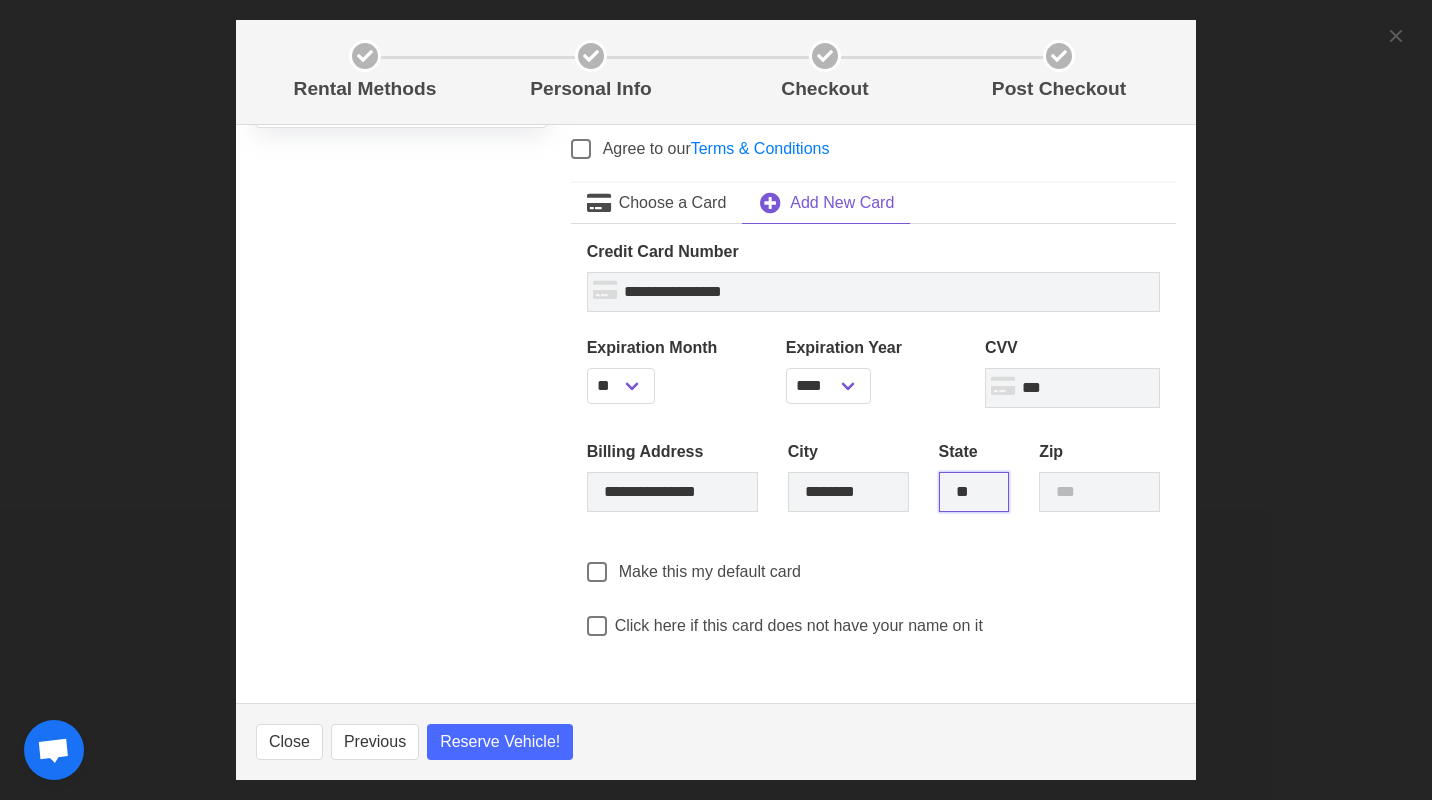 type on "**" 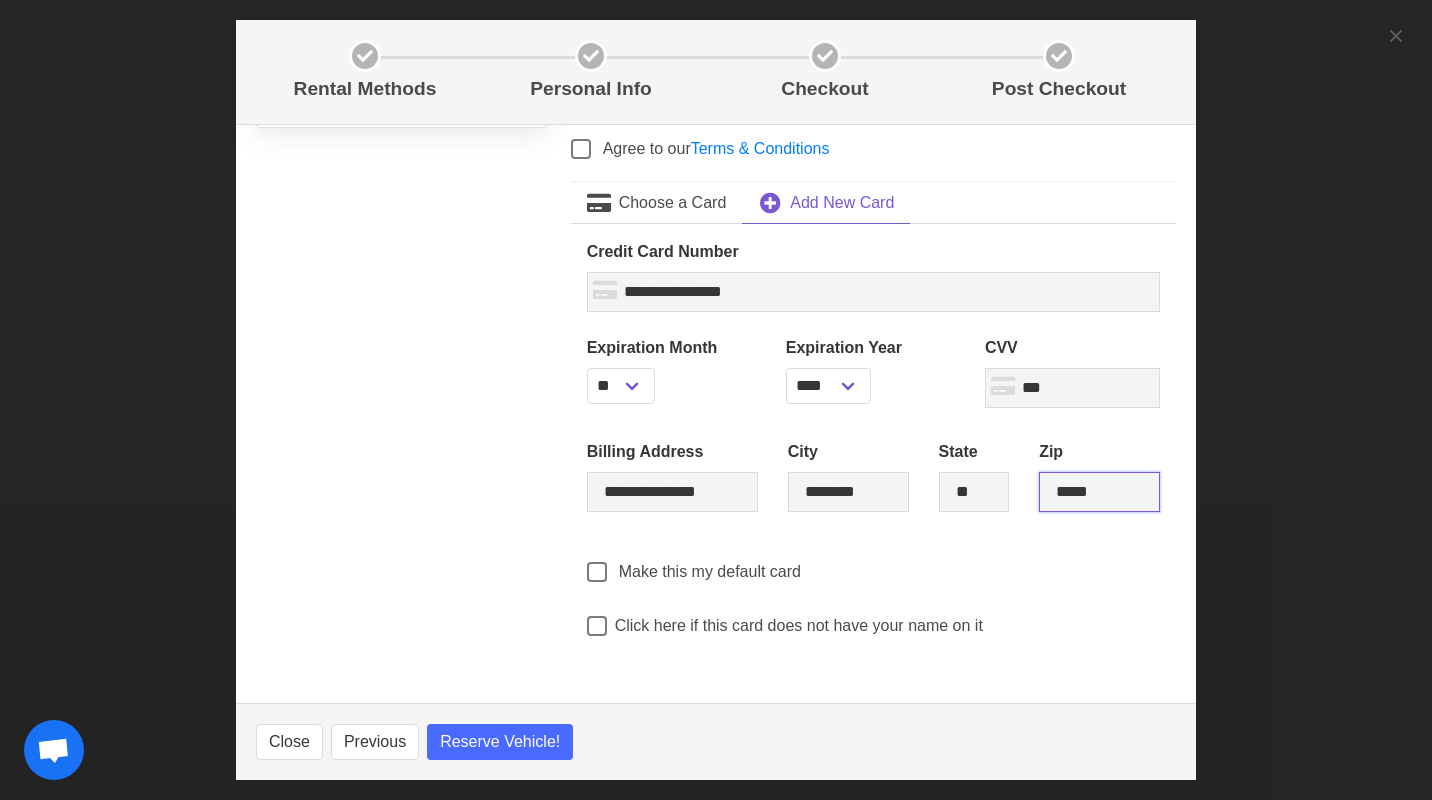 type on "*****" 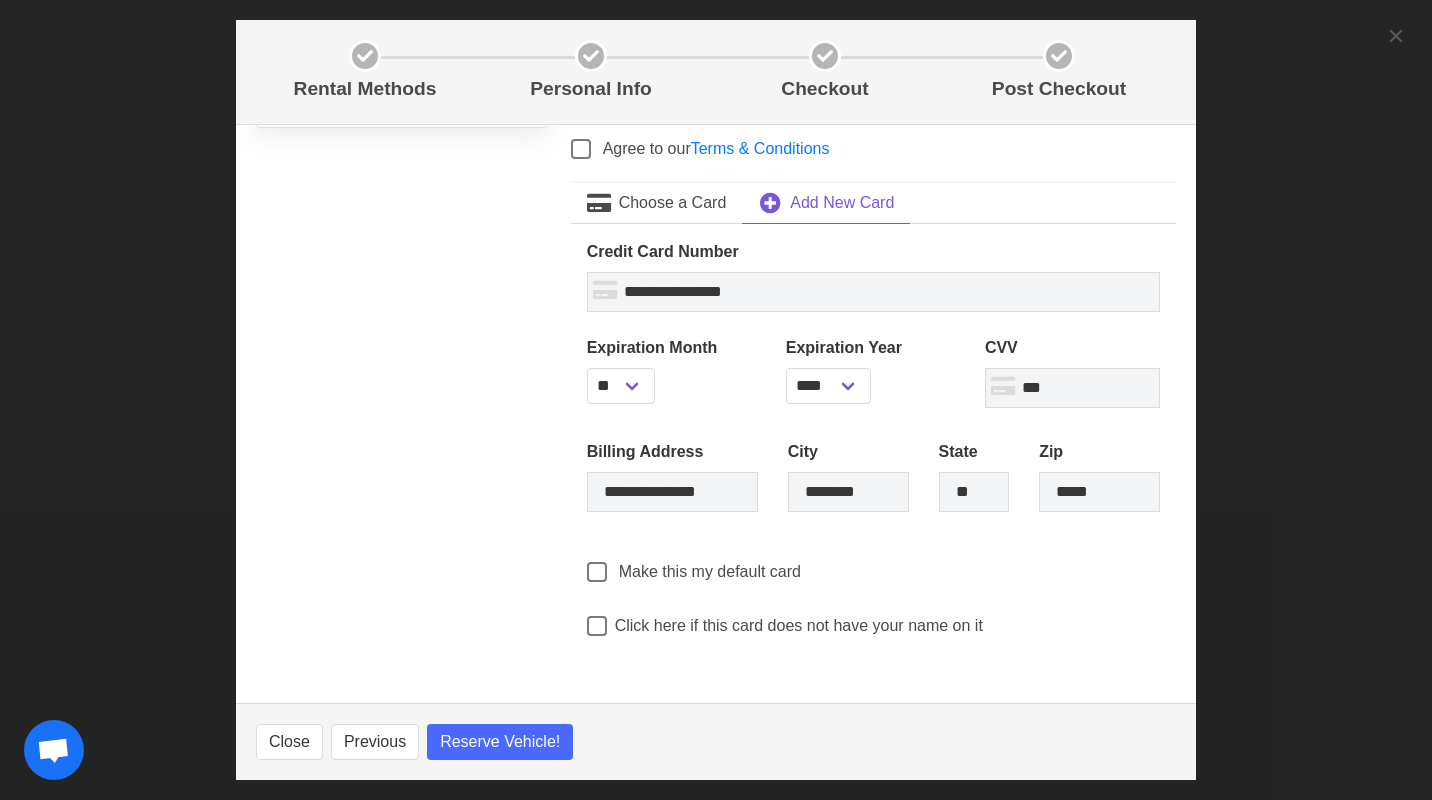 click on "Unit [NUMBER]  Brawny Boy   Party Bus with restroom   Max 25 Passengers   Fri. 8-8-2025   8:30 PM - 12:30 AM       Max 25  seats
4 hours     $[PRICE]" at bounding box center [401, 224] 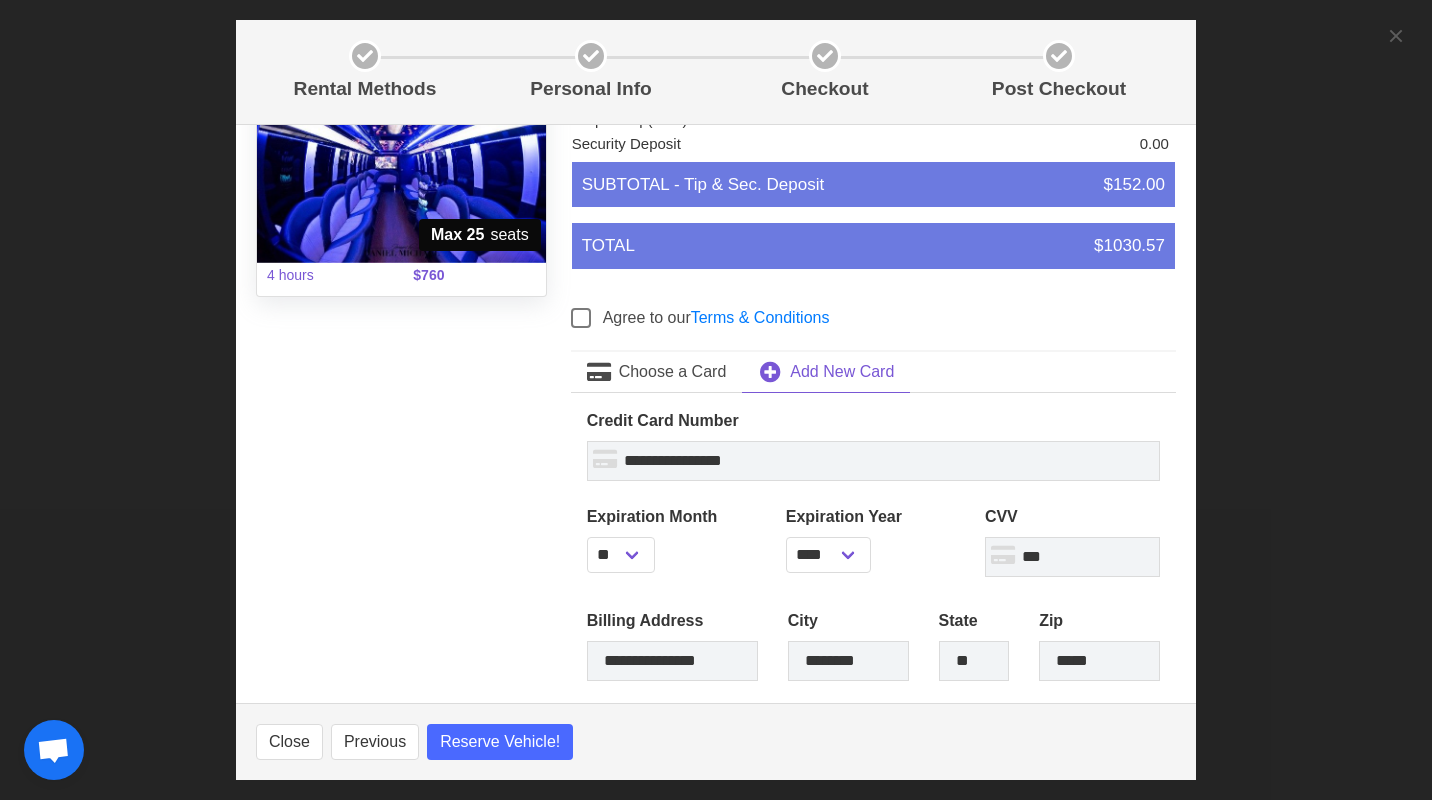 scroll, scrollTop: 393, scrollLeft: 0, axis: vertical 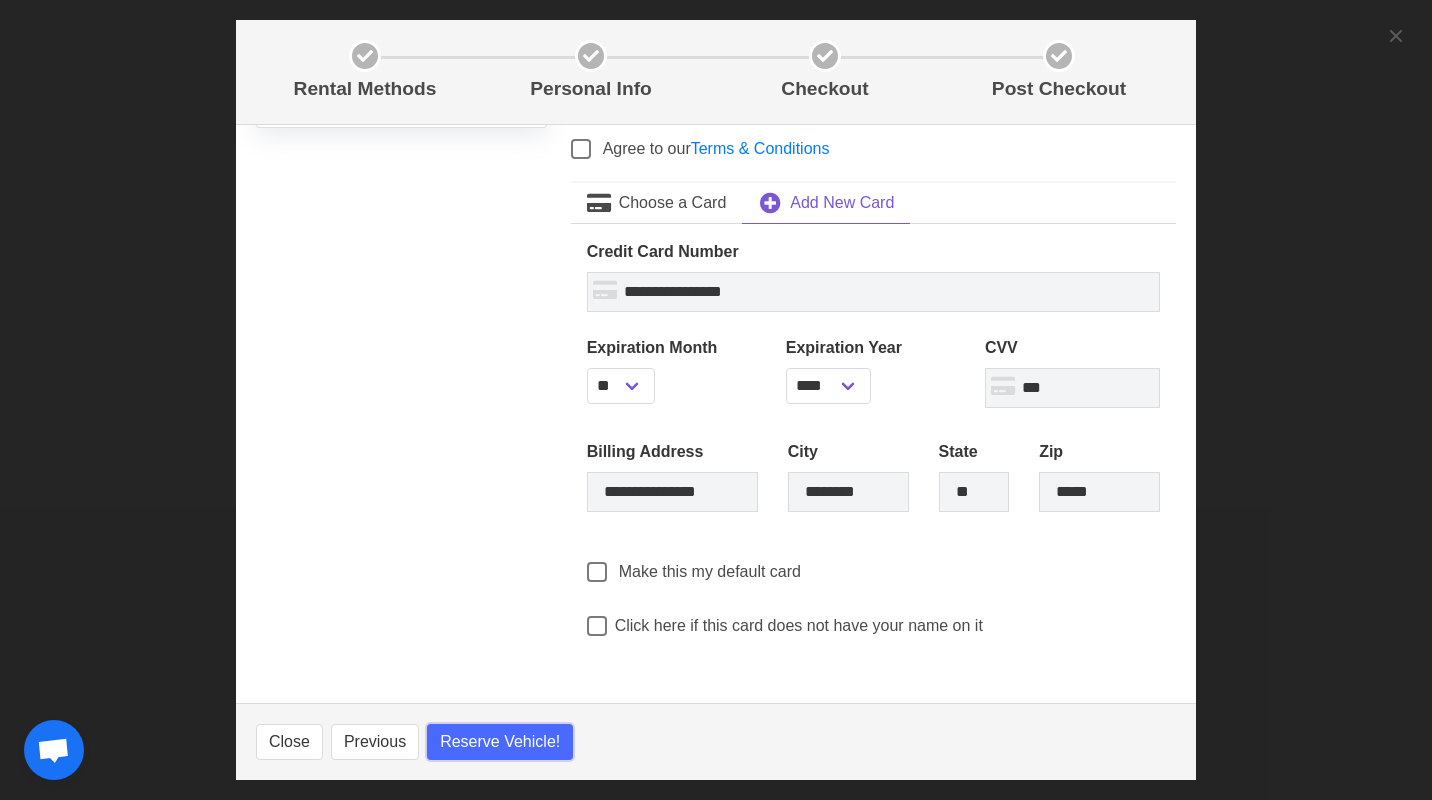 click on "Reserve Vehicle!" at bounding box center [500, 742] 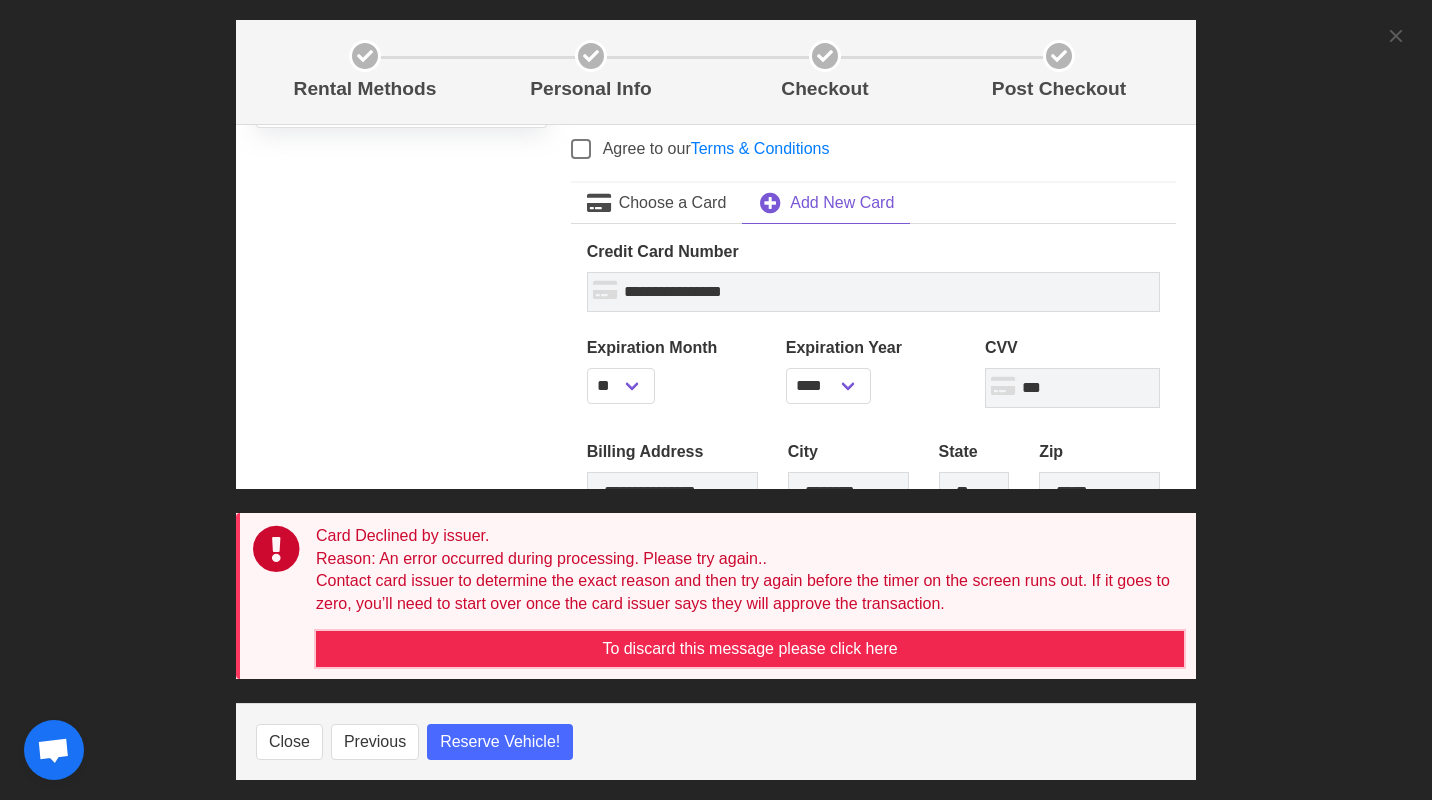 click on "To discard this message please click here" at bounding box center (750, 649) 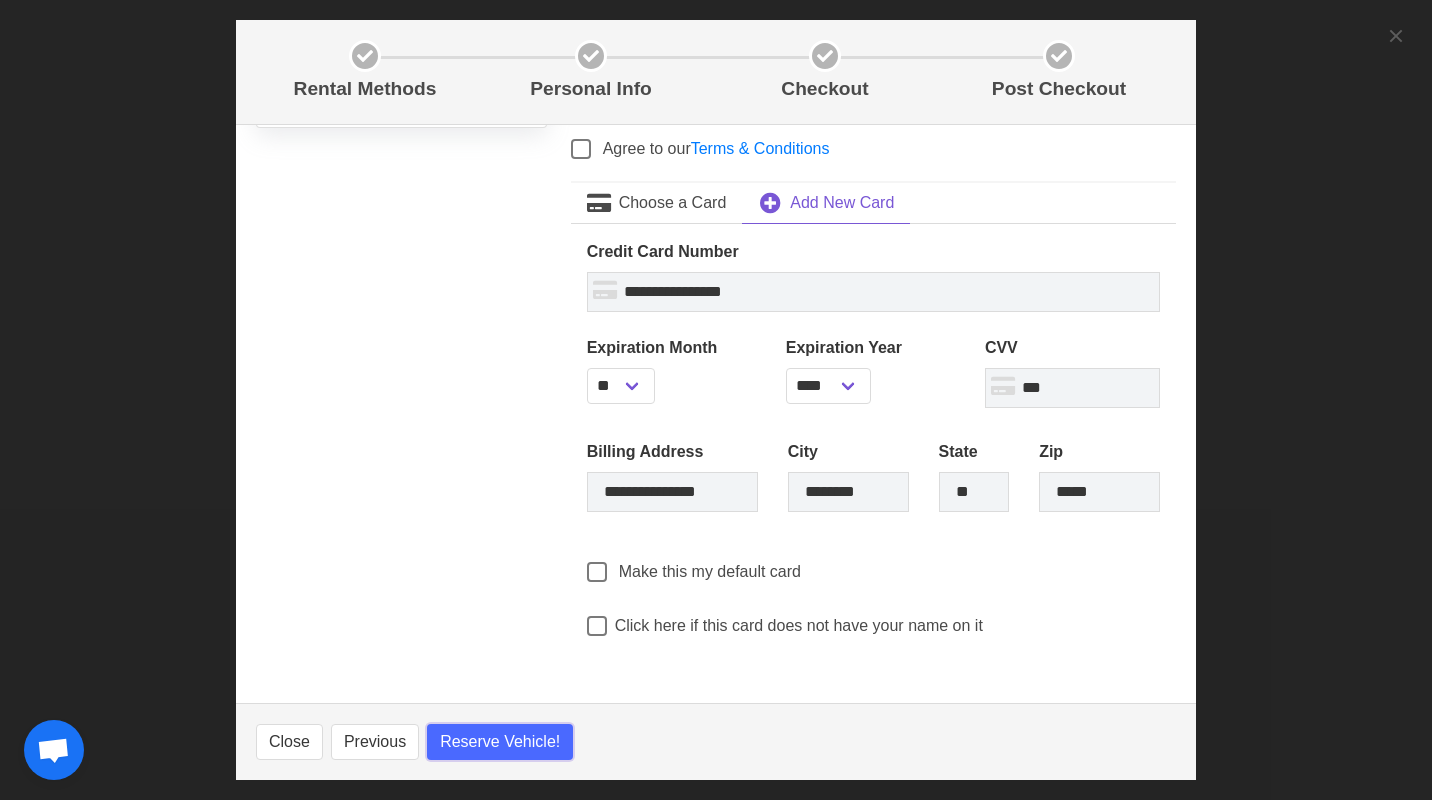 click on "Reserve Vehicle!" at bounding box center (500, 742) 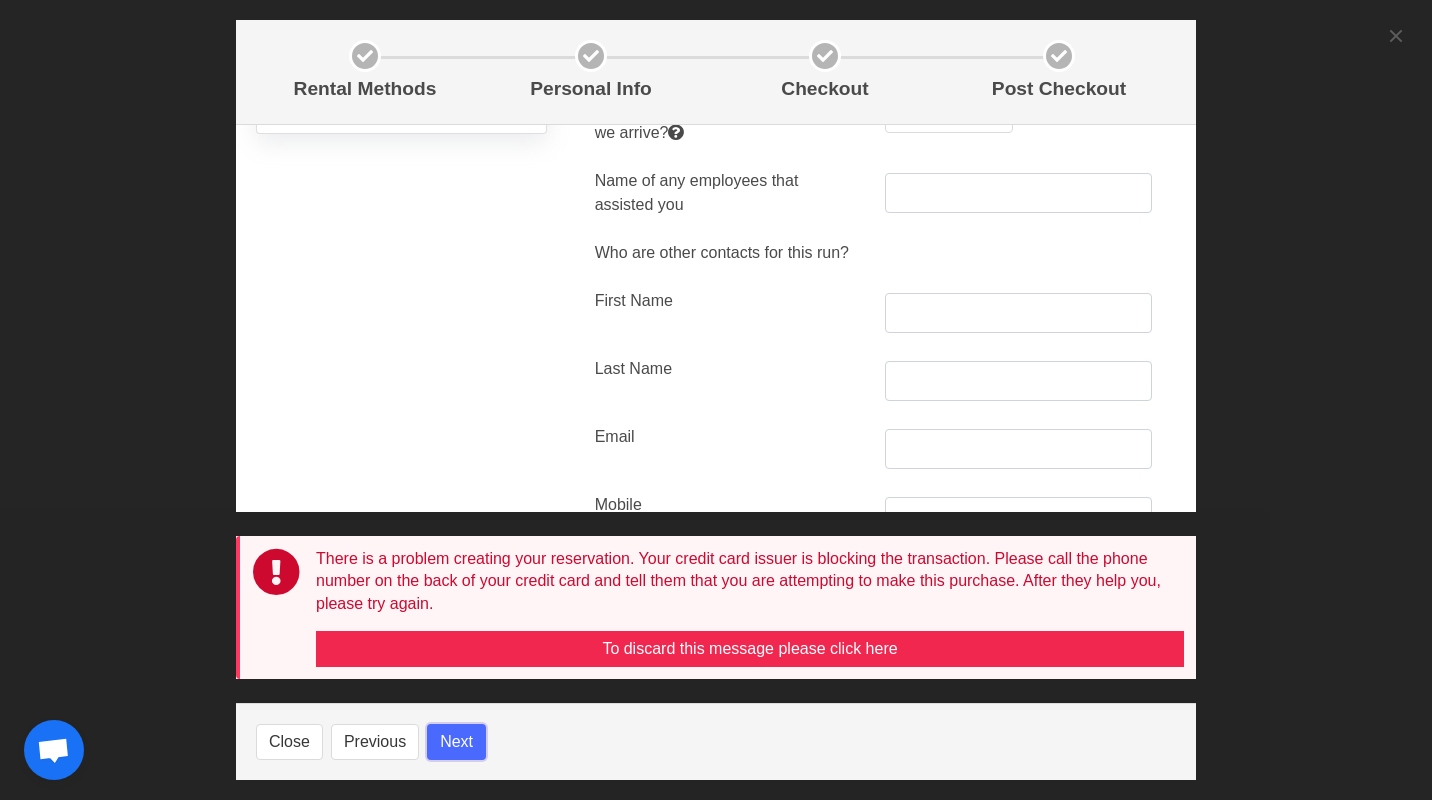 click on "Next" at bounding box center (456, 742) 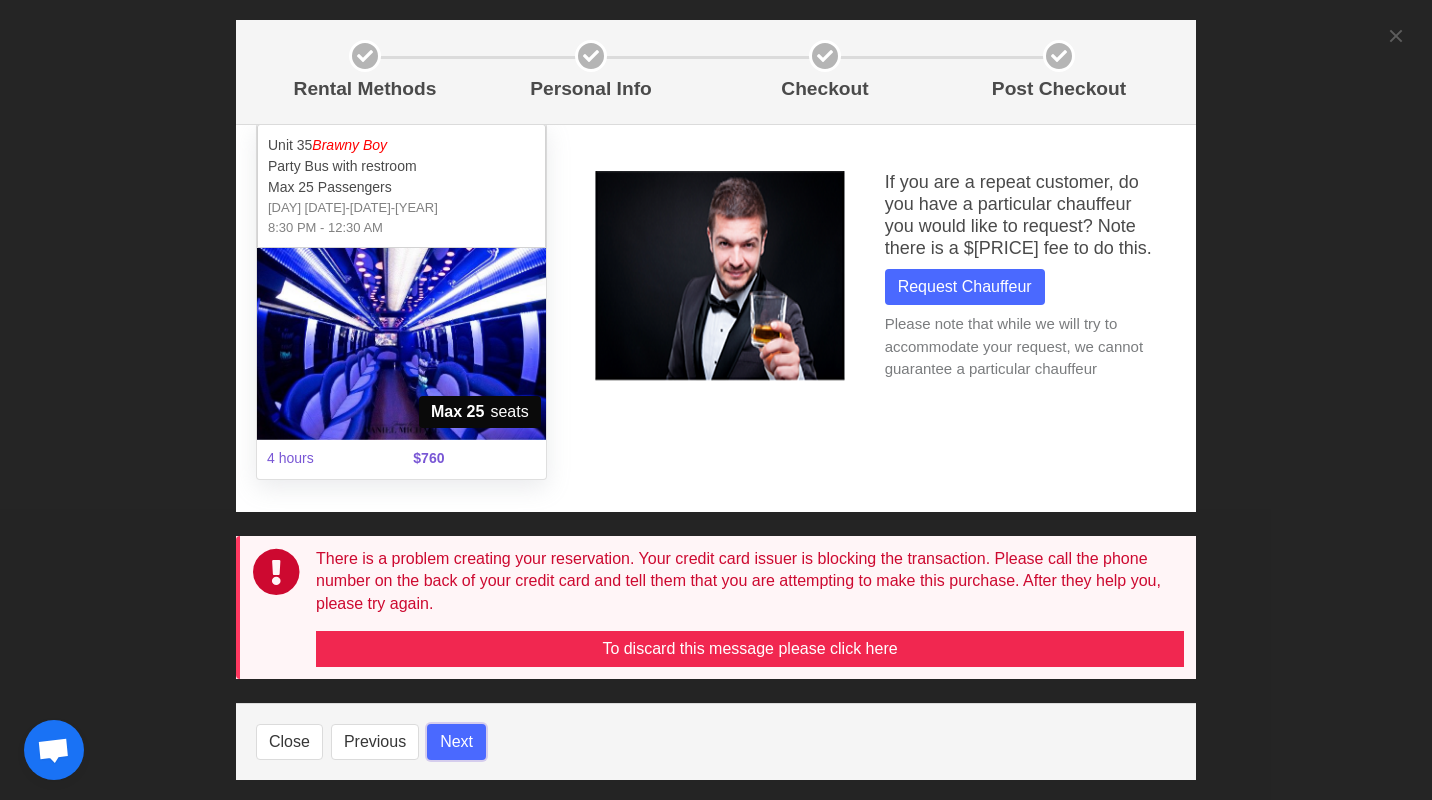 scroll, scrollTop: 27, scrollLeft: 0, axis: vertical 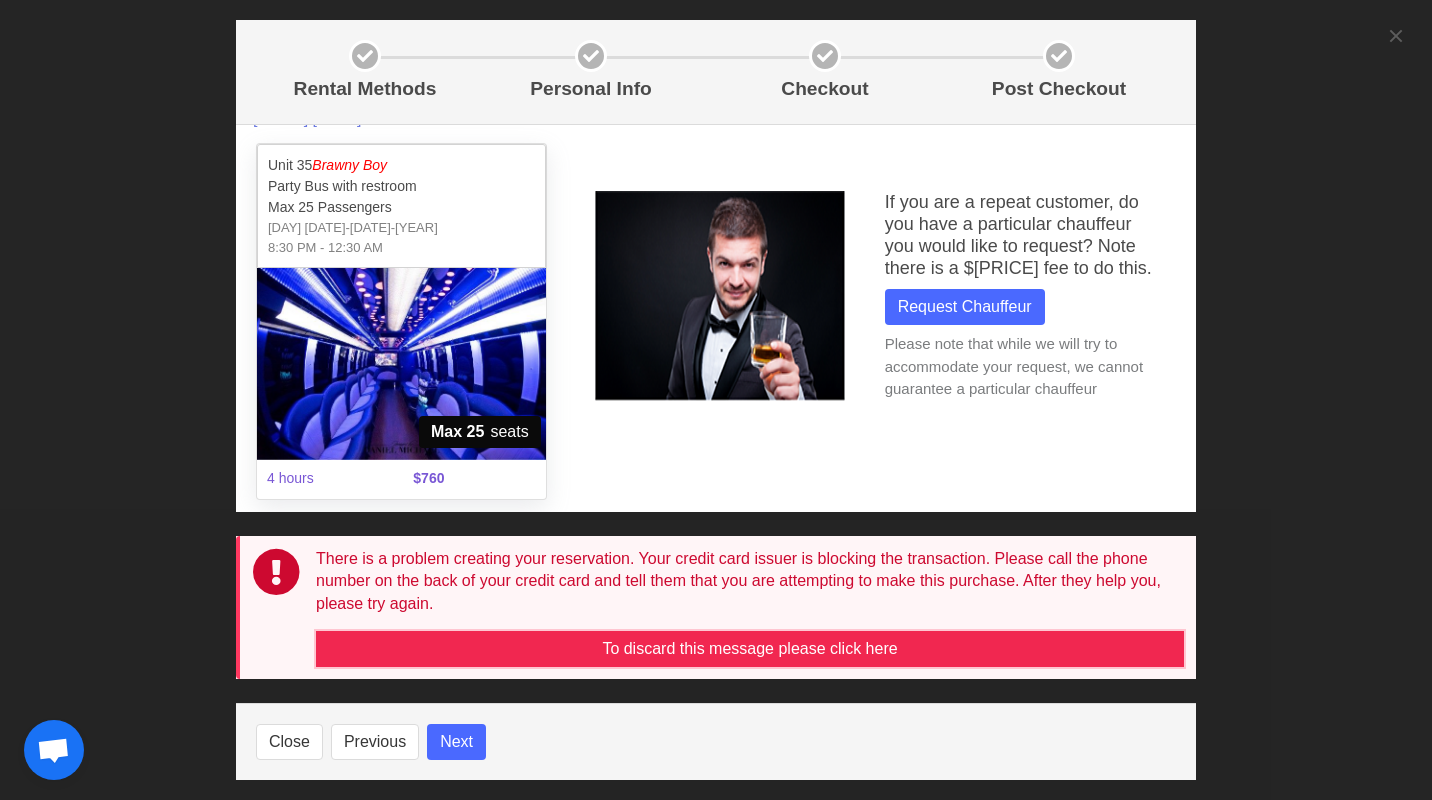 click on "To discard this message please click here" at bounding box center (750, 649) 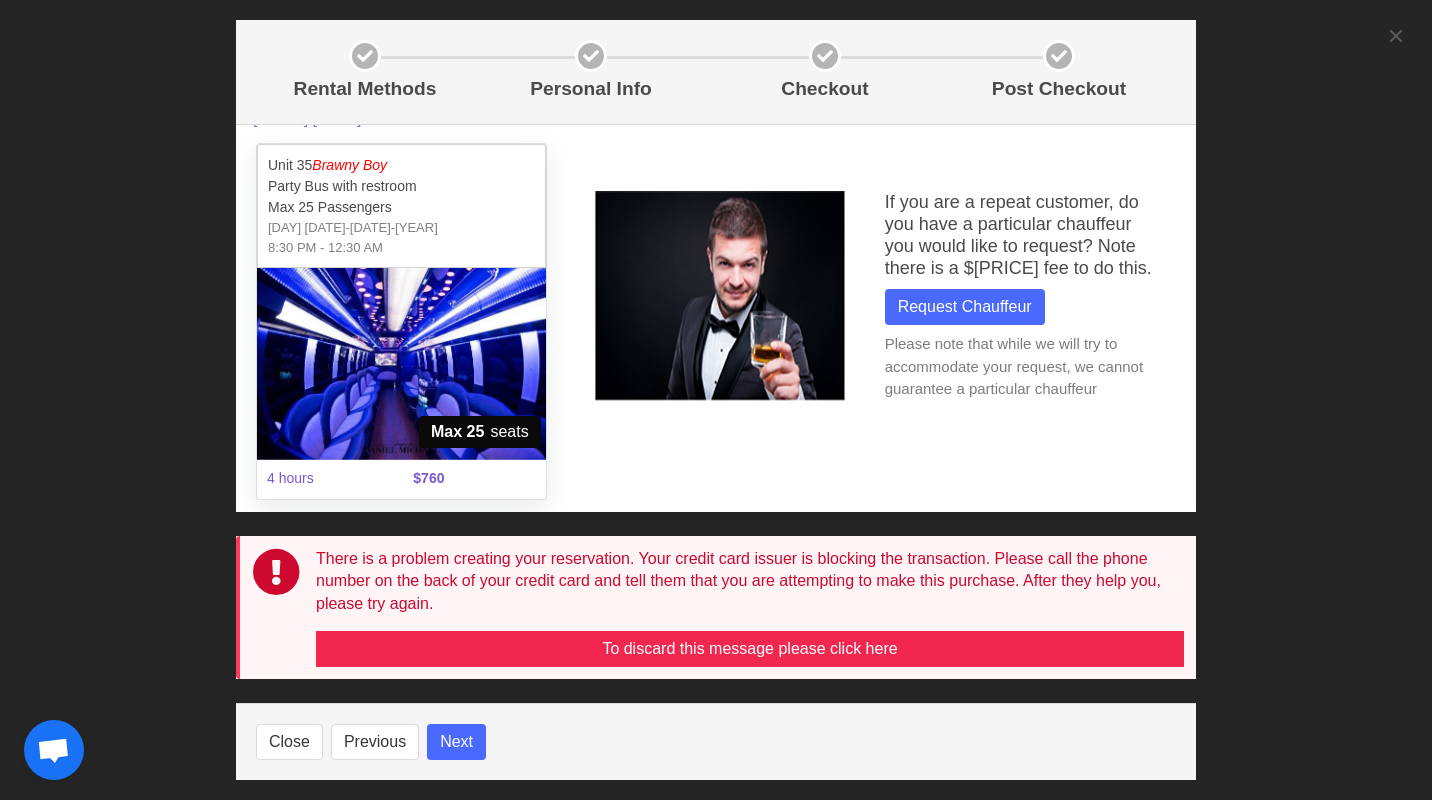 scroll, scrollTop: 0, scrollLeft: 0, axis: both 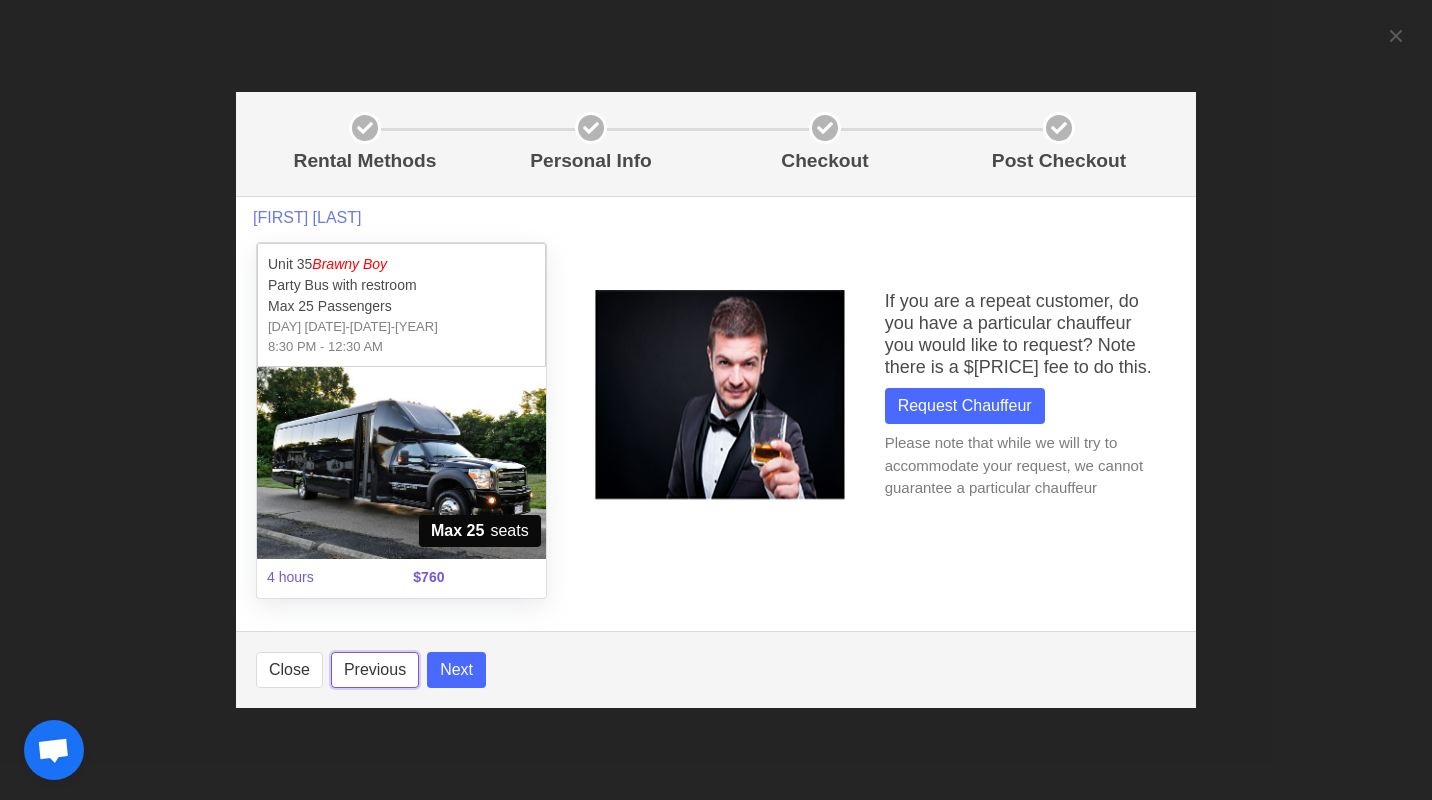 click on "Previous" at bounding box center [375, 670] 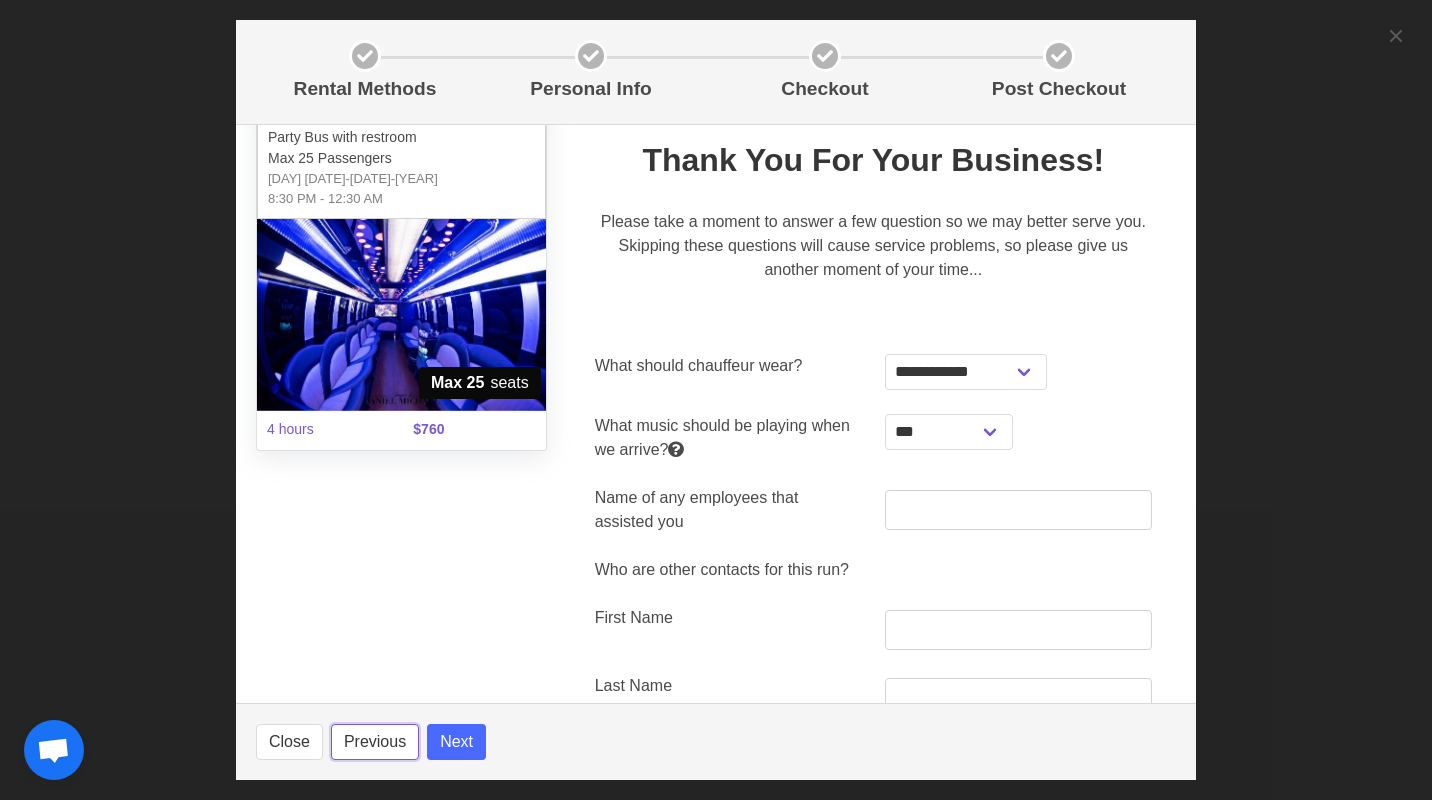 scroll, scrollTop: 100, scrollLeft: 0, axis: vertical 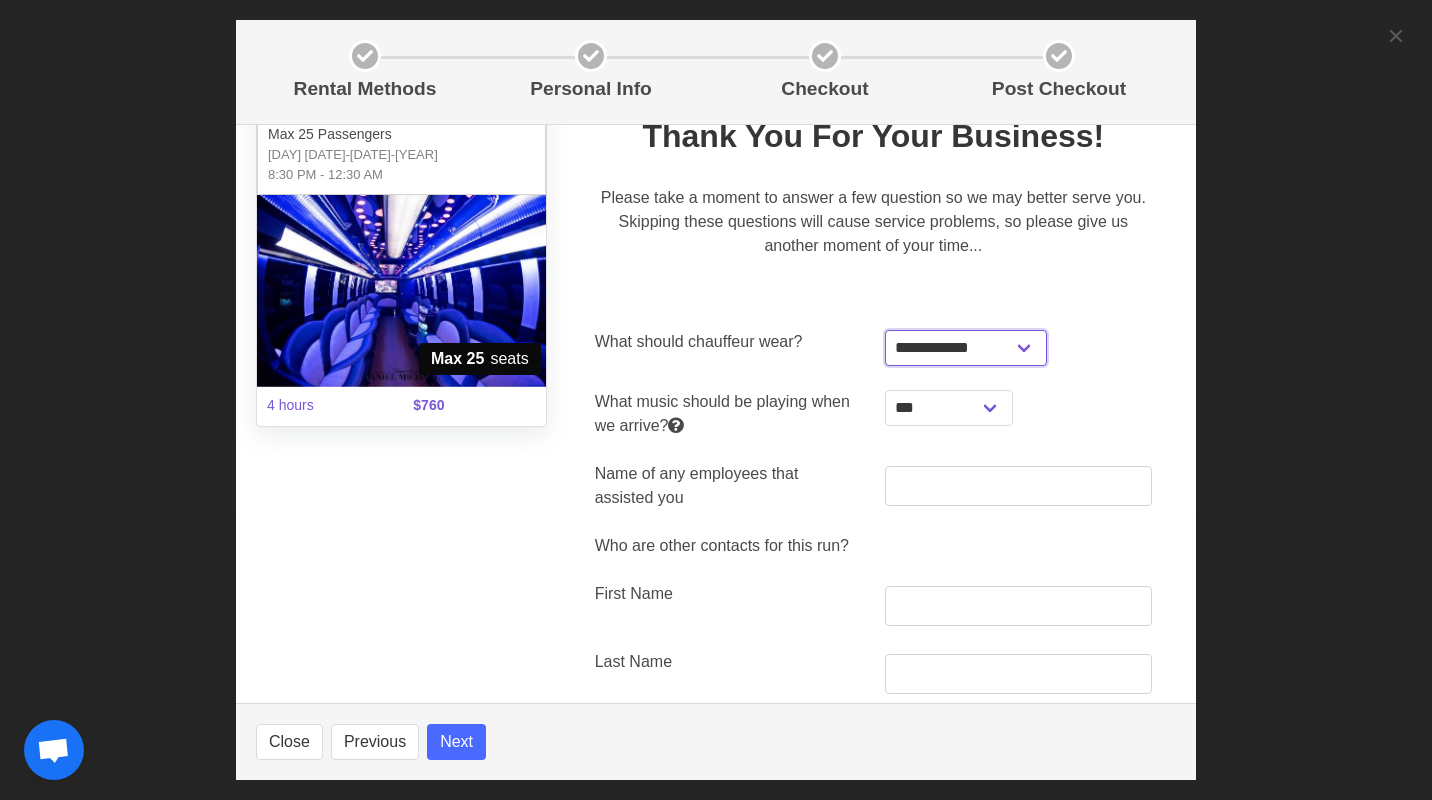 click on "**********" at bounding box center [966, 348] 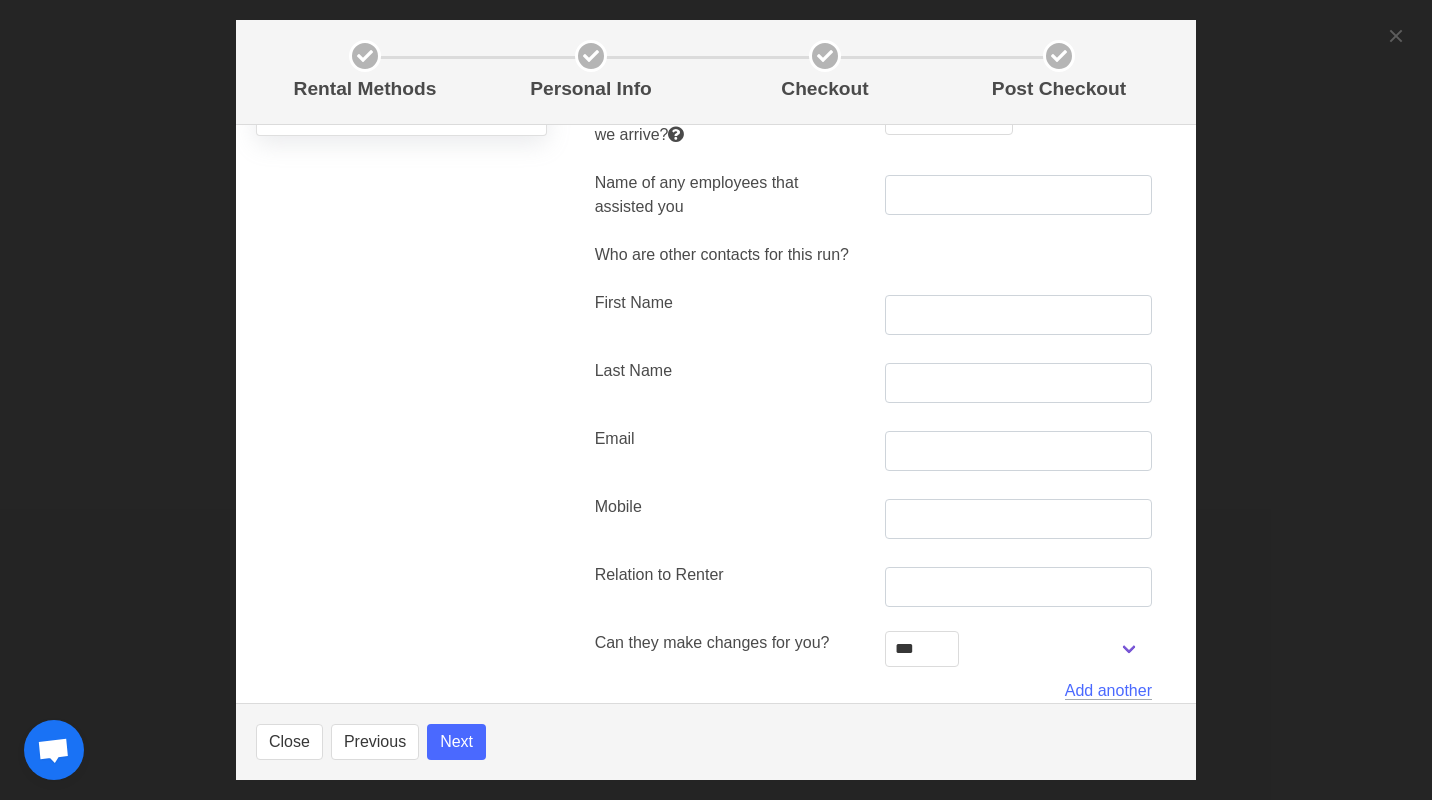 scroll, scrollTop: 0, scrollLeft: 0, axis: both 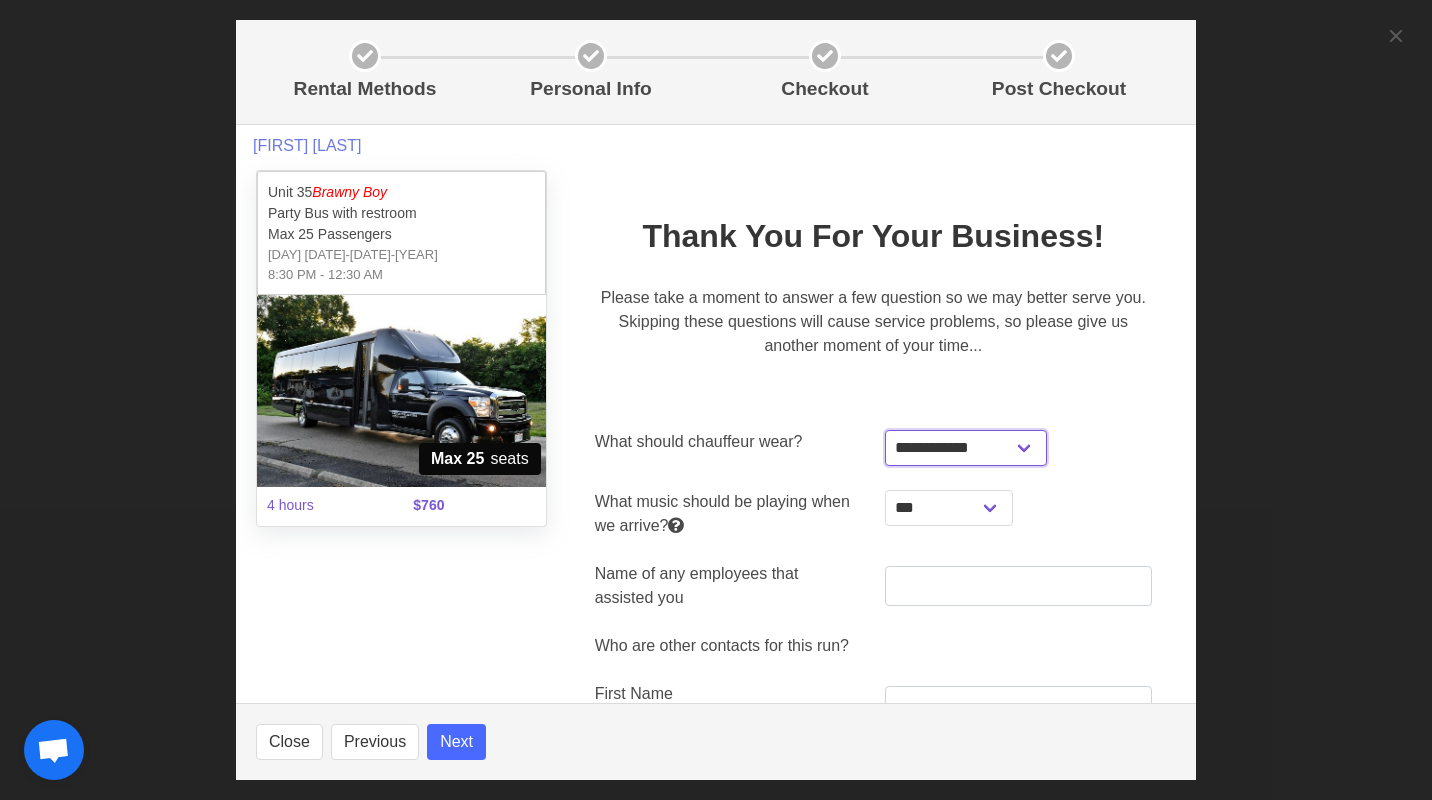 click on "**********" at bounding box center (966, 448) 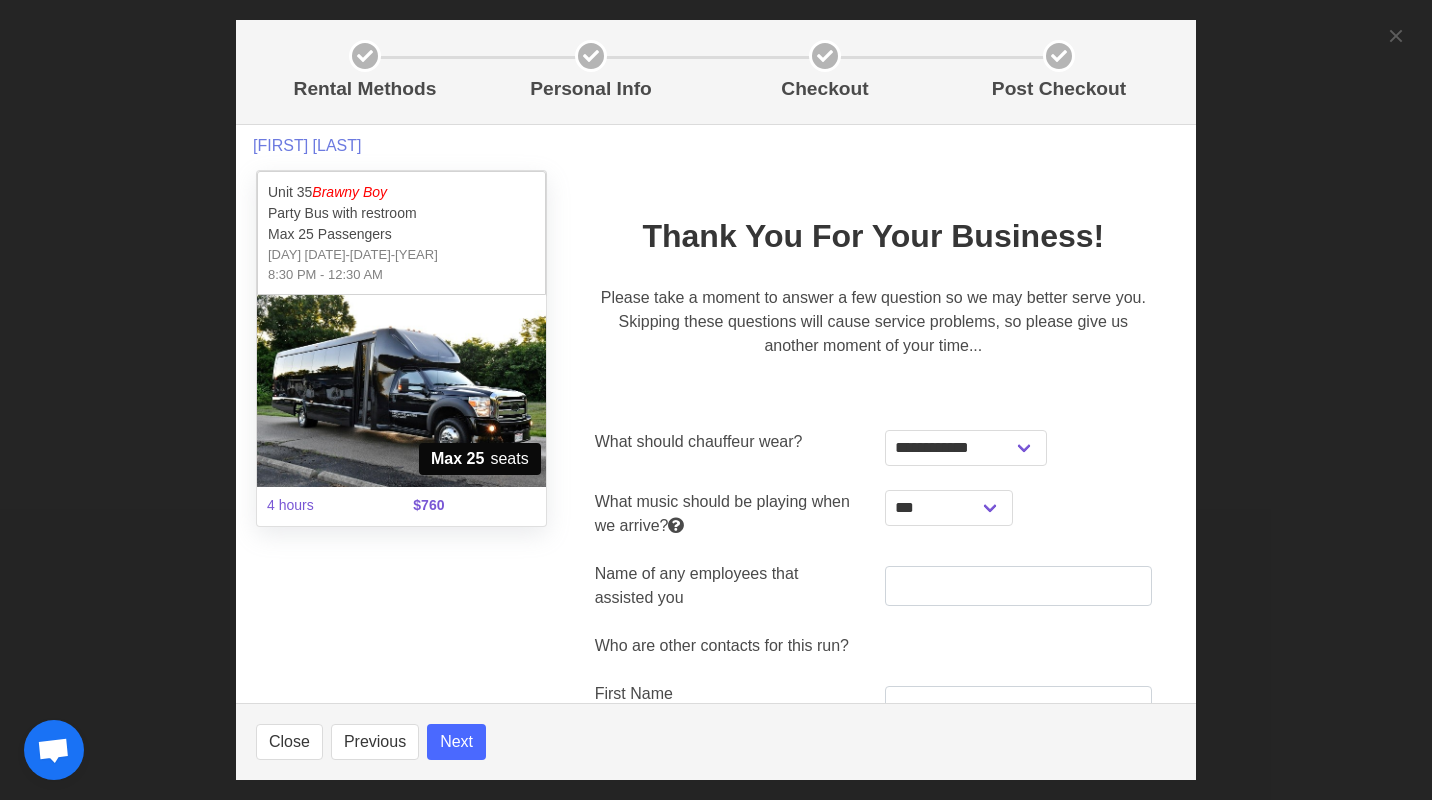 click on "Thank You For Your Business!   Please take a moment to answer a few question so we may better serve you.  Skipping these questions will cause service problems, so please give us another moment of your time..." at bounding box center (873, 300) 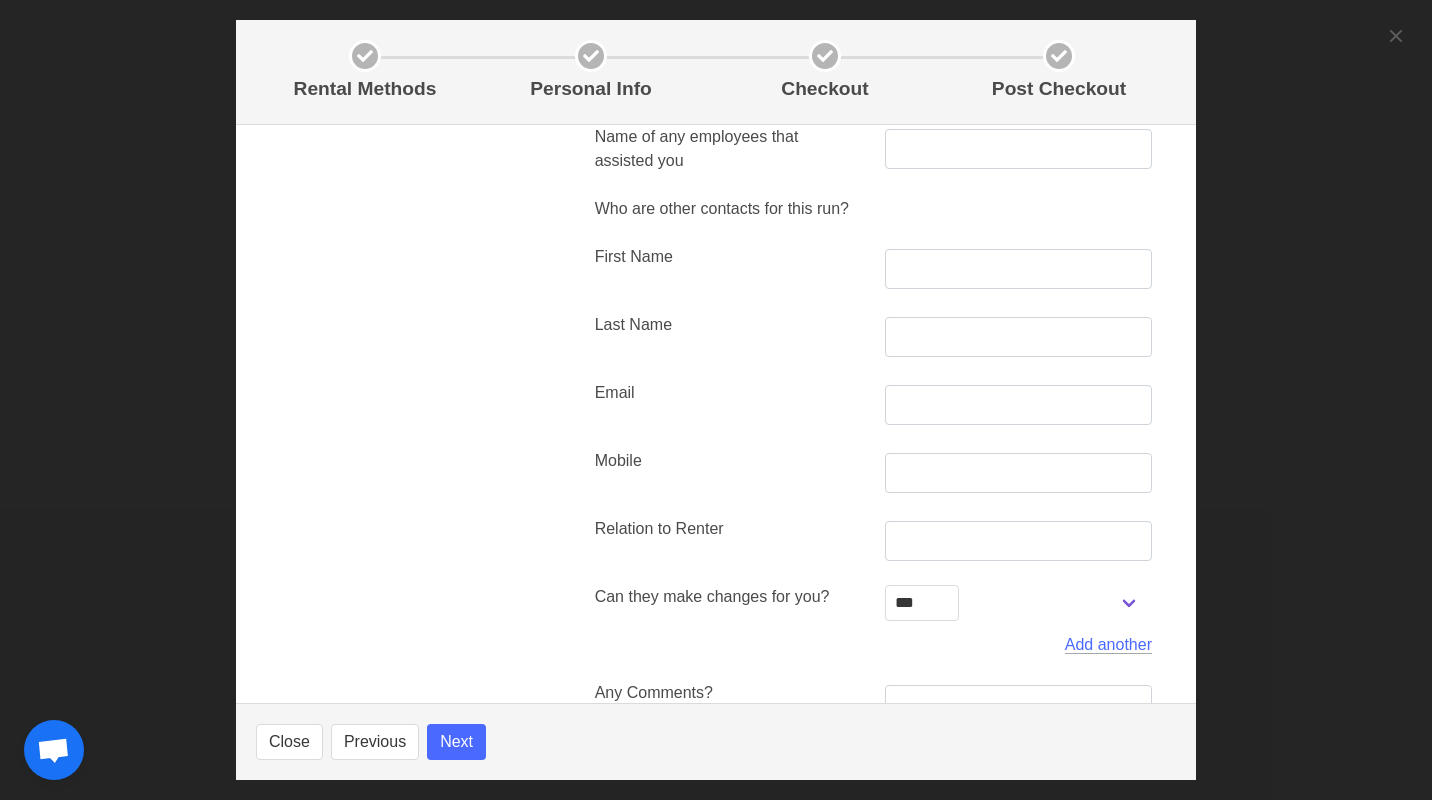 scroll, scrollTop: 400, scrollLeft: 0, axis: vertical 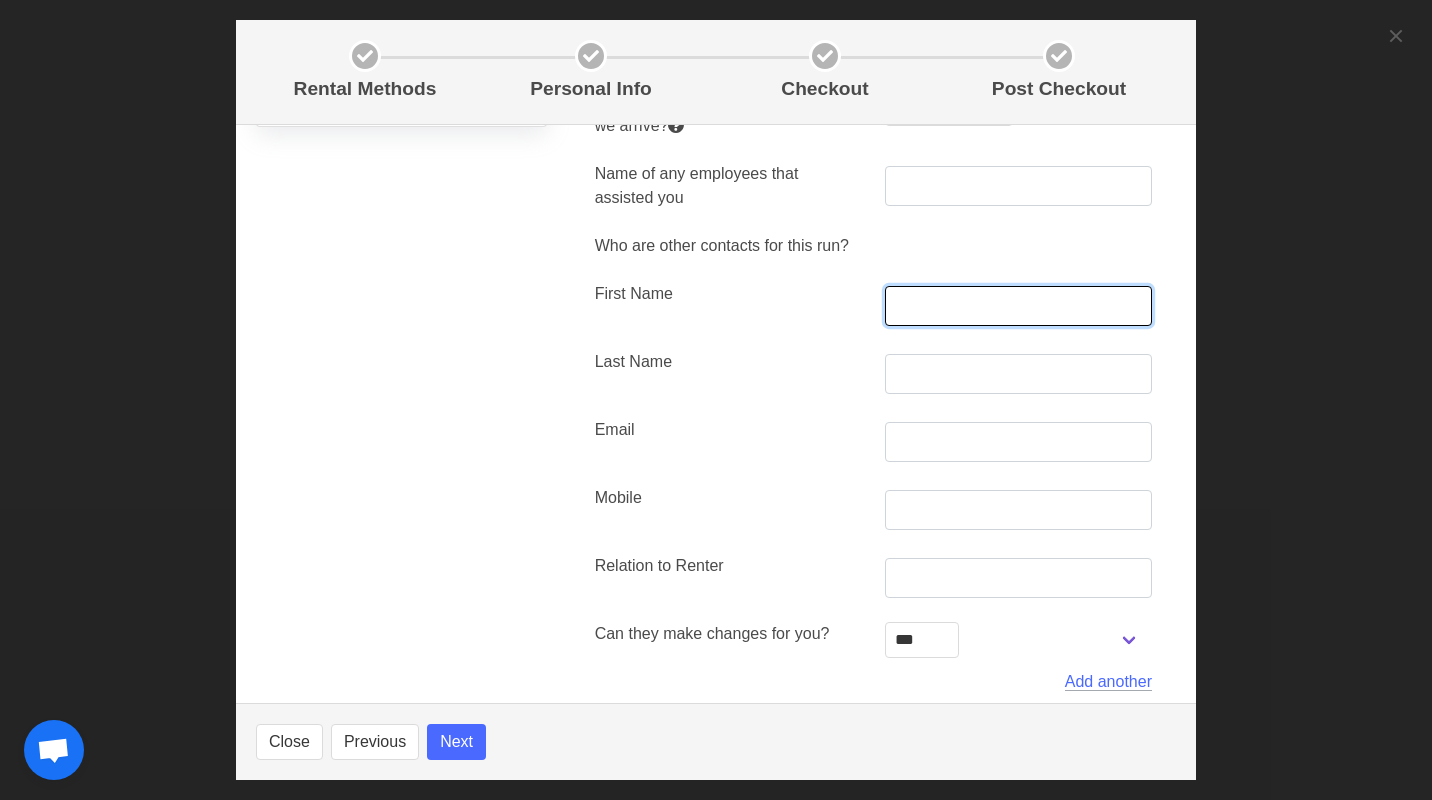click at bounding box center (1018, 306) 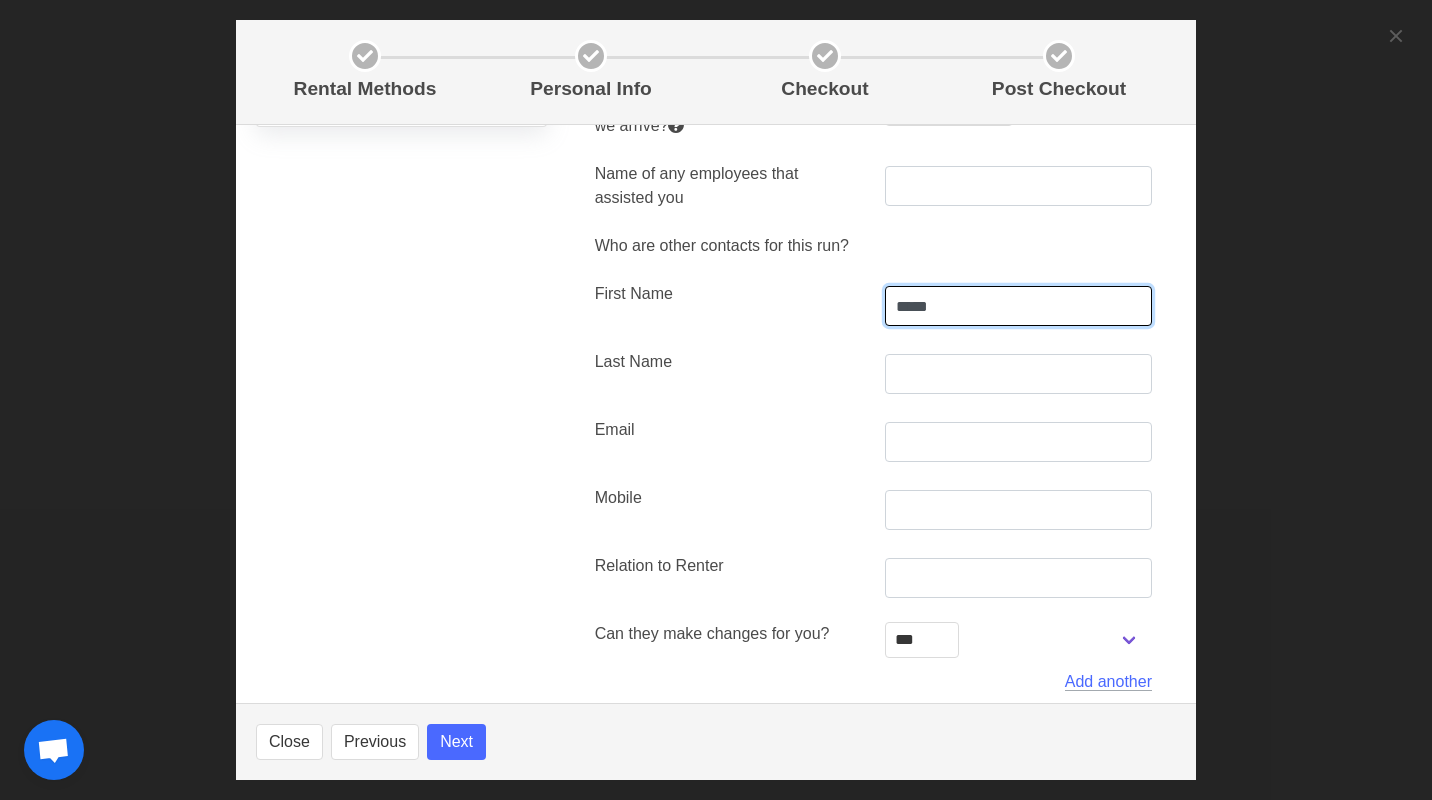 type on "*****" 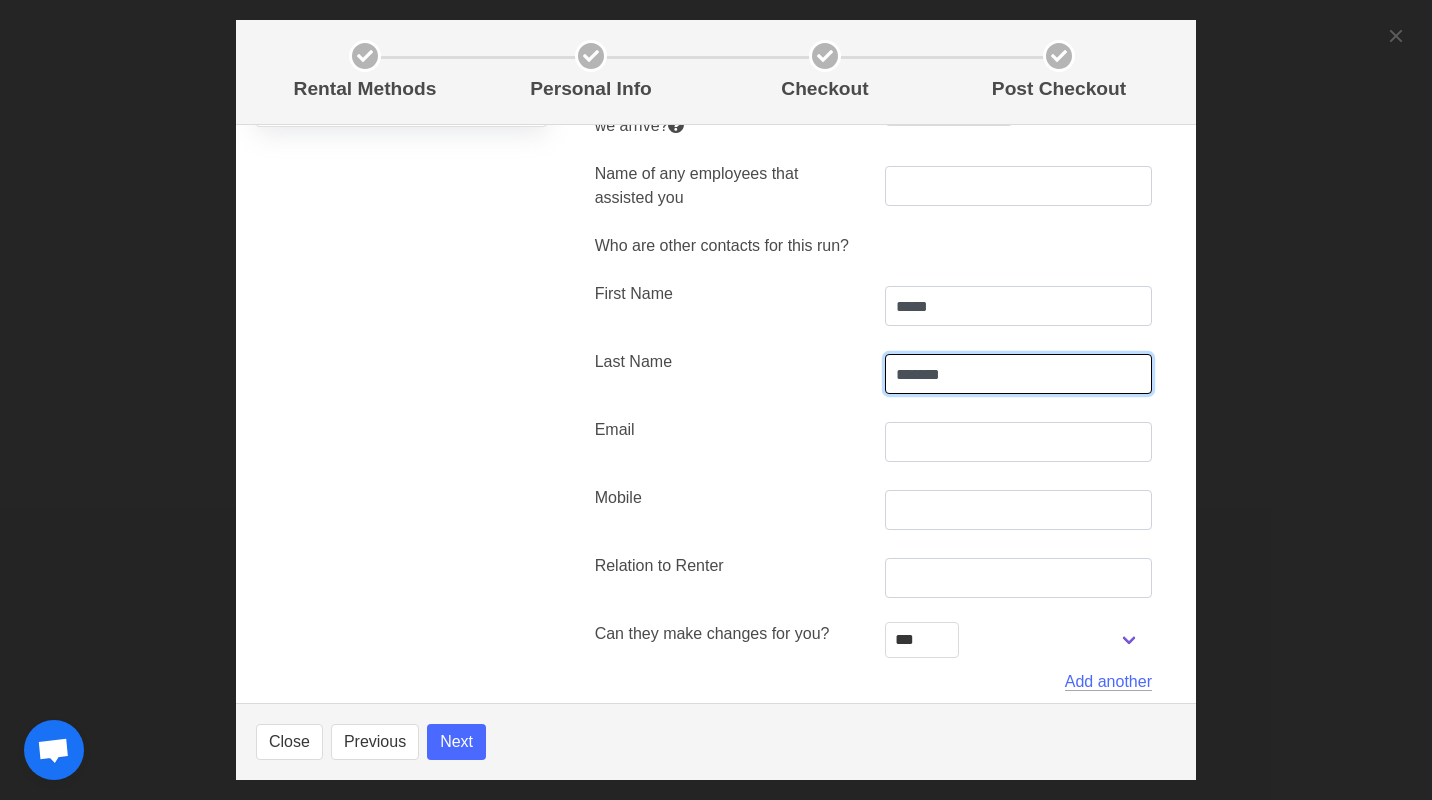 type on "*******" 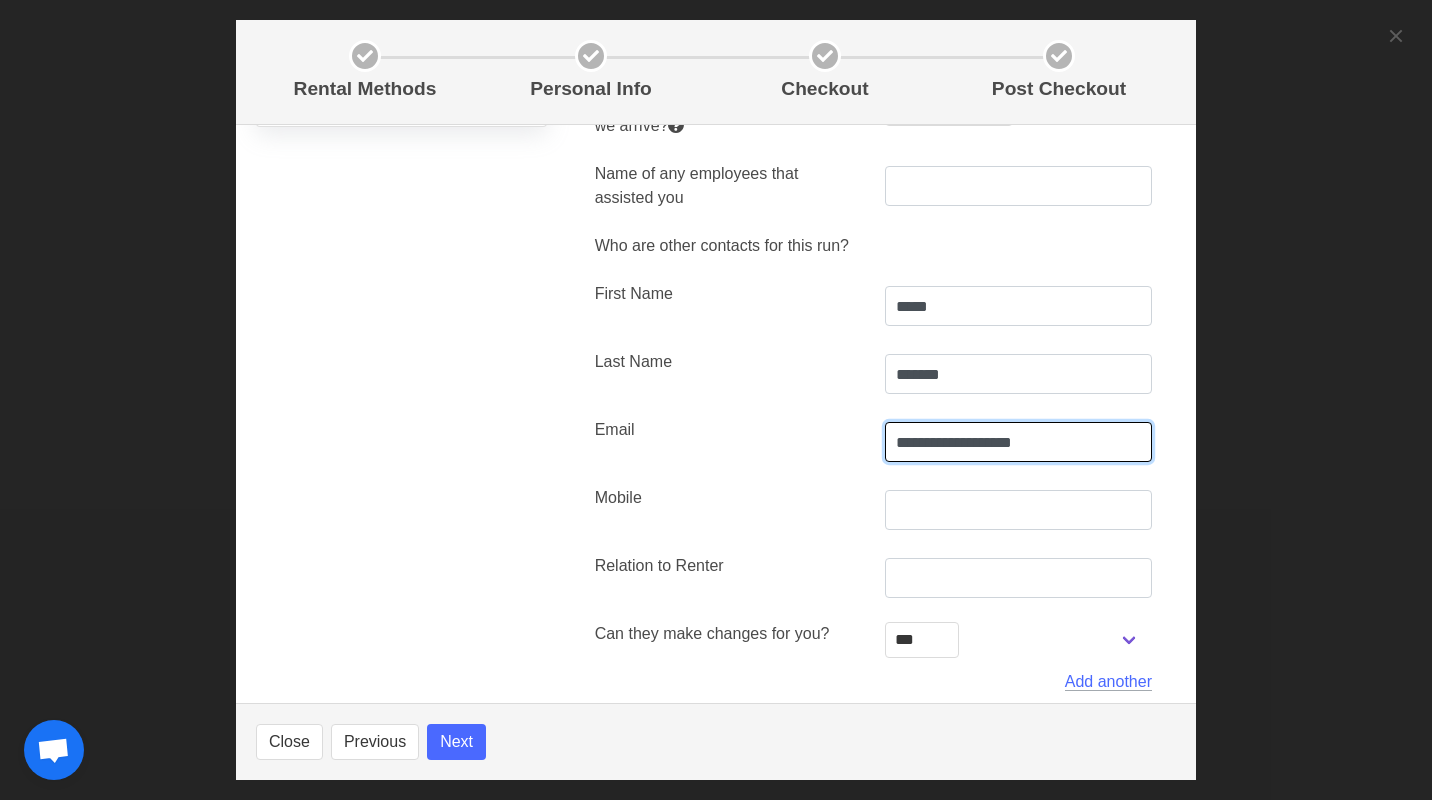 type on "**********" 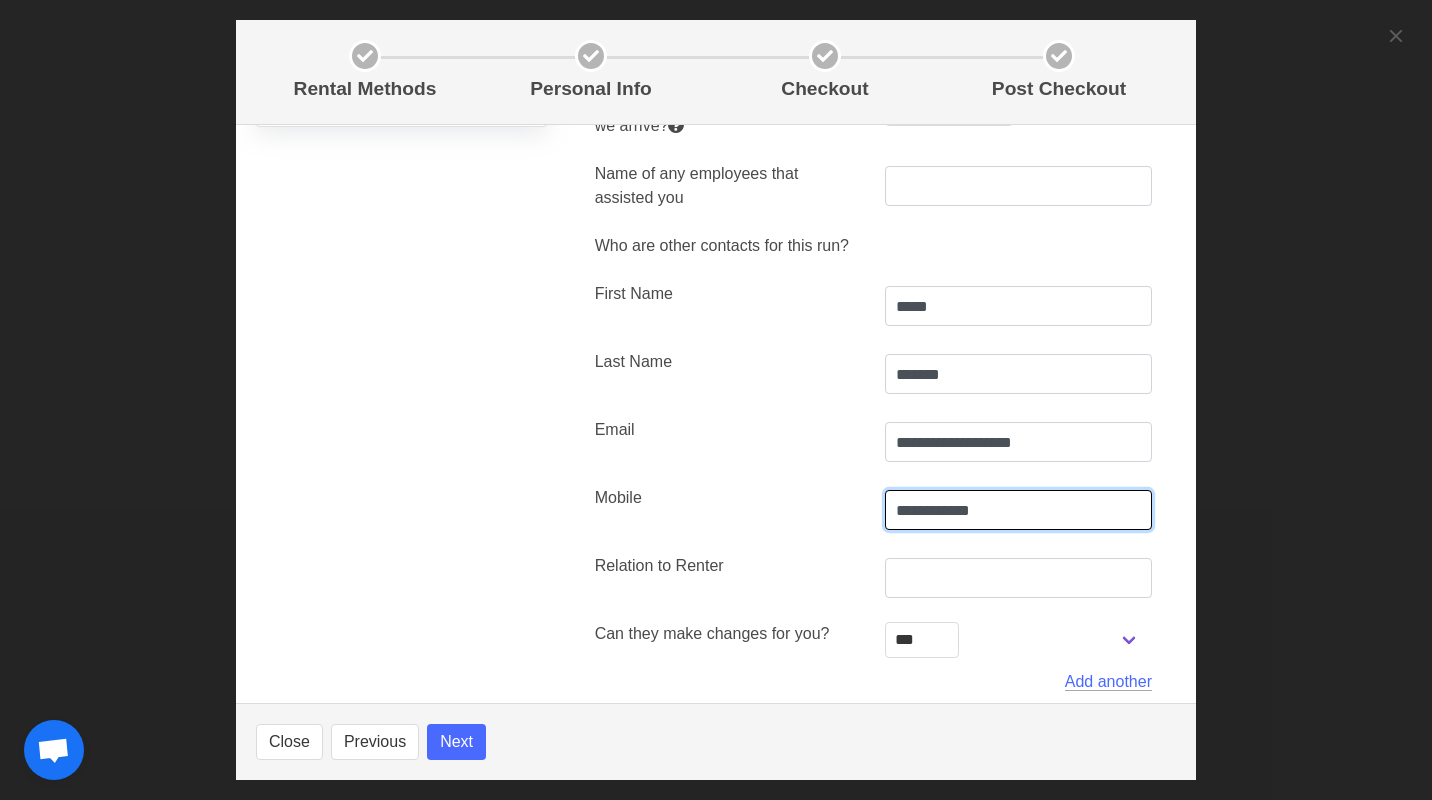 type on "**********" 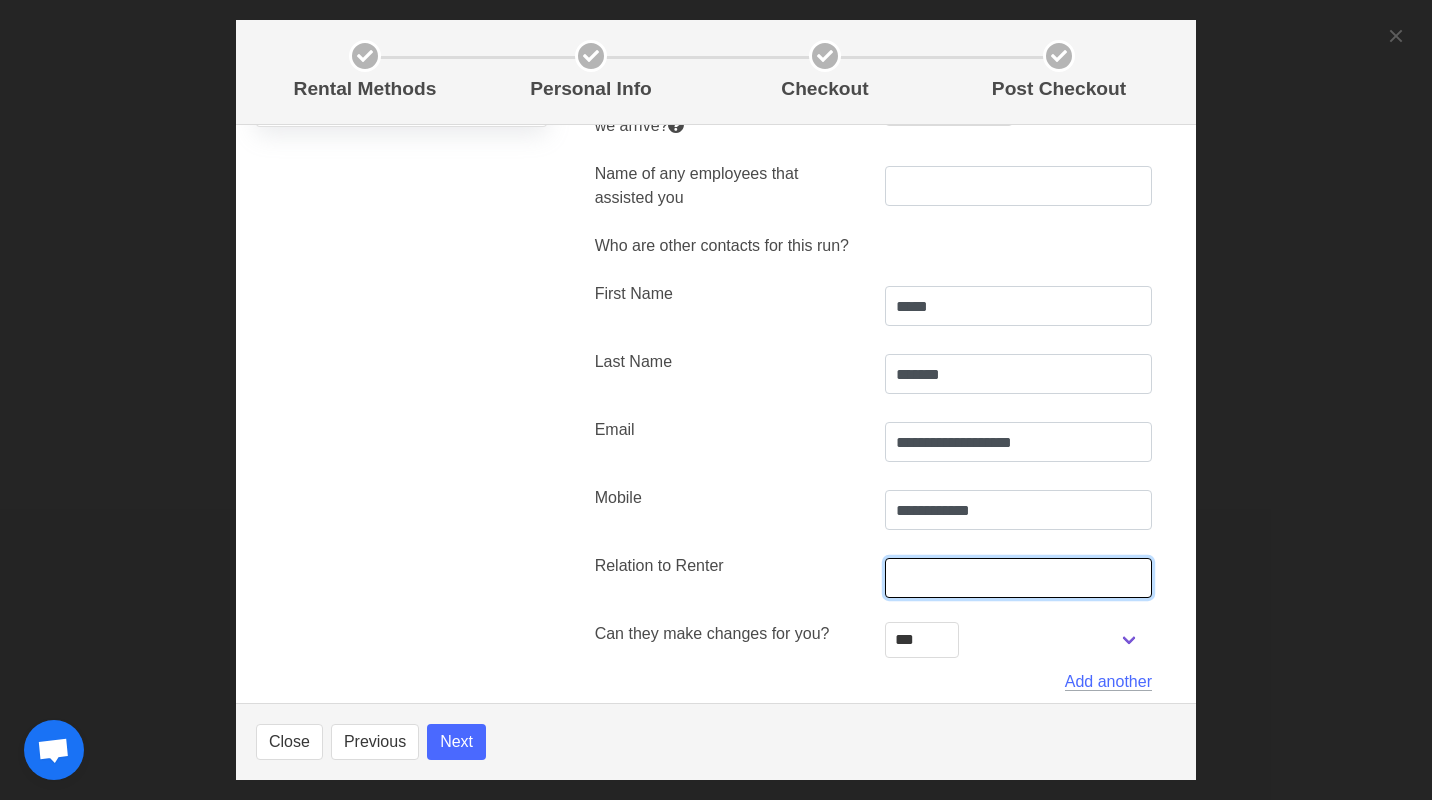click at bounding box center [1018, 306] 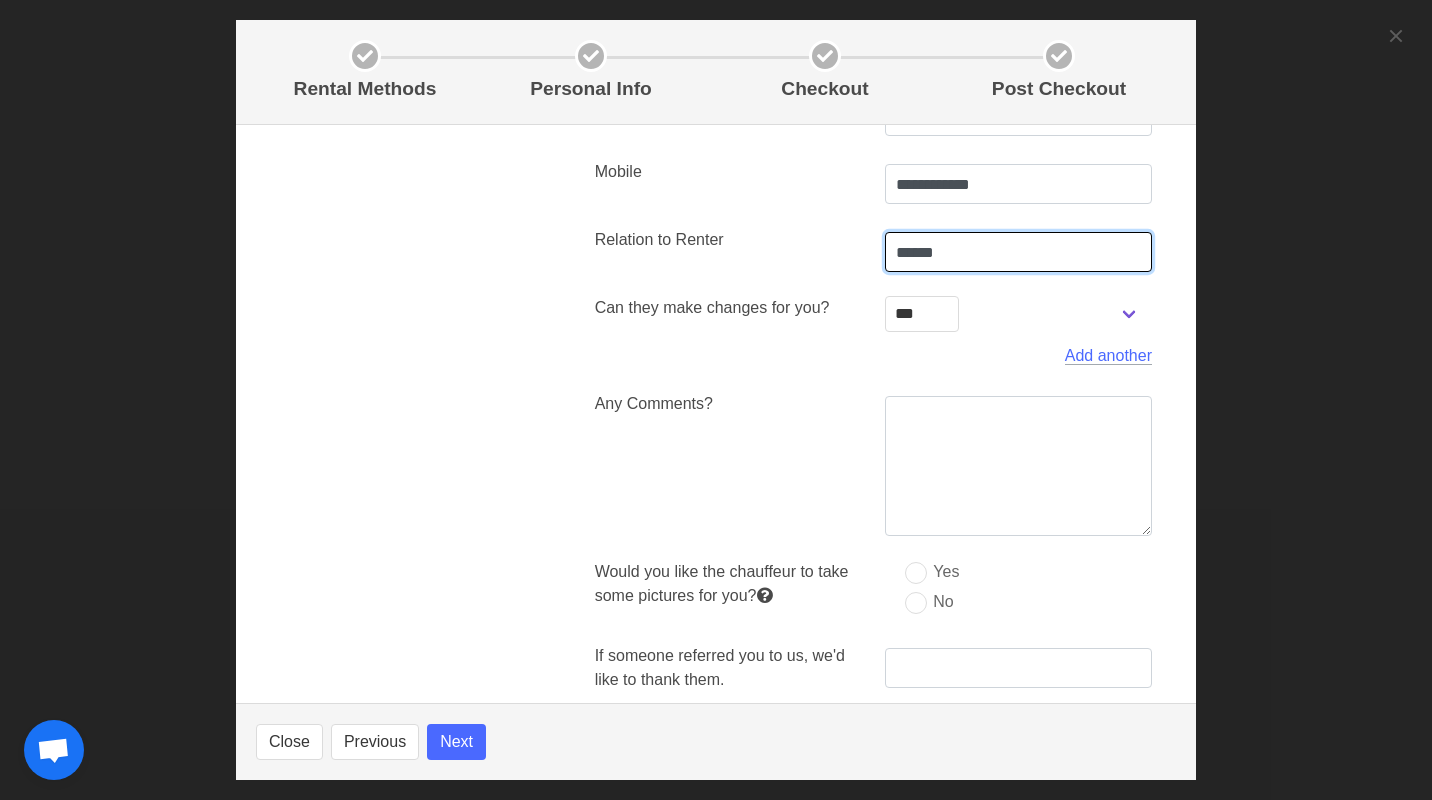 scroll, scrollTop: 891, scrollLeft: 0, axis: vertical 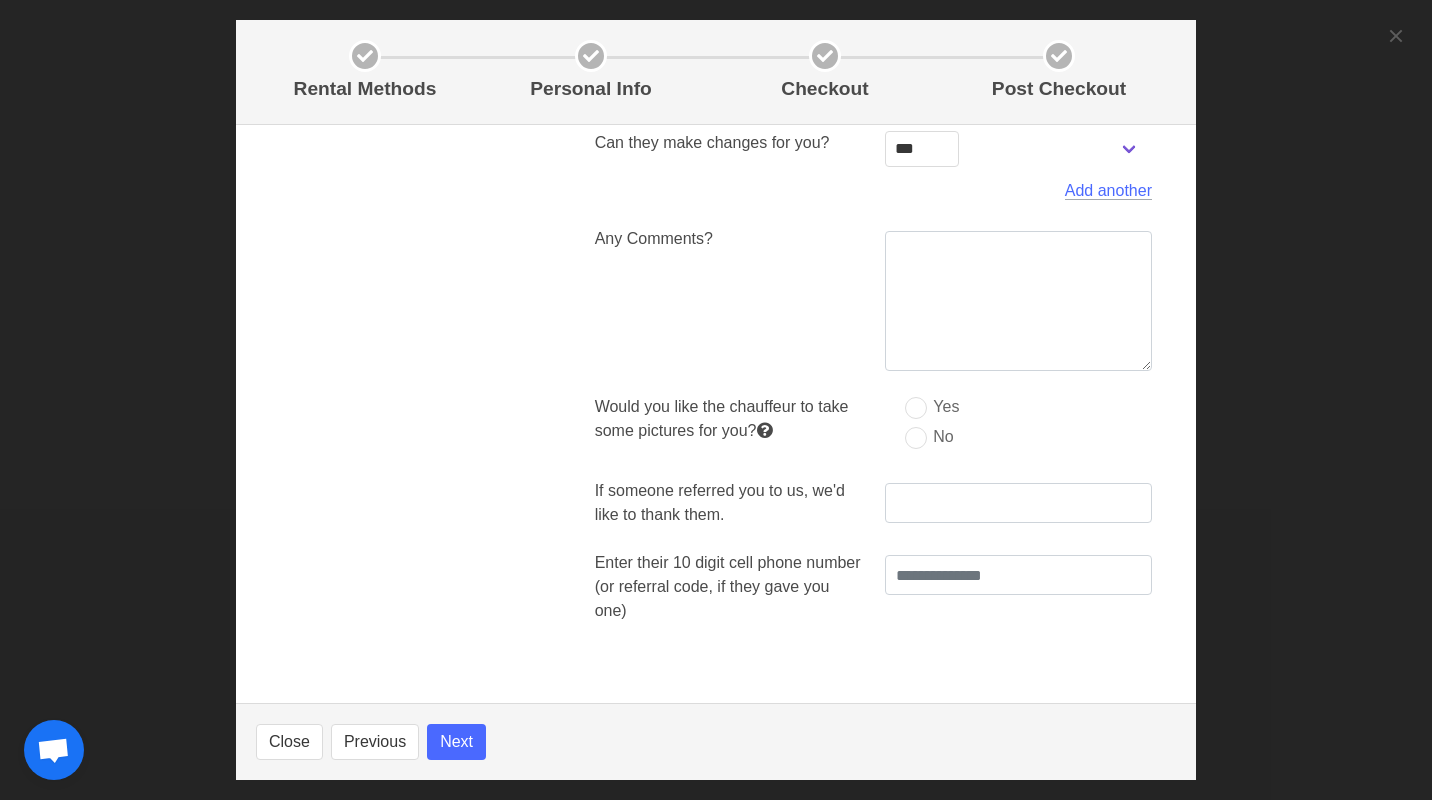 type on "******" 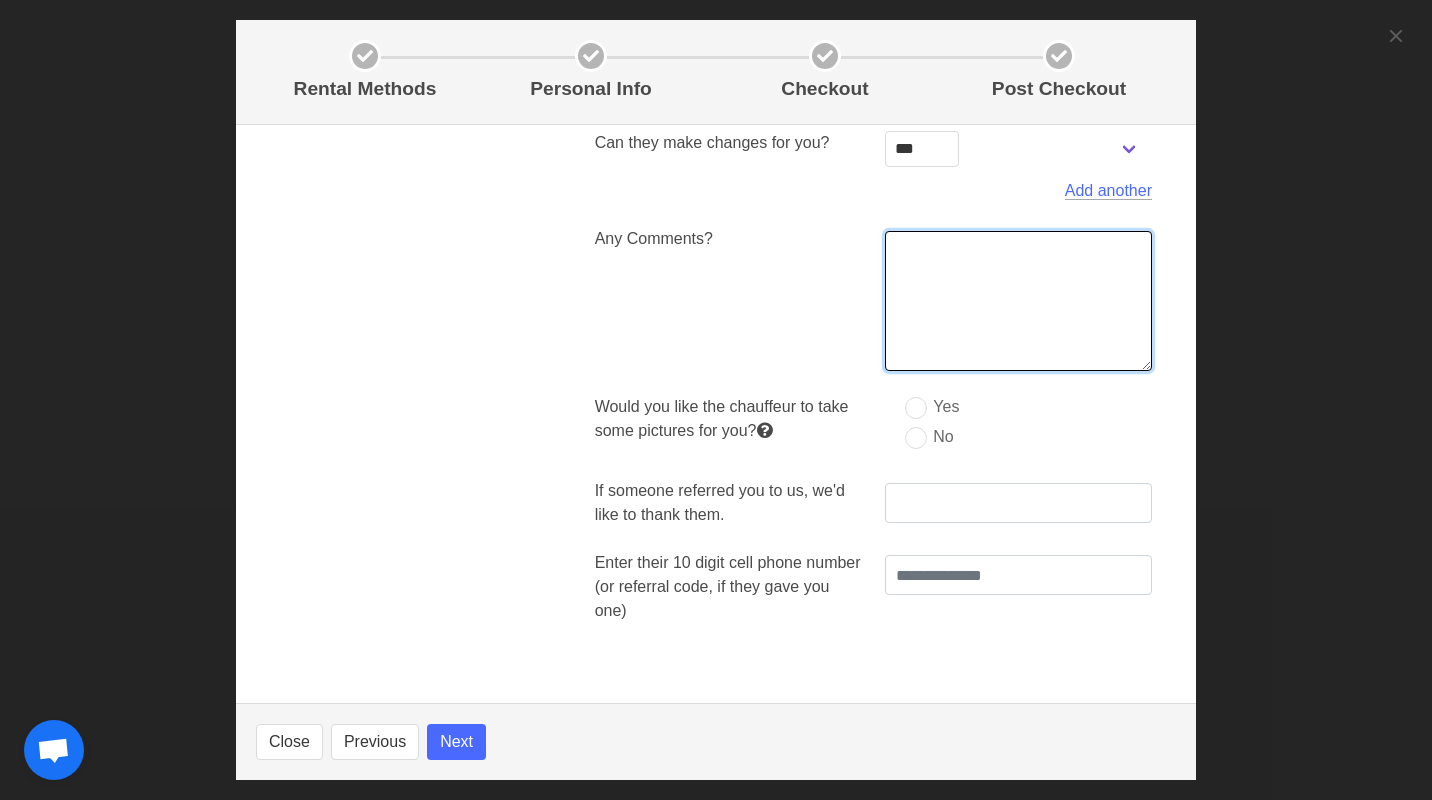 click at bounding box center (1018, 301) 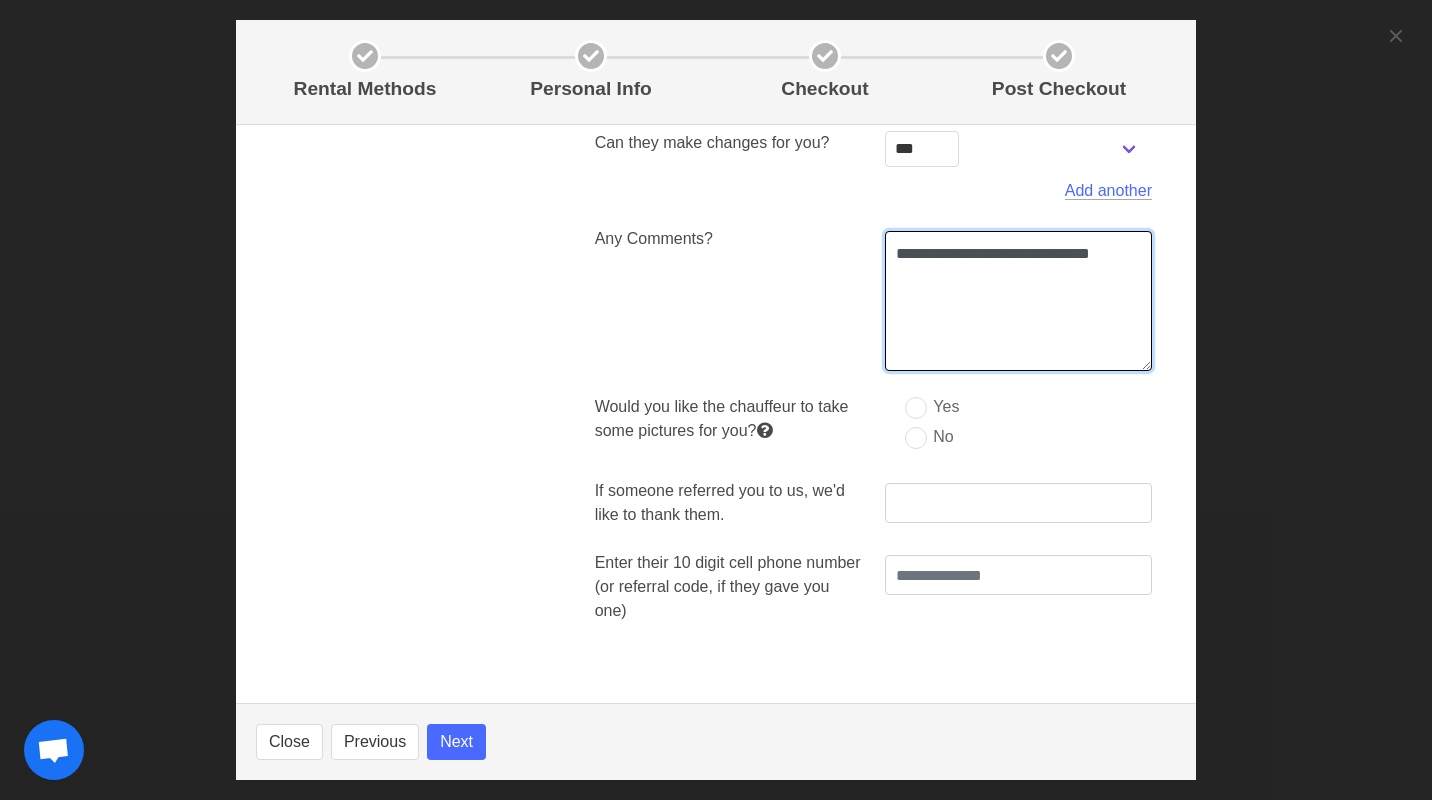 type on "**********" 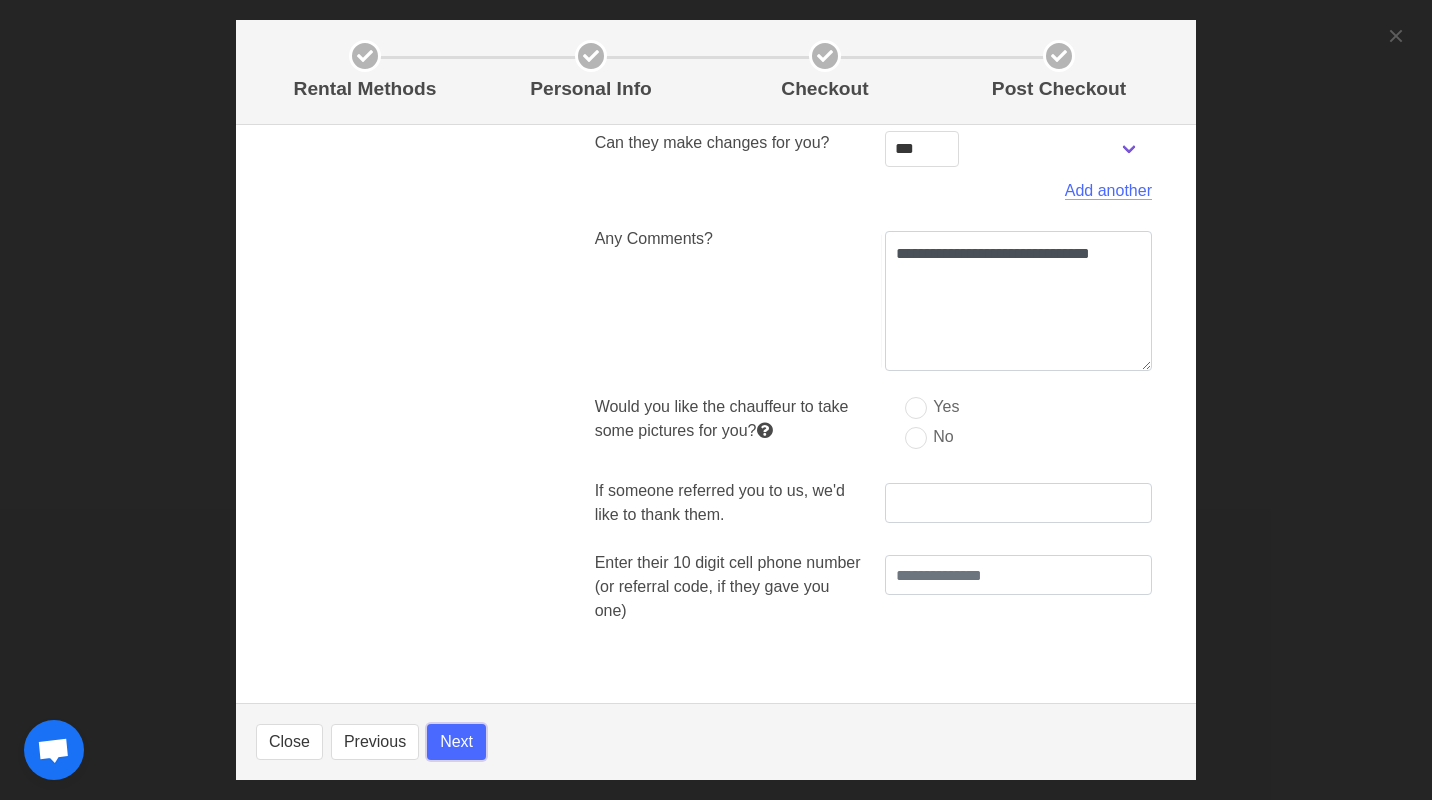 click on "Next" at bounding box center (456, 742) 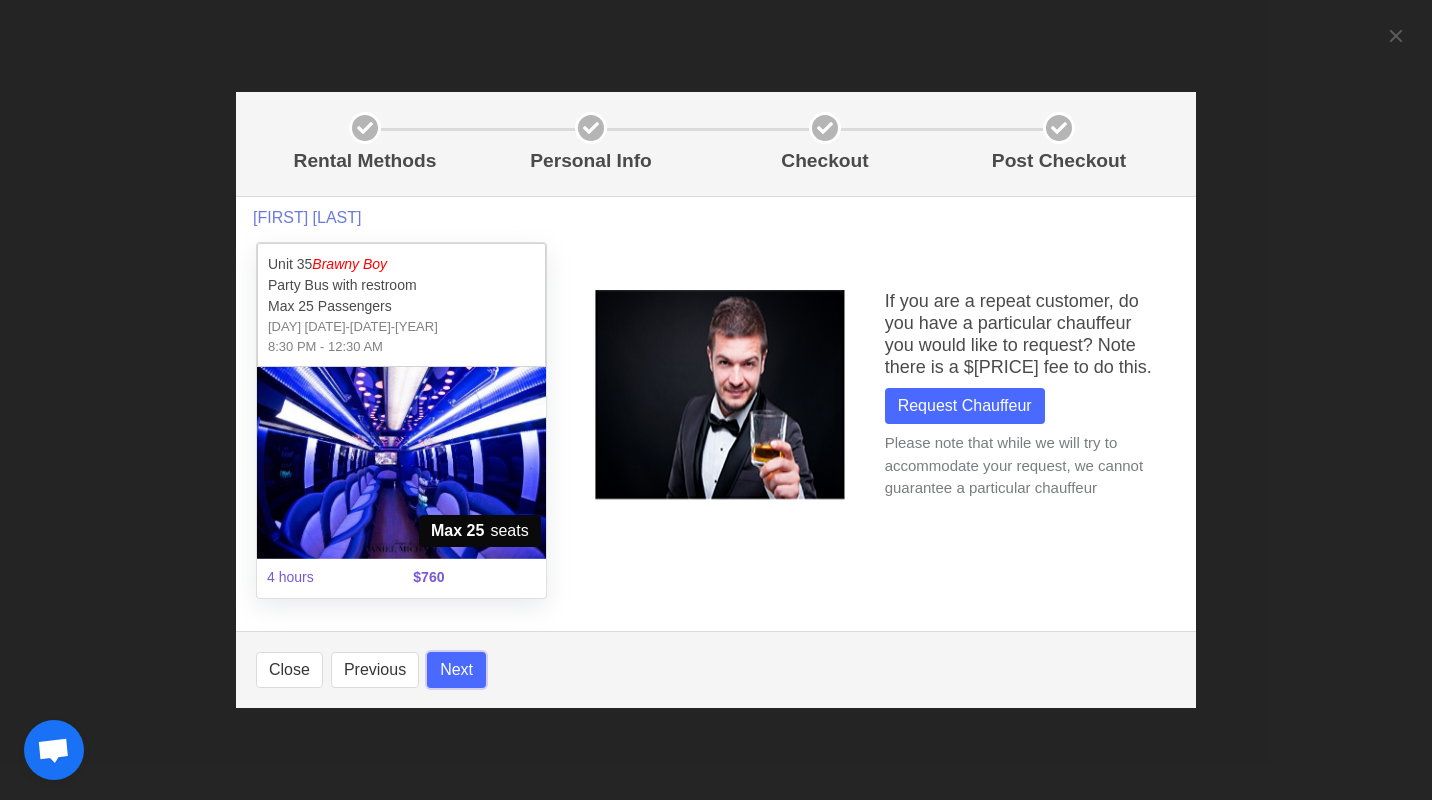 scroll, scrollTop: 0, scrollLeft: 0, axis: both 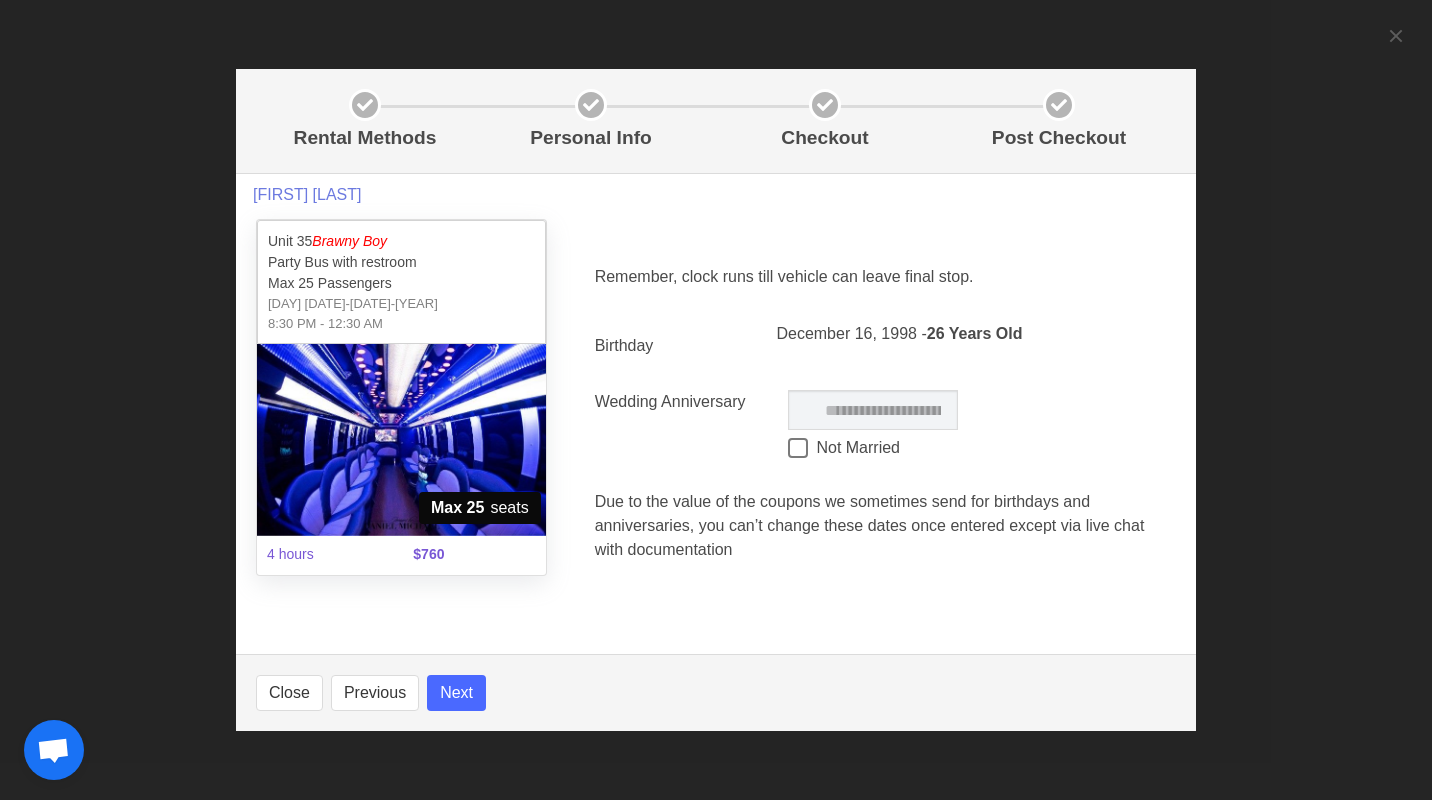 click at bounding box center (798, 448) 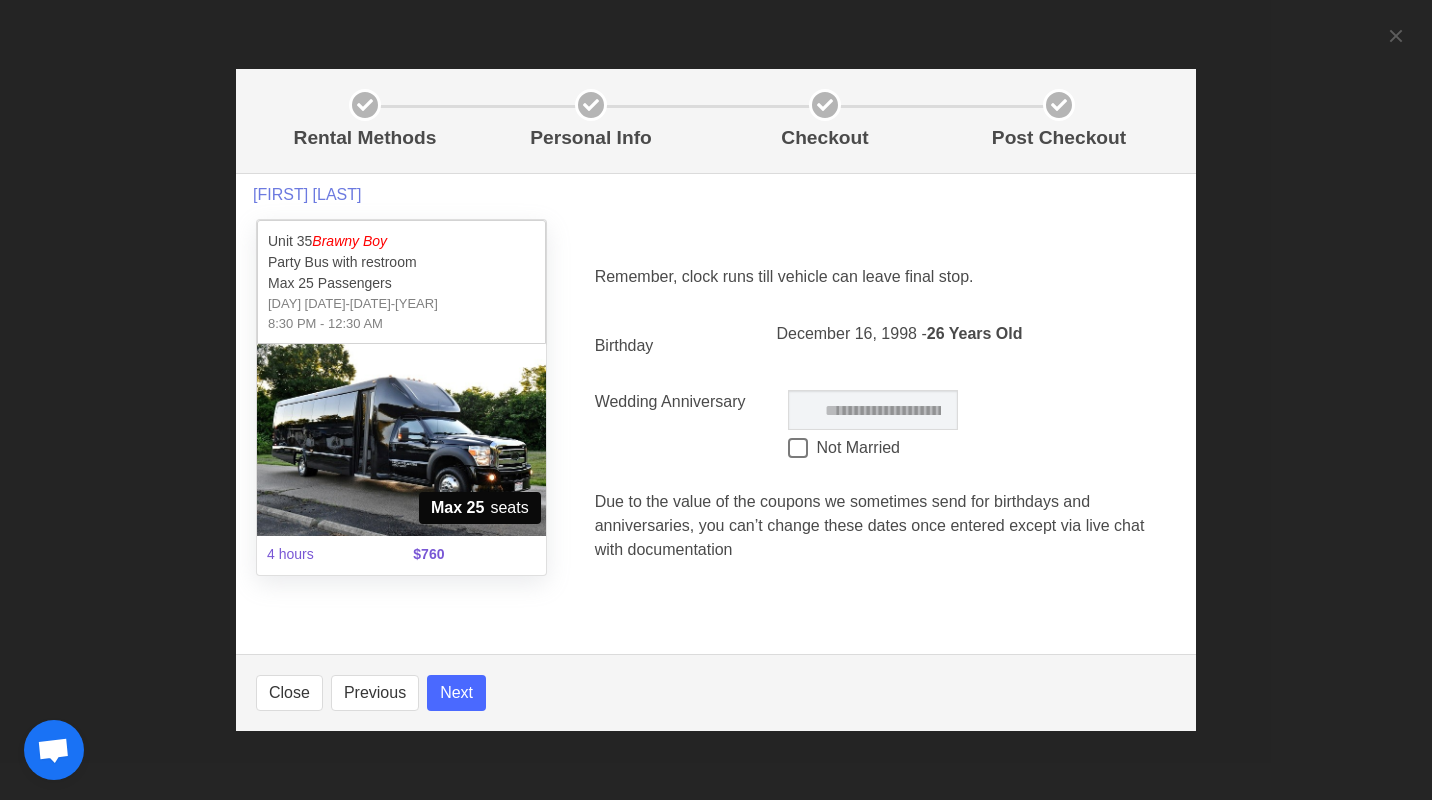 click on "******* ******** ***** ***** *** **** **** ****** ********* ******* ******** ********       **** **** **** **** **** **** **** **** **** **** **** **** **** **** **** **** **** **** **** **** **** **** **** **** **** **** **** **** **** **** **** **** **** **** **** **** **** **** **** **** **** **** **** **** **** **** **** **** **** **** **** **** **** **** **** **** **** **** **** **** **** **** **** **** **** **** **** **** **** **** **** **** **** **** **** **** **** **** **** **** **** **** **** **** **** **** **** **** **** **** **** **** **** **** **** **** **** **** **** **** **** **** ****       Su M Tu W Th F S     29 30 1   2   3   4   5     6   7   8   9   10   11   12     13   14   15   16   17   18   19     20   21   22   23   24   25   26     27   28   29   30   31   1 2   3 4 5 6 7 8 9           Not Married" at bounding box center (873, 428) 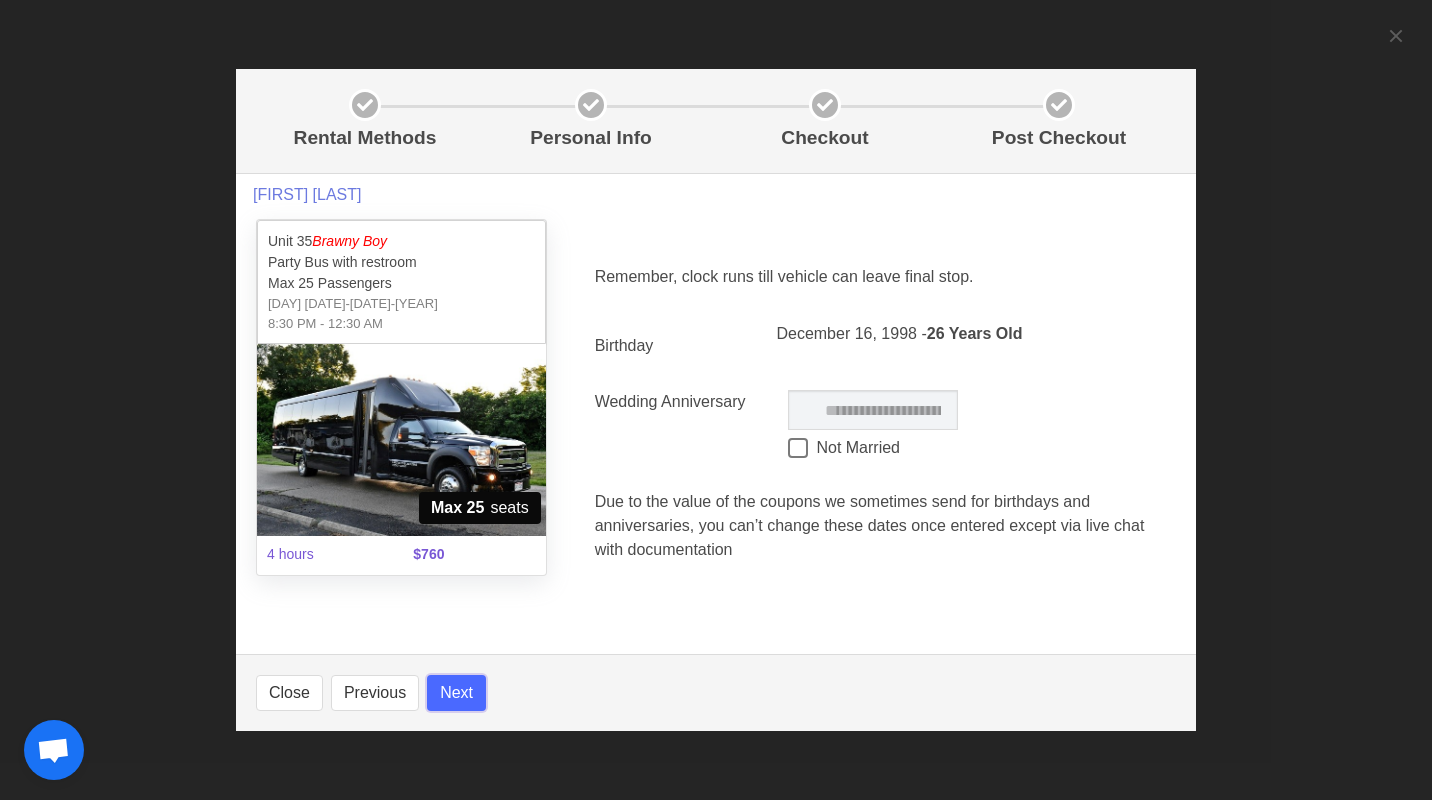 click on "Next" at bounding box center [456, 693] 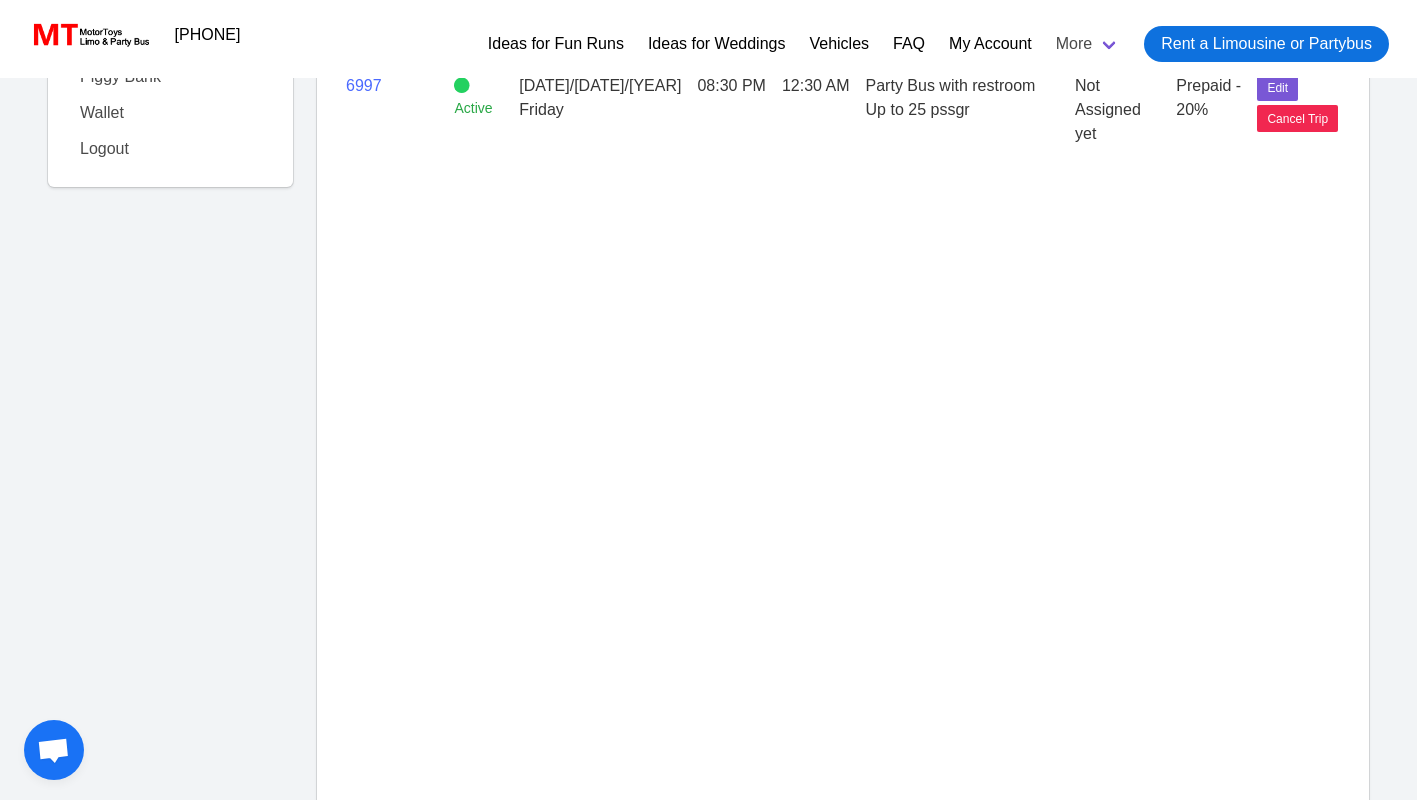 scroll, scrollTop: 0, scrollLeft: 0, axis: both 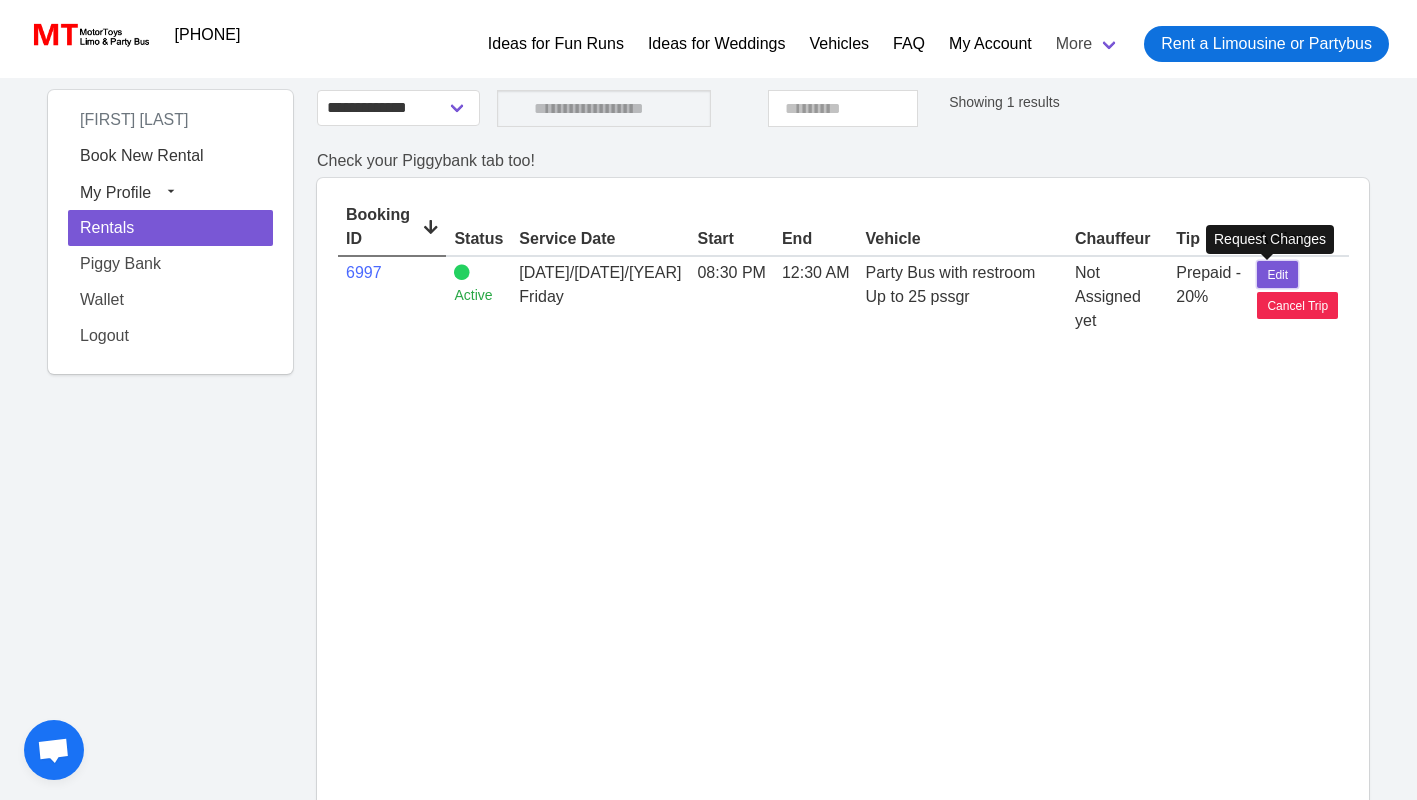 click on "Edit" at bounding box center (1277, 275) 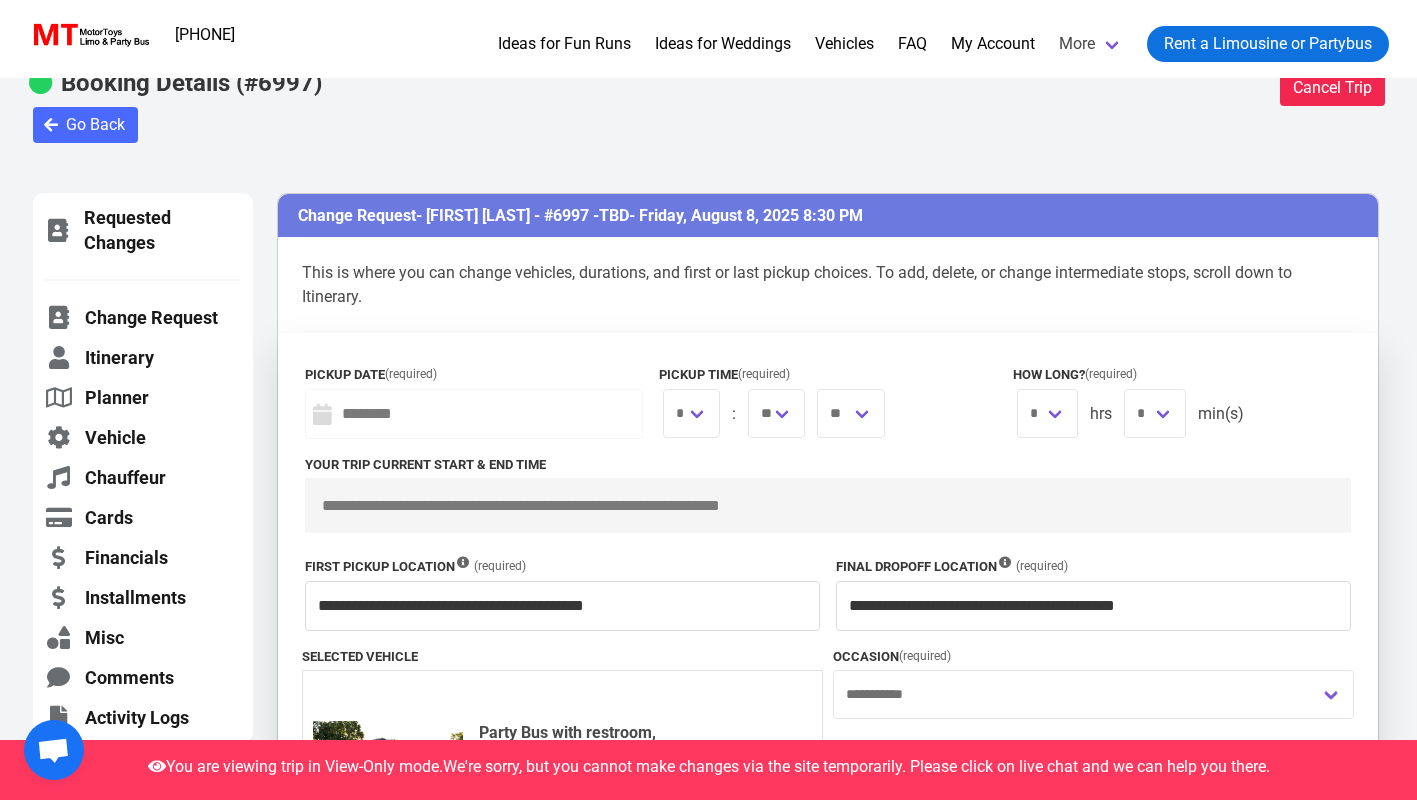 scroll, scrollTop: 0, scrollLeft: 0, axis: both 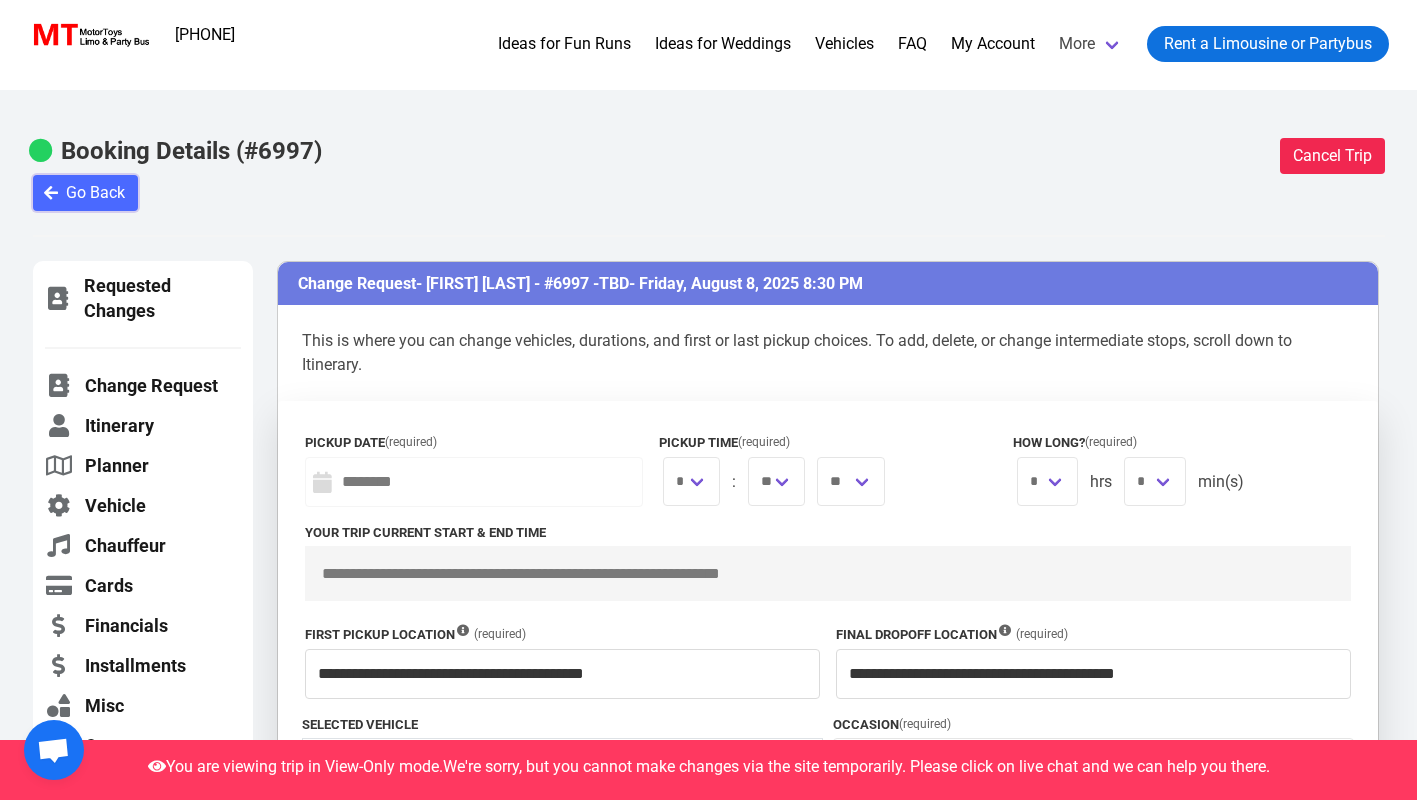 click on "Go Back" at bounding box center (0, 0) 